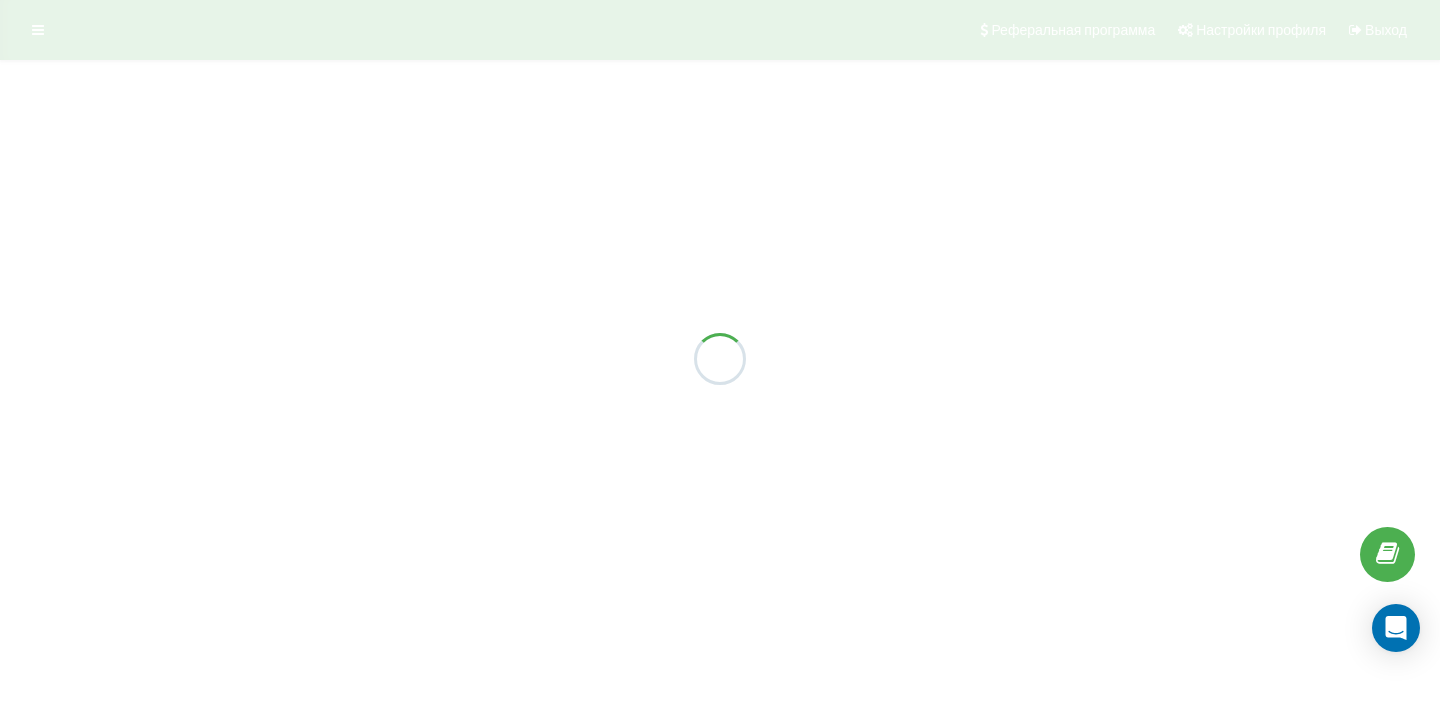 scroll, scrollTop: 0, scrollLeft: 0, axis: both 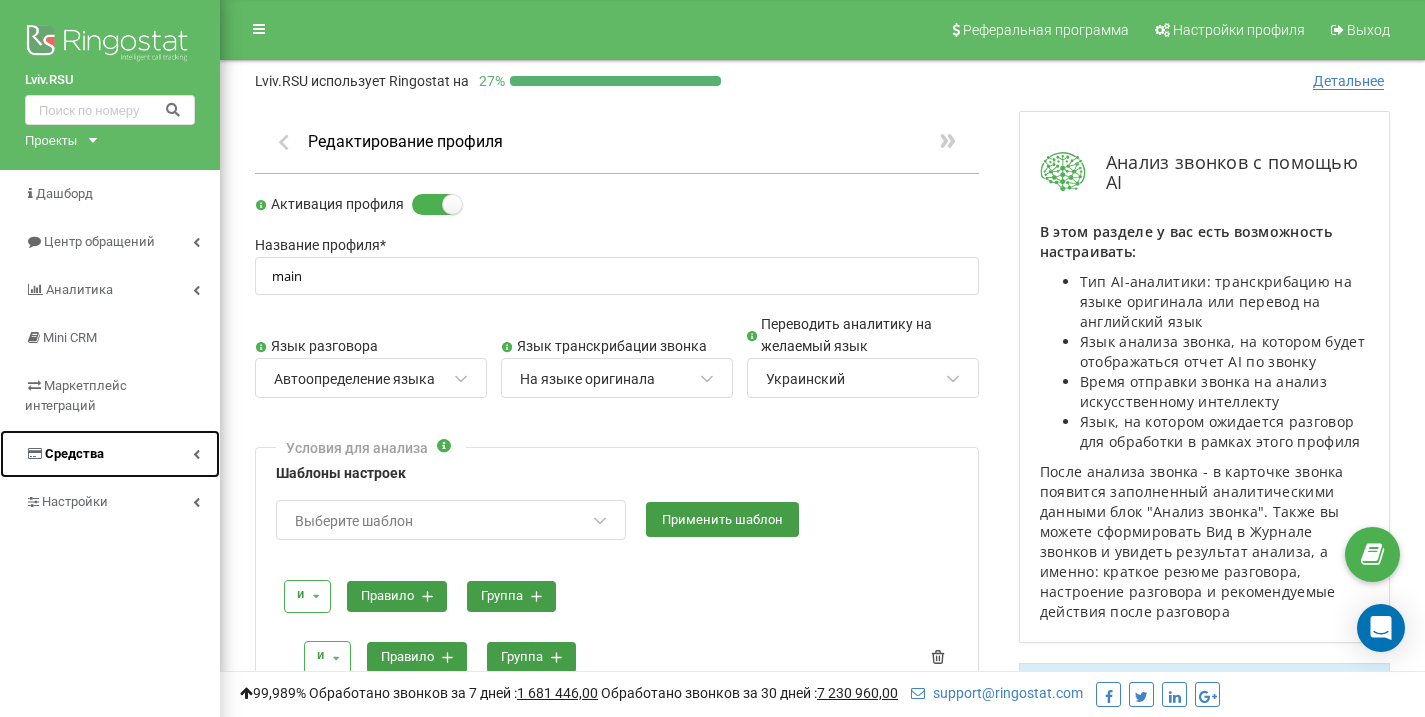 click on "Средства" at bounding box center [74, 453] 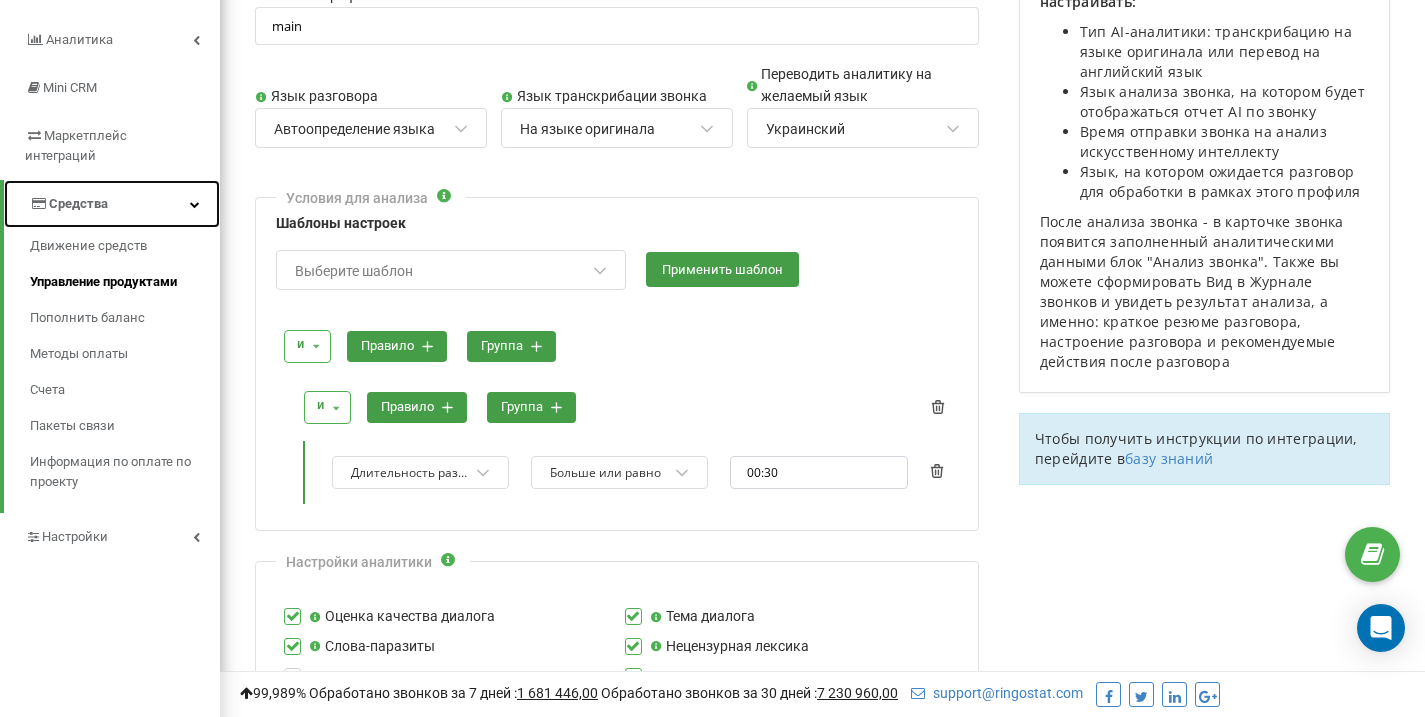 scroll, scrollTop: 251, scrollLeft: 0, axis: vertical 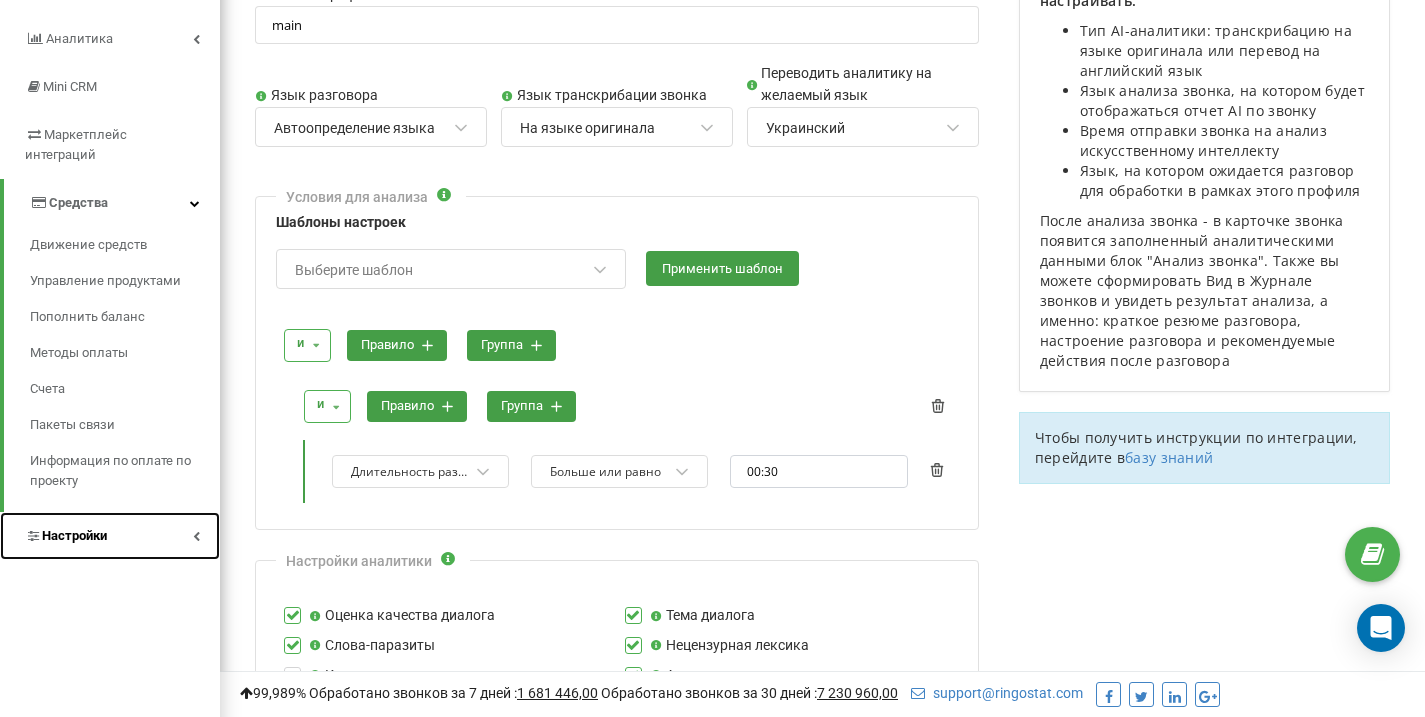 click on "Настройки" at bounding box center (74, 535) 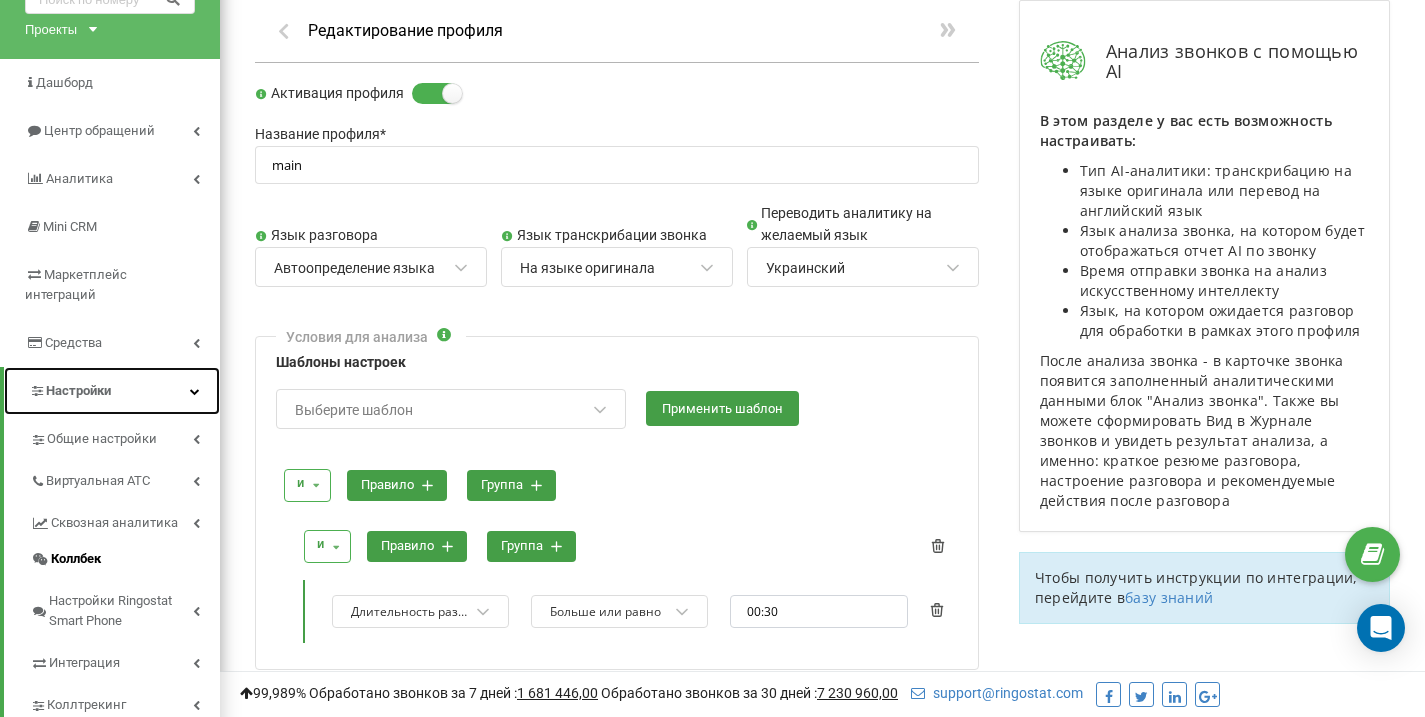 scroll, scrollTop: 92, scrollLeft: 0, axis: vertical 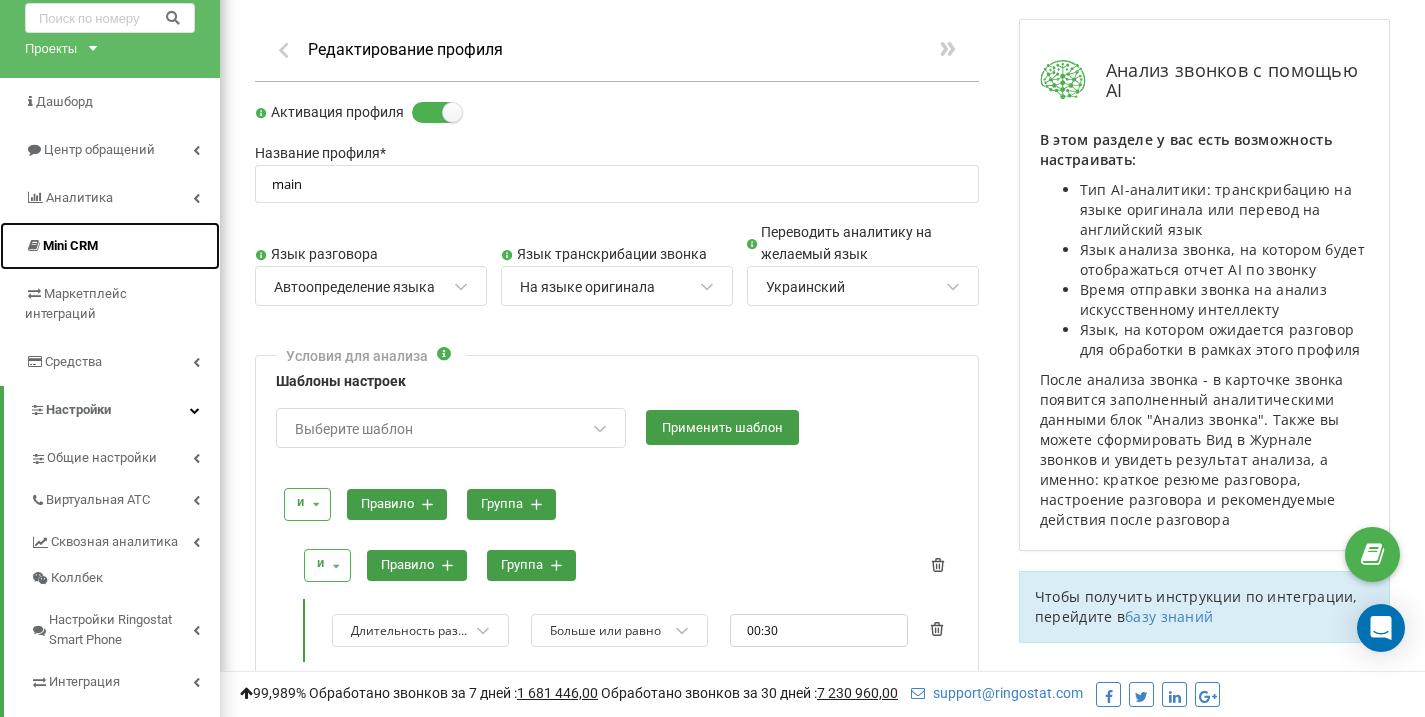 click on "Mini CRM" at bounding box center (110, 246) 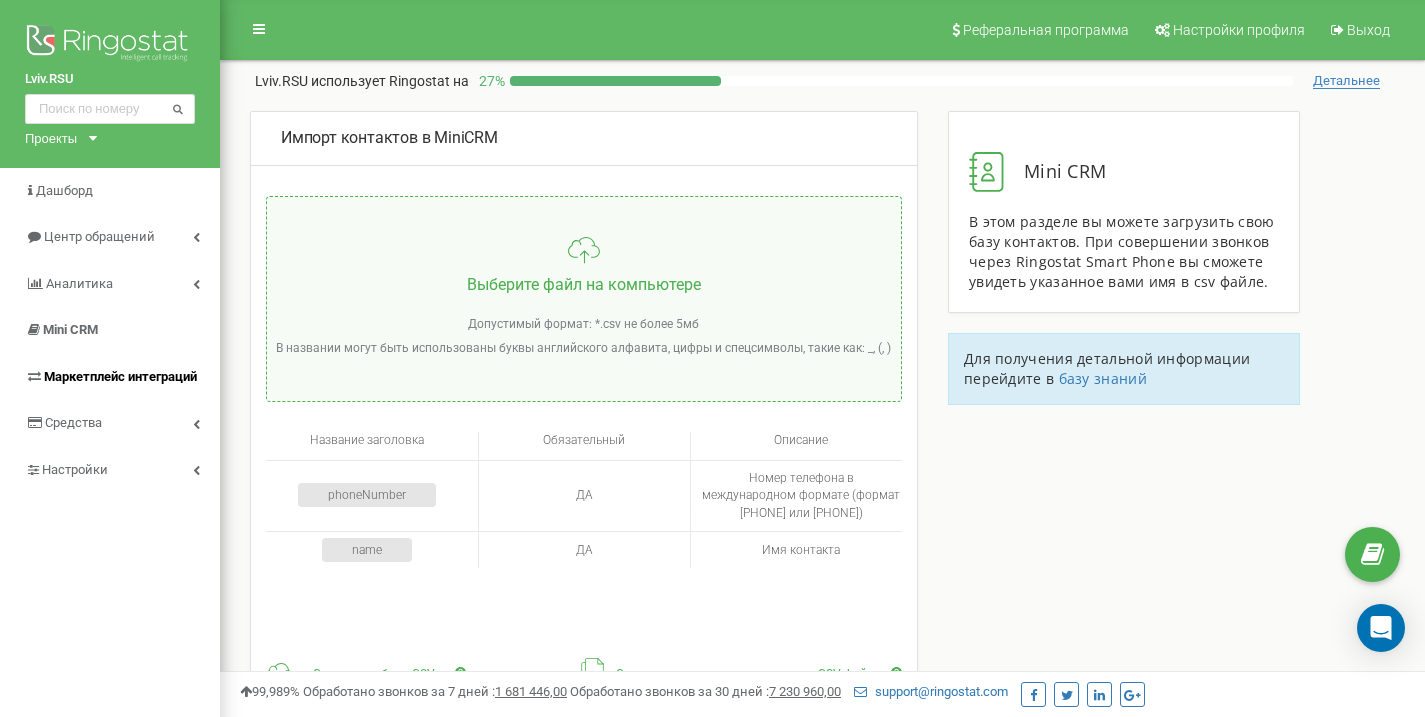 scroll, scrollTop: 0, scrollLeft: 0, axis: both 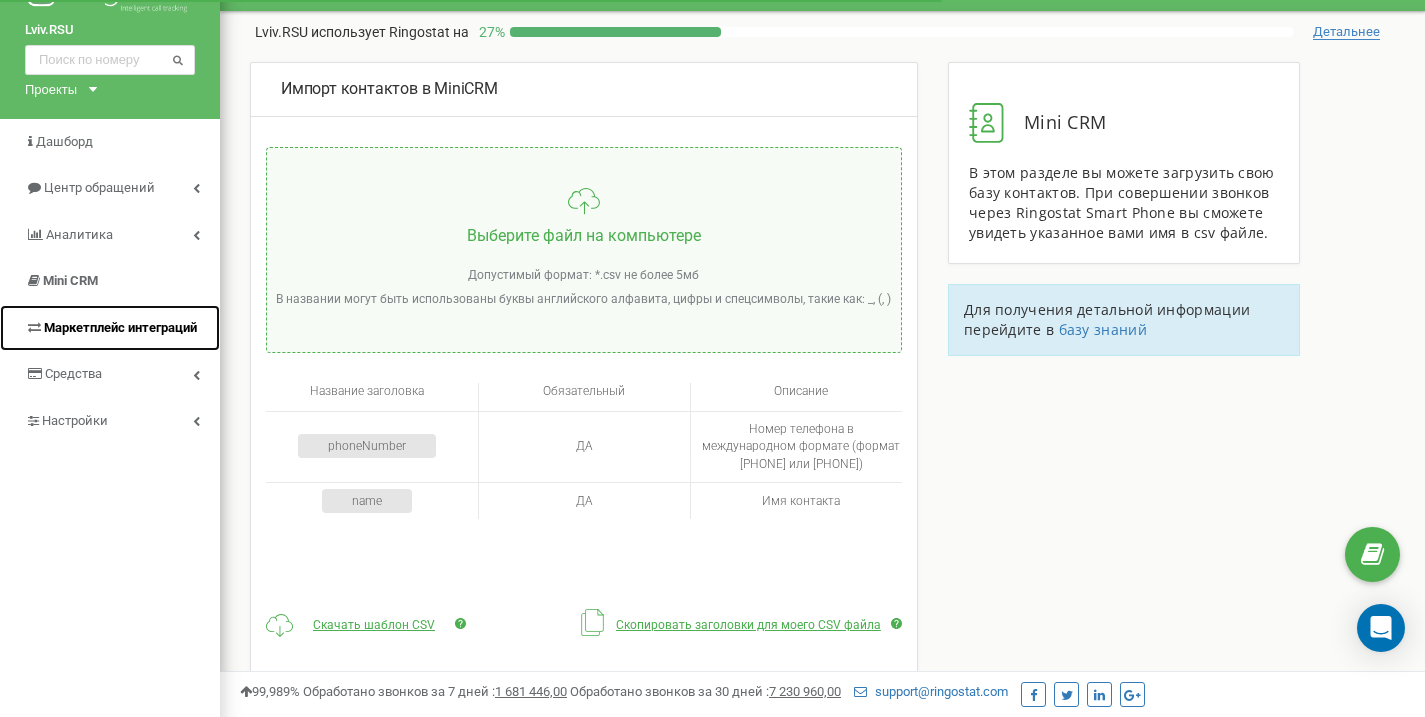 click on "Маркетплейс интеграций" at bounding box center (120, 327) 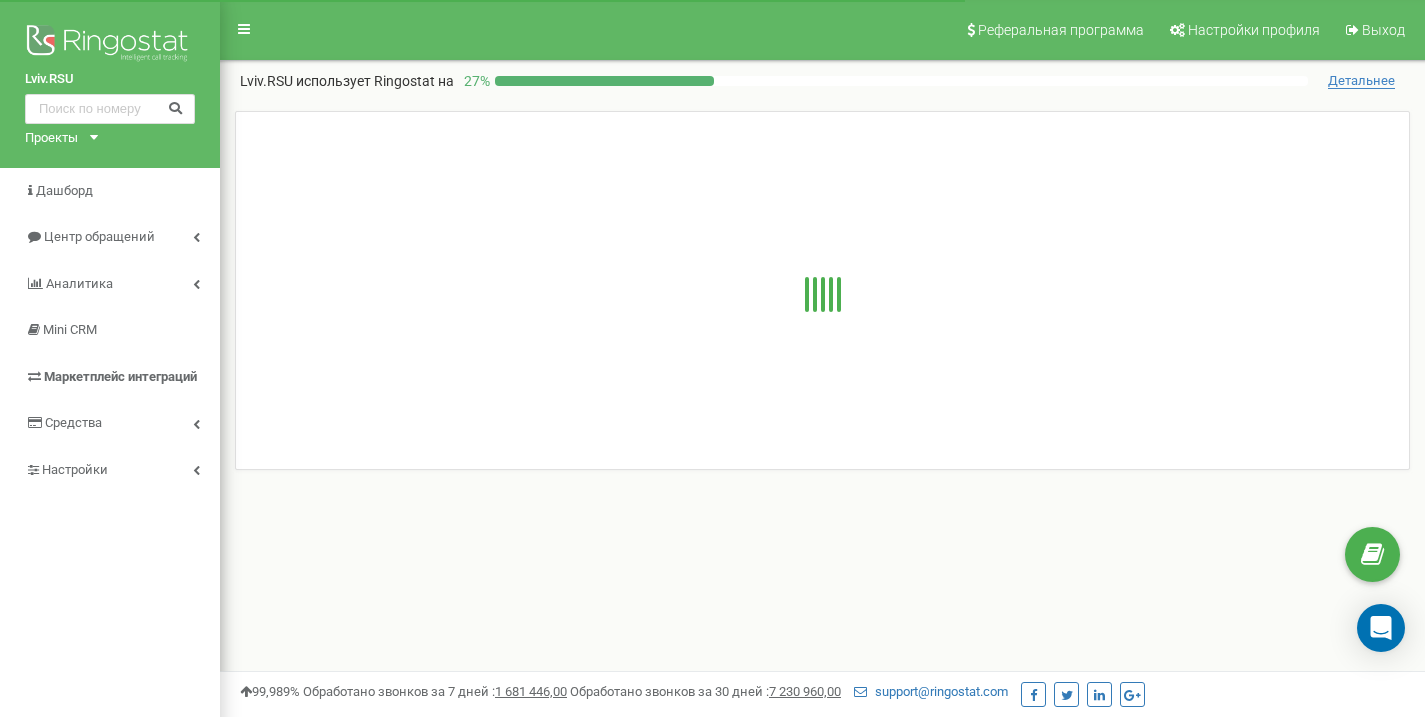 scroll, scrollTop: 0, scrollLeft: 0, axis: both 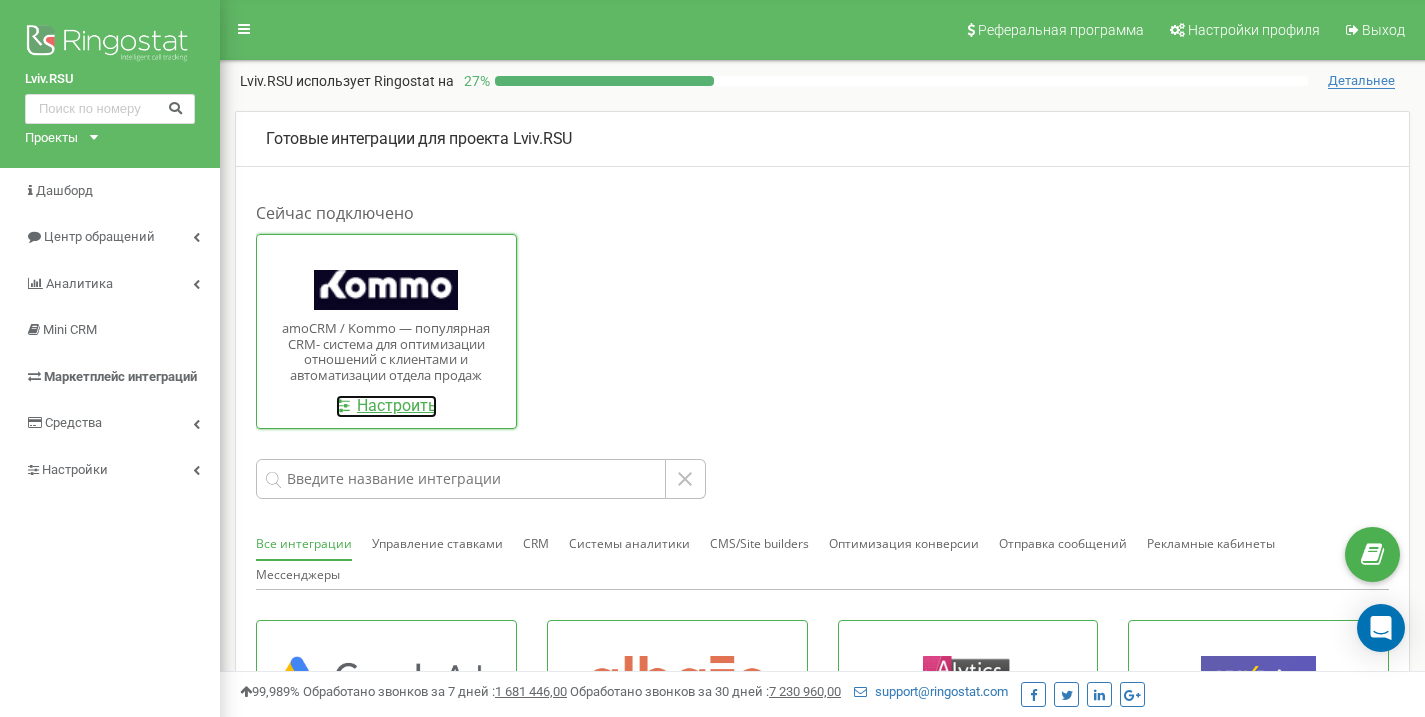click on "Настроить" at bounding box center (386, 406) 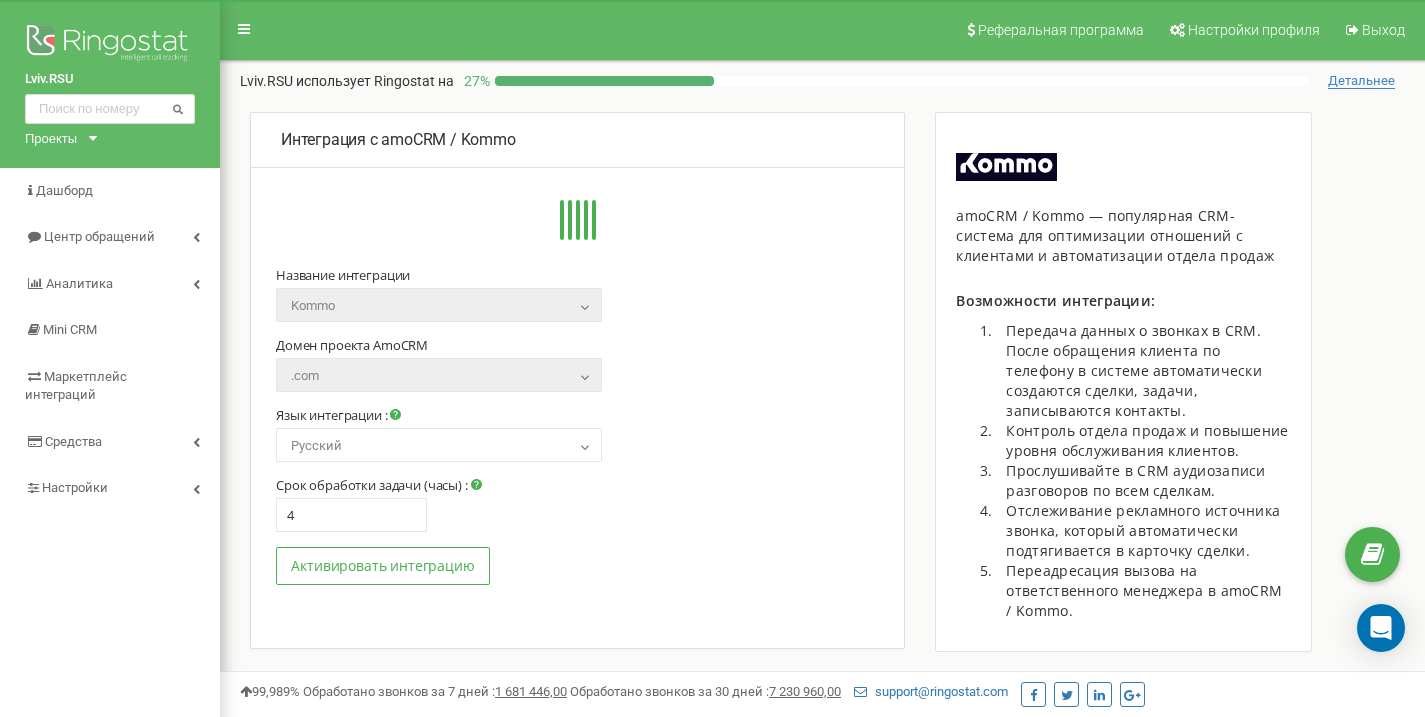 scroll, scrollTop: 0, scrollLeft: 0, axis: both 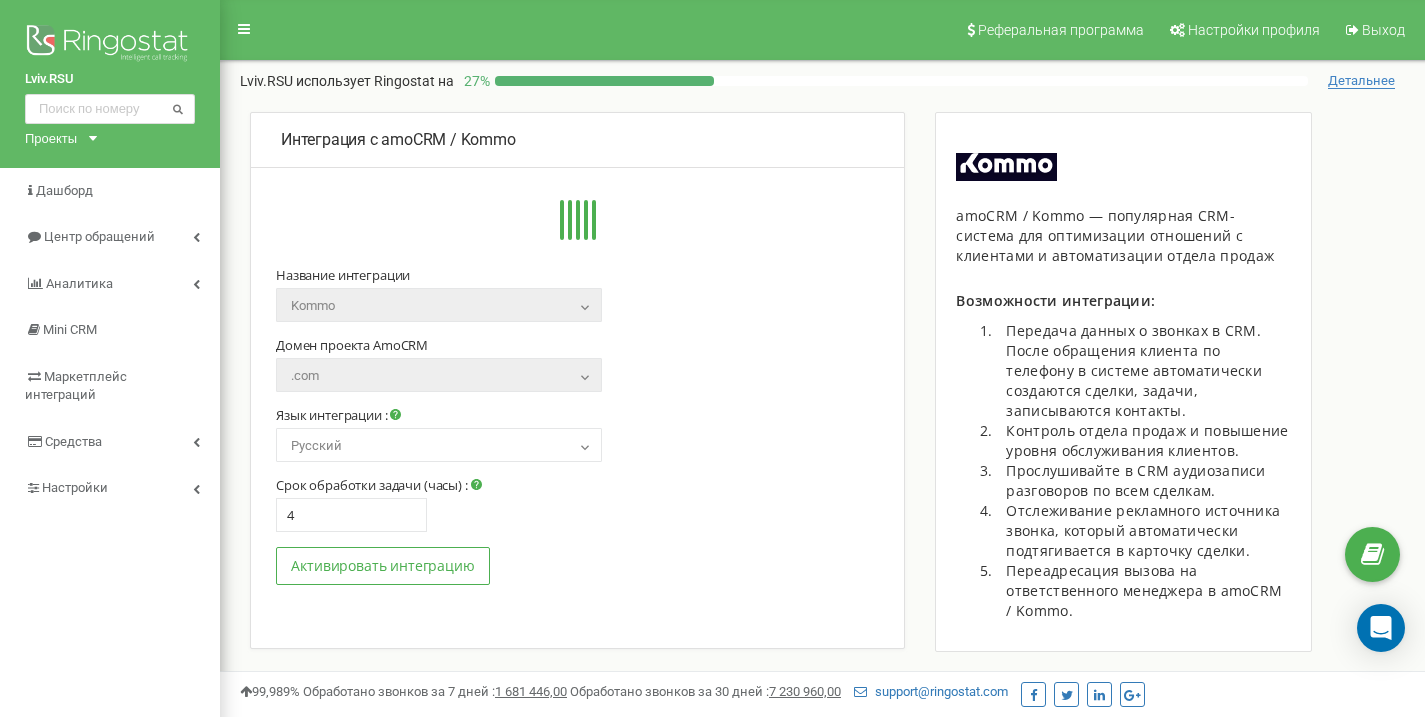 select on "en" 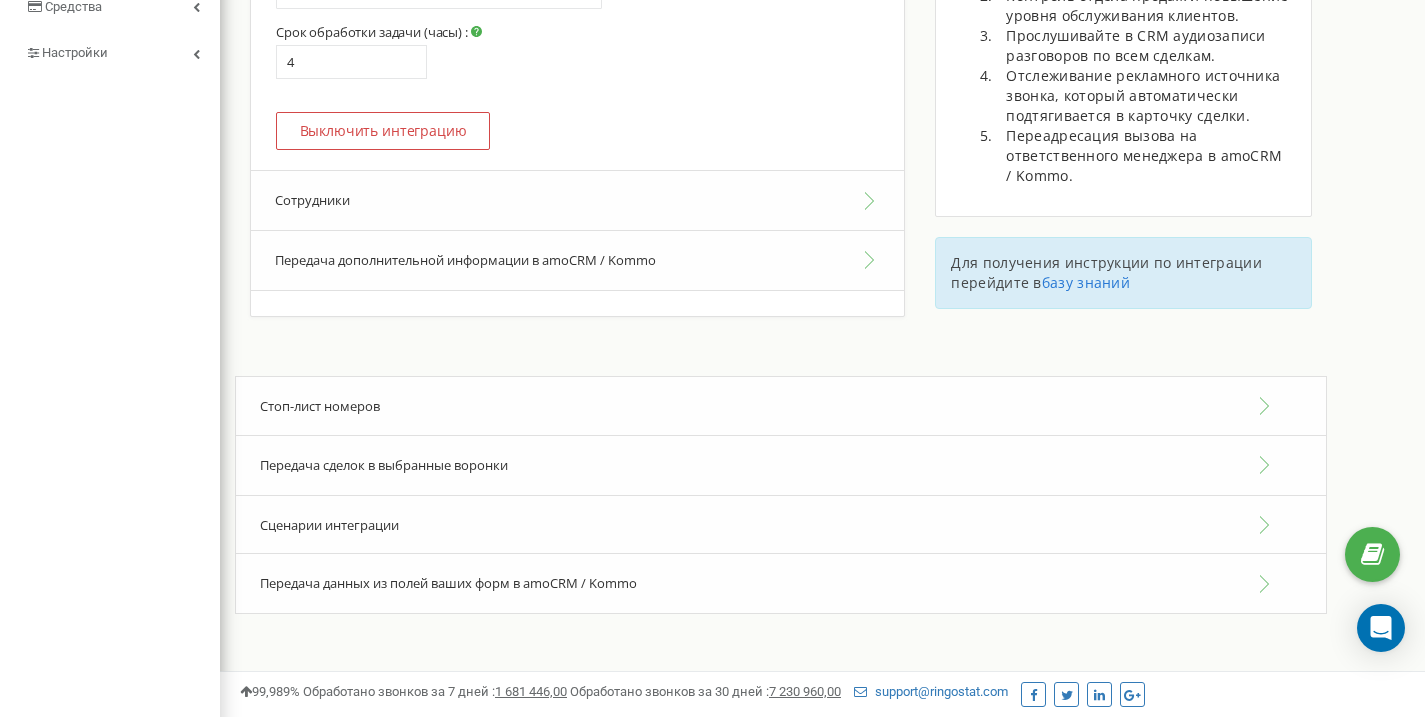 scroll, scrollTop: 483, scrollLeft: 0, axis: vertical 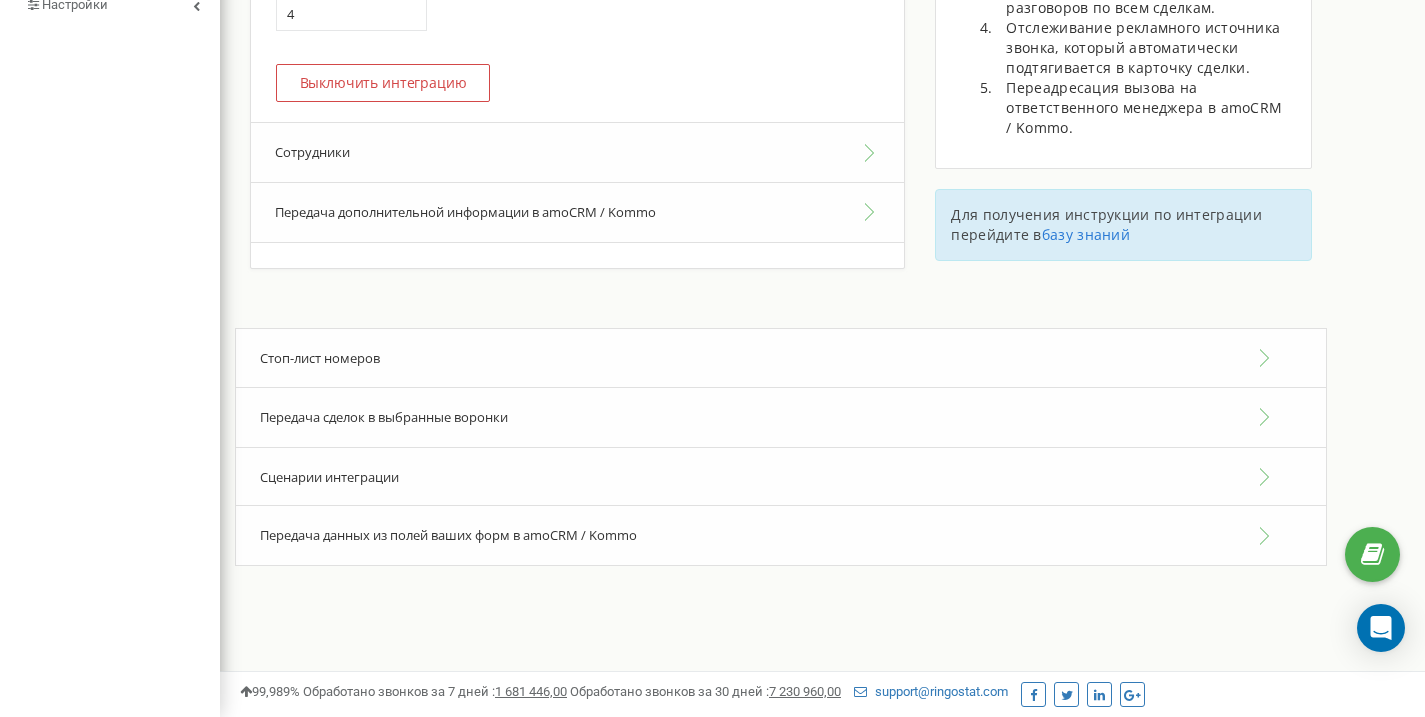 click on "Передача данных из полей ваших форм в amoCRM / Kommo" at bounding box center [448, 535] 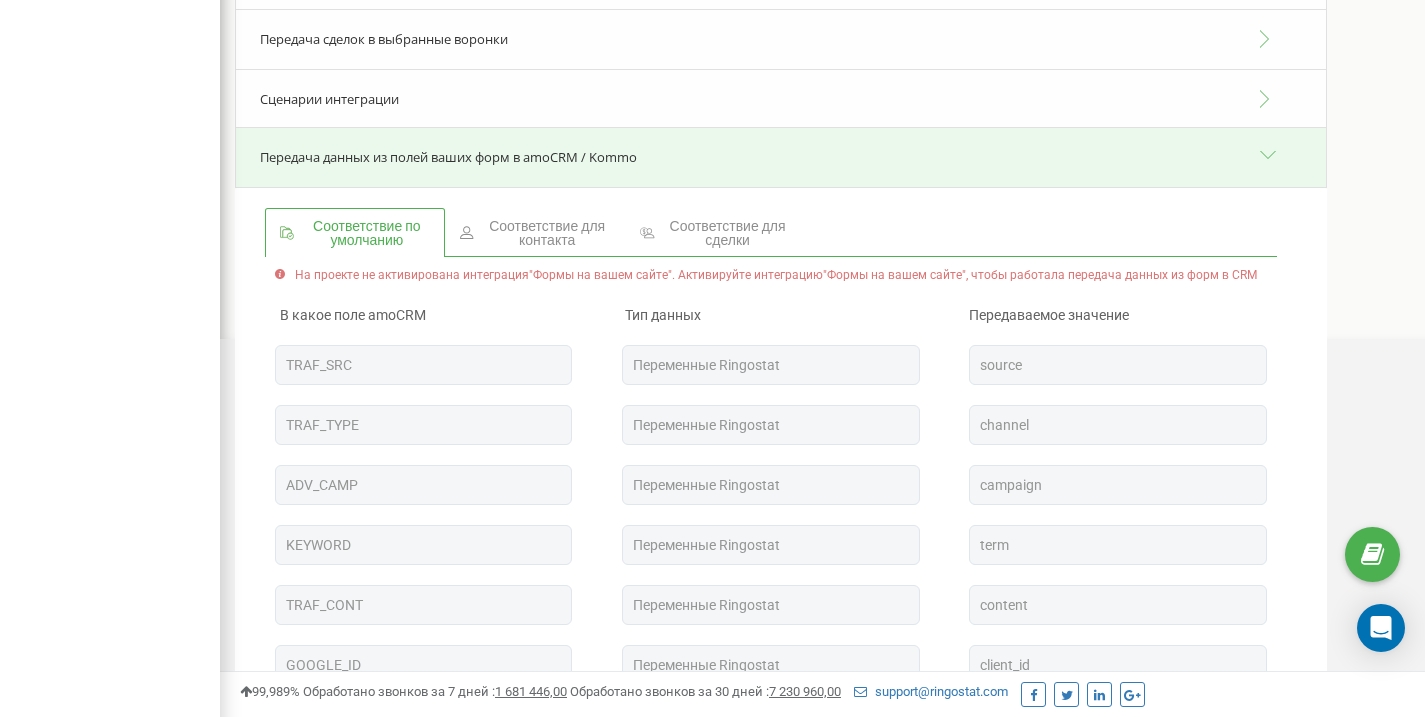 scroll, scrollTop: 858, scrollLeft: 0, axis: vertical 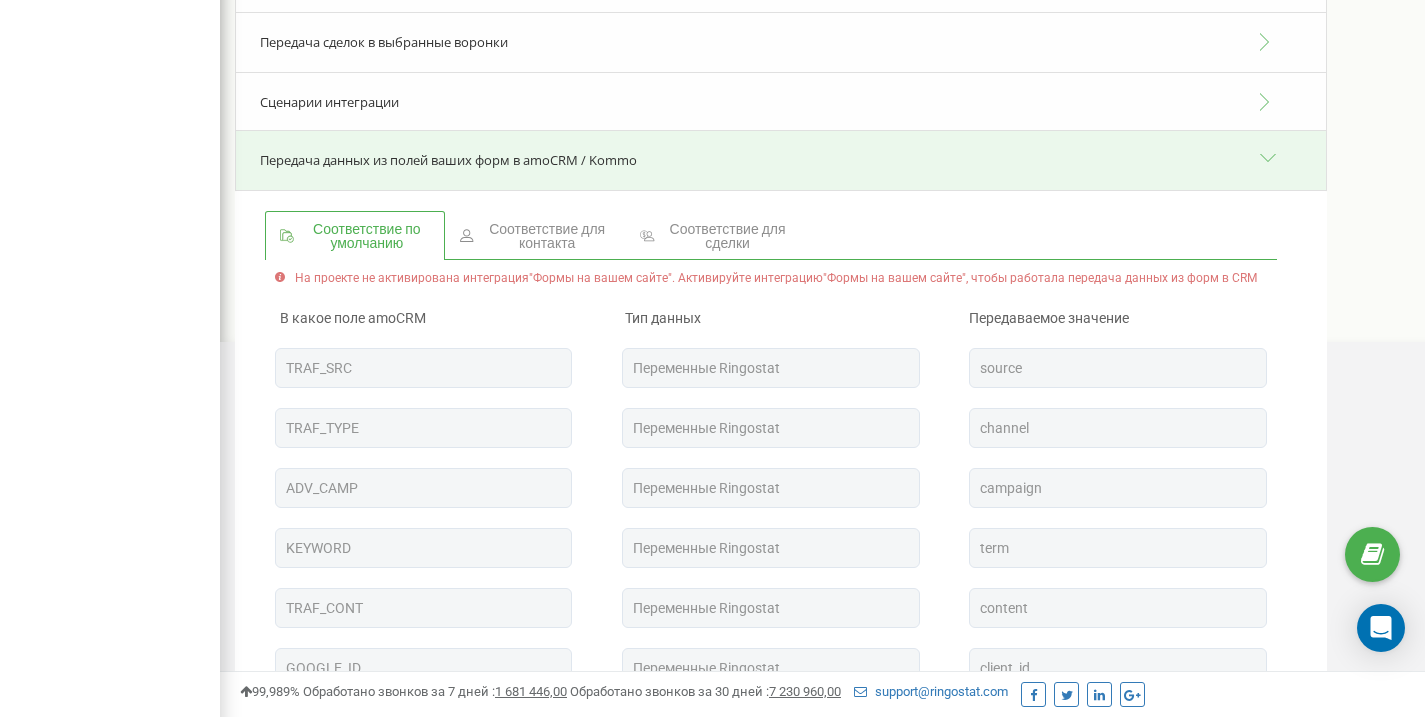 click on "Соответствие для контакта" at bounding box center (547, 236) 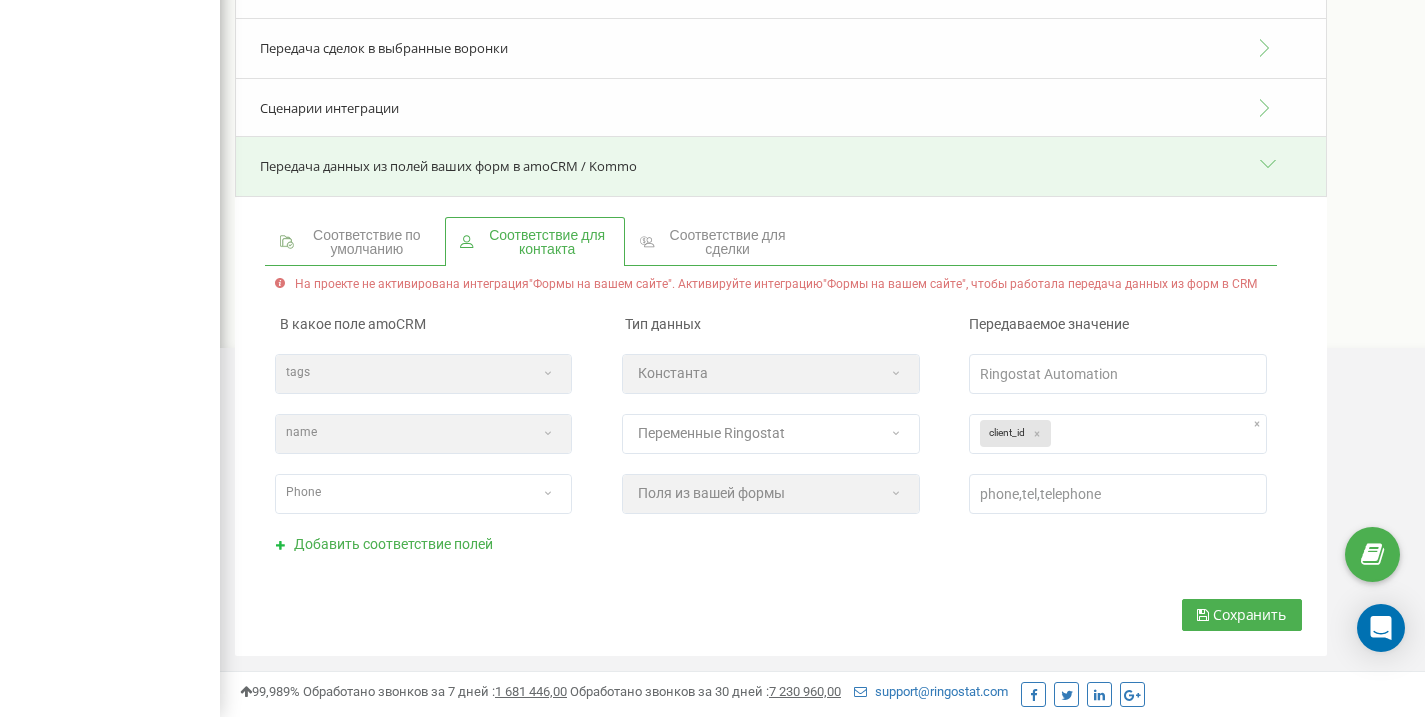 click on "Соответствие для сделки" at bounding box center (727, 242) 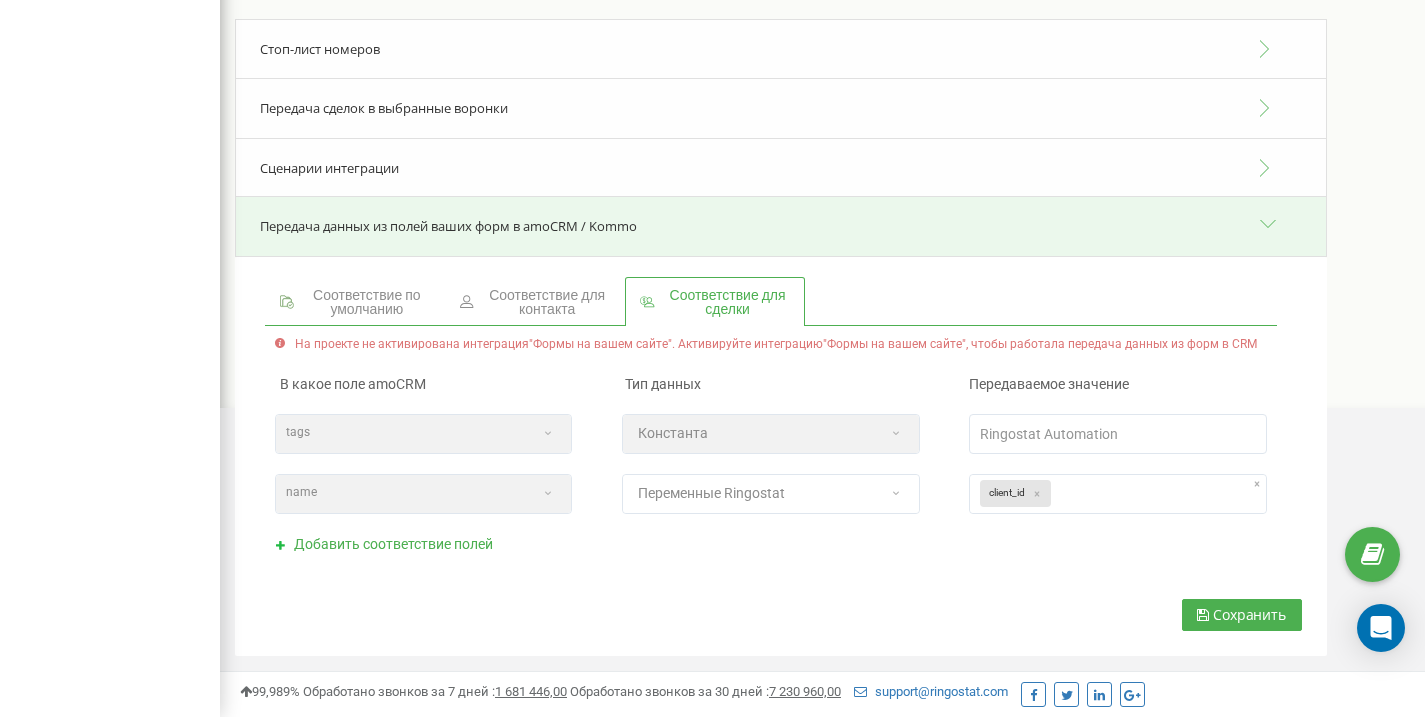 scroll, scrollTop: 793, scrollLeft: 0, axis: vertical 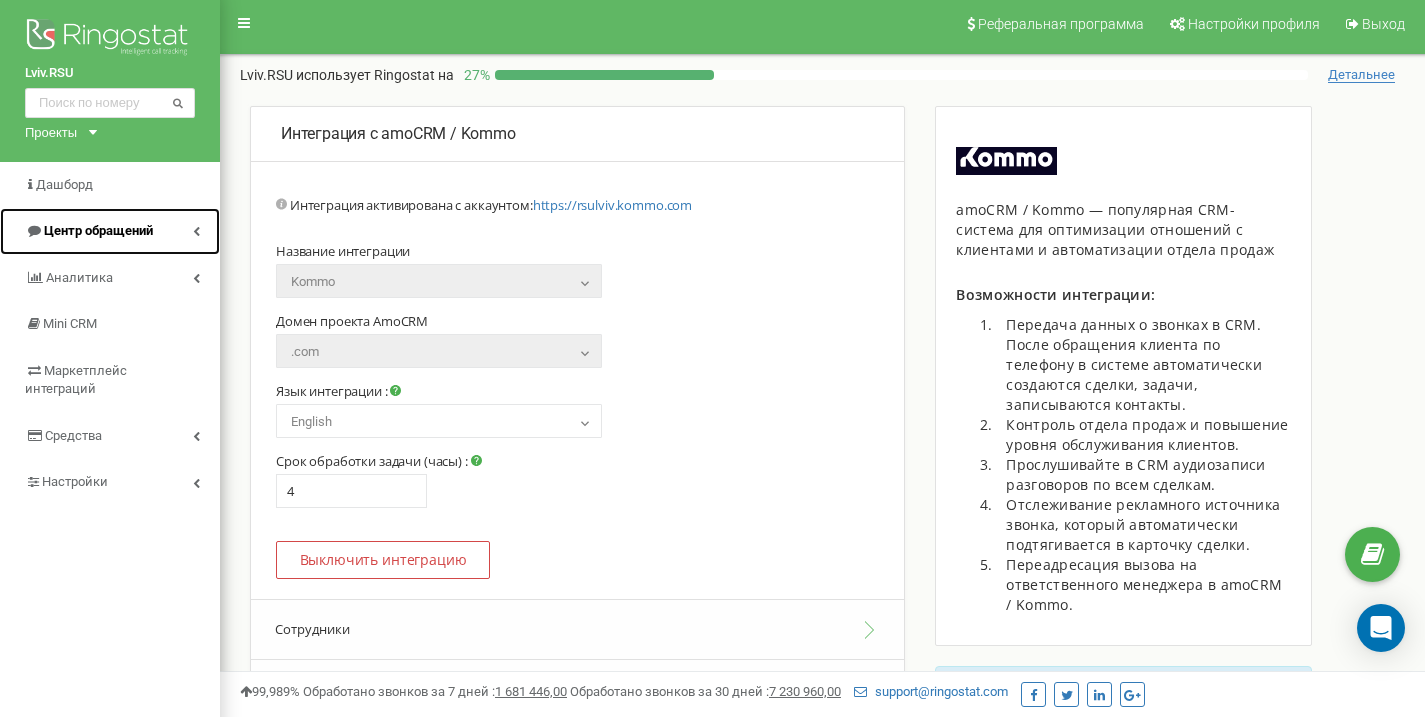 click at bounding box center (196, 231) 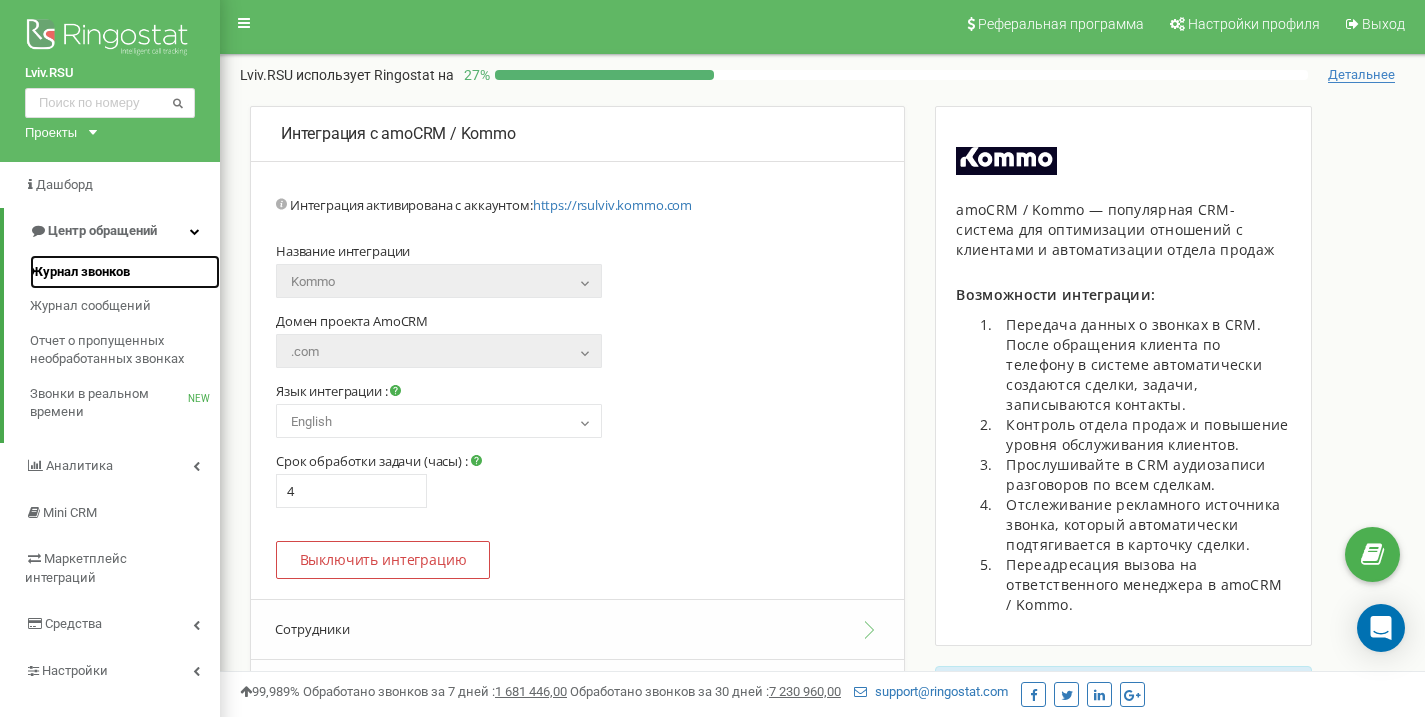 click on "Журнал звонков" at bounding box center [80, 272] 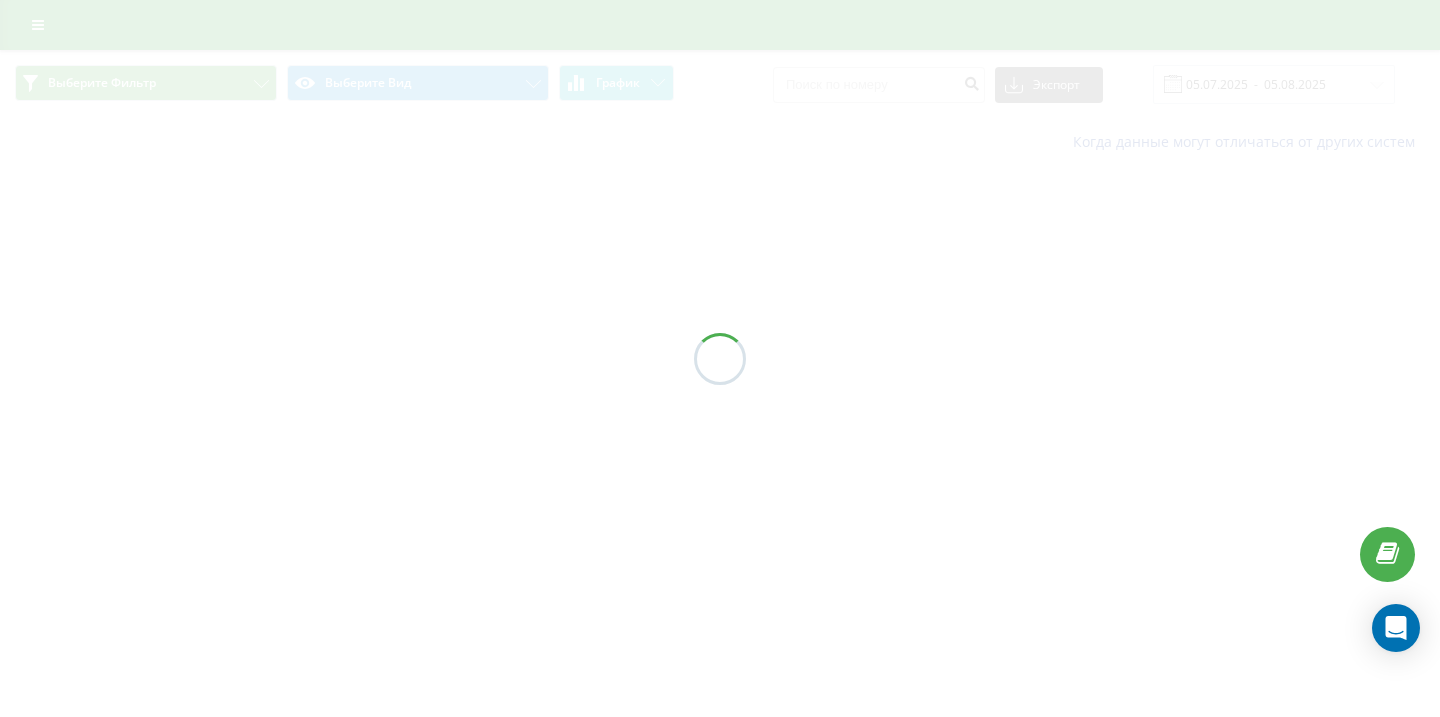 scroll, scrollTop: 0, scrollLeft: 0, axis: both 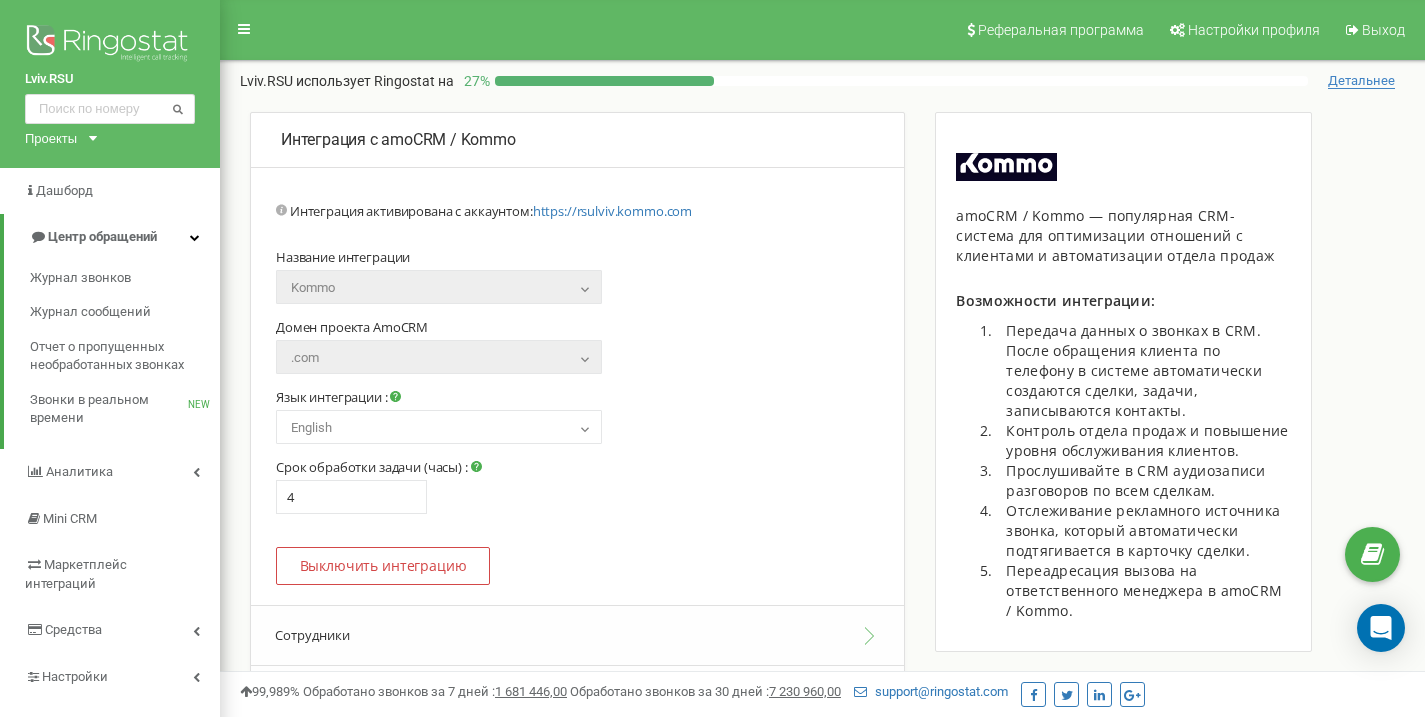 select on "en" 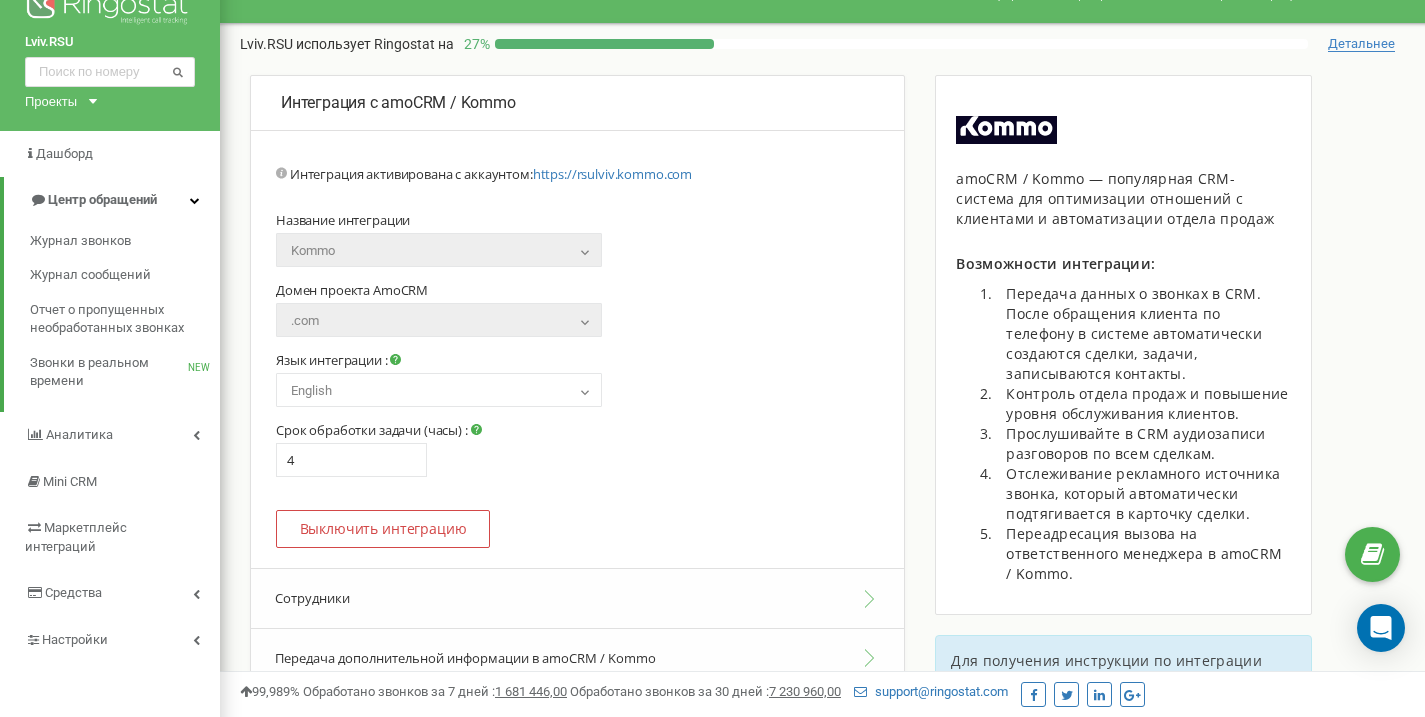 scroll, scrollTop: 0, scrollLeft: 0, axis: both 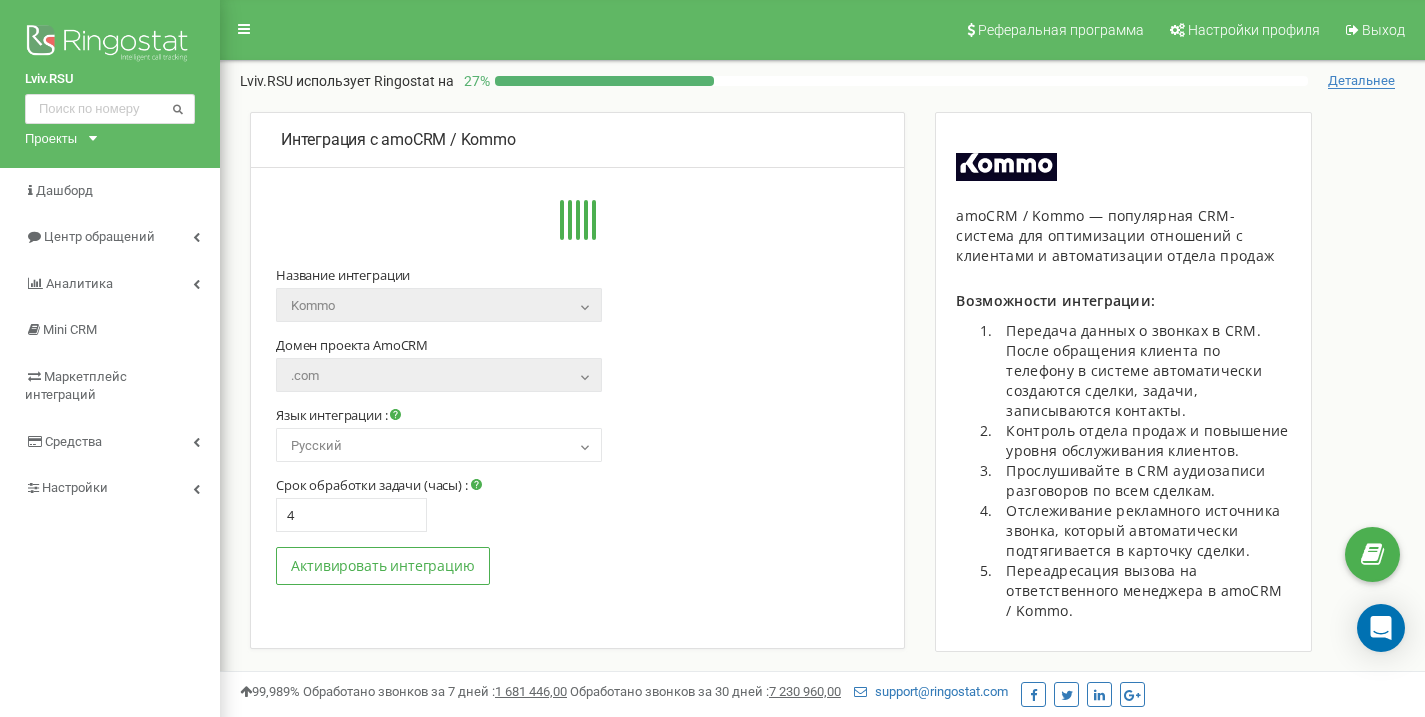 select on "en" 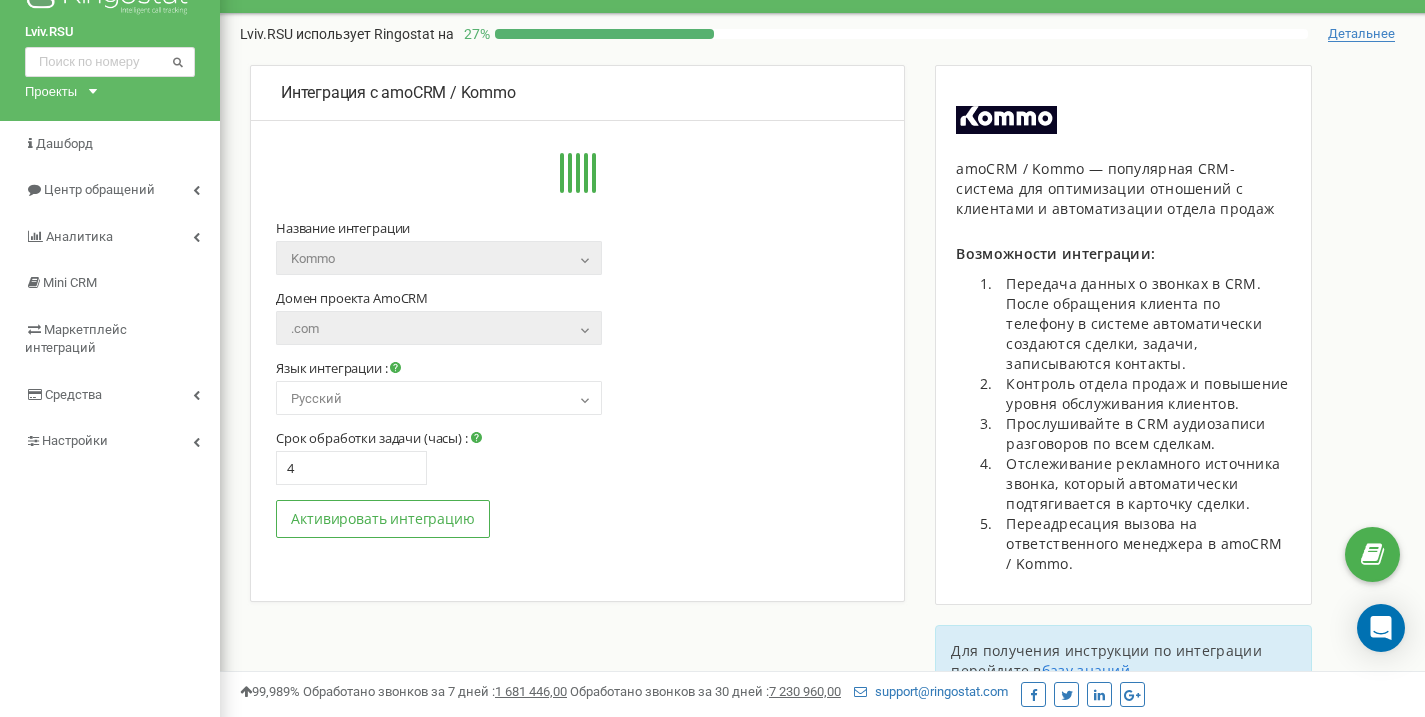 scroll, scrollTop: 0, scrollLeft: 0, axis: both 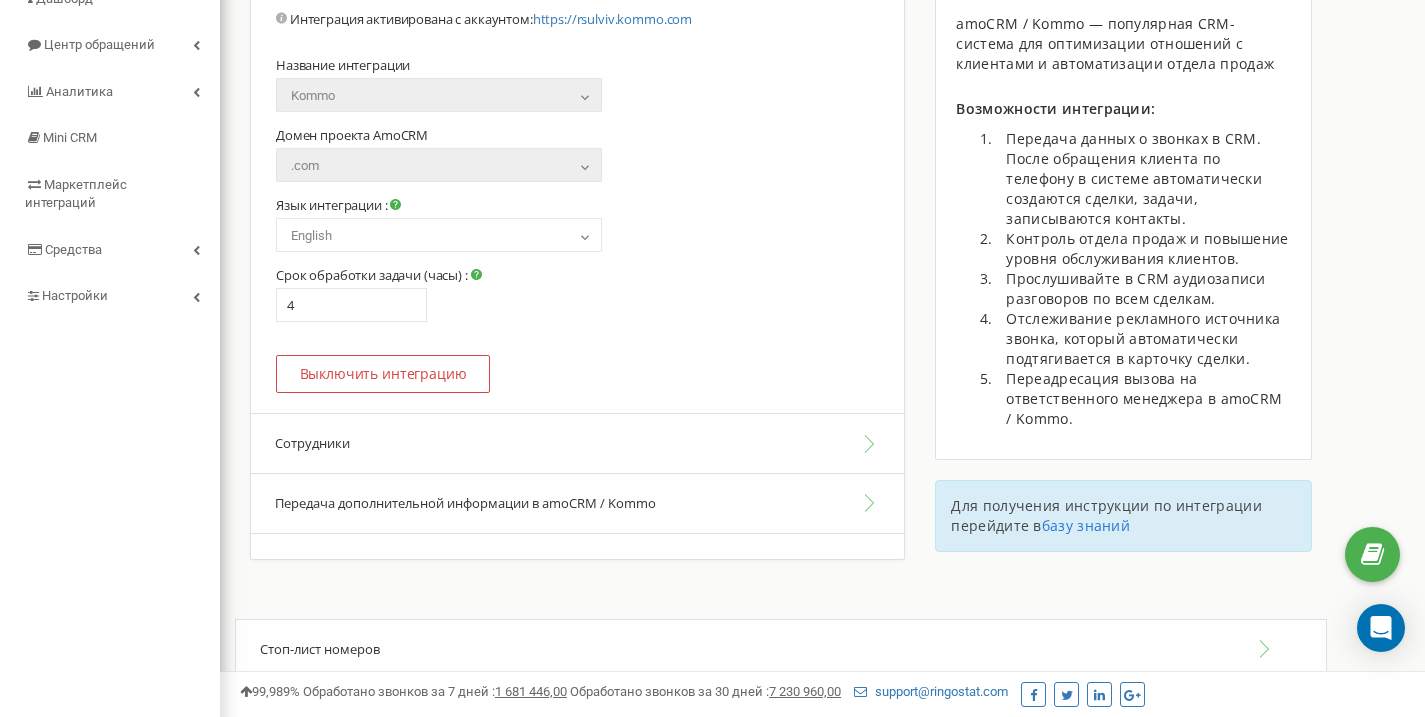 click on "Сотрудники" at bounding box center (577, 443) 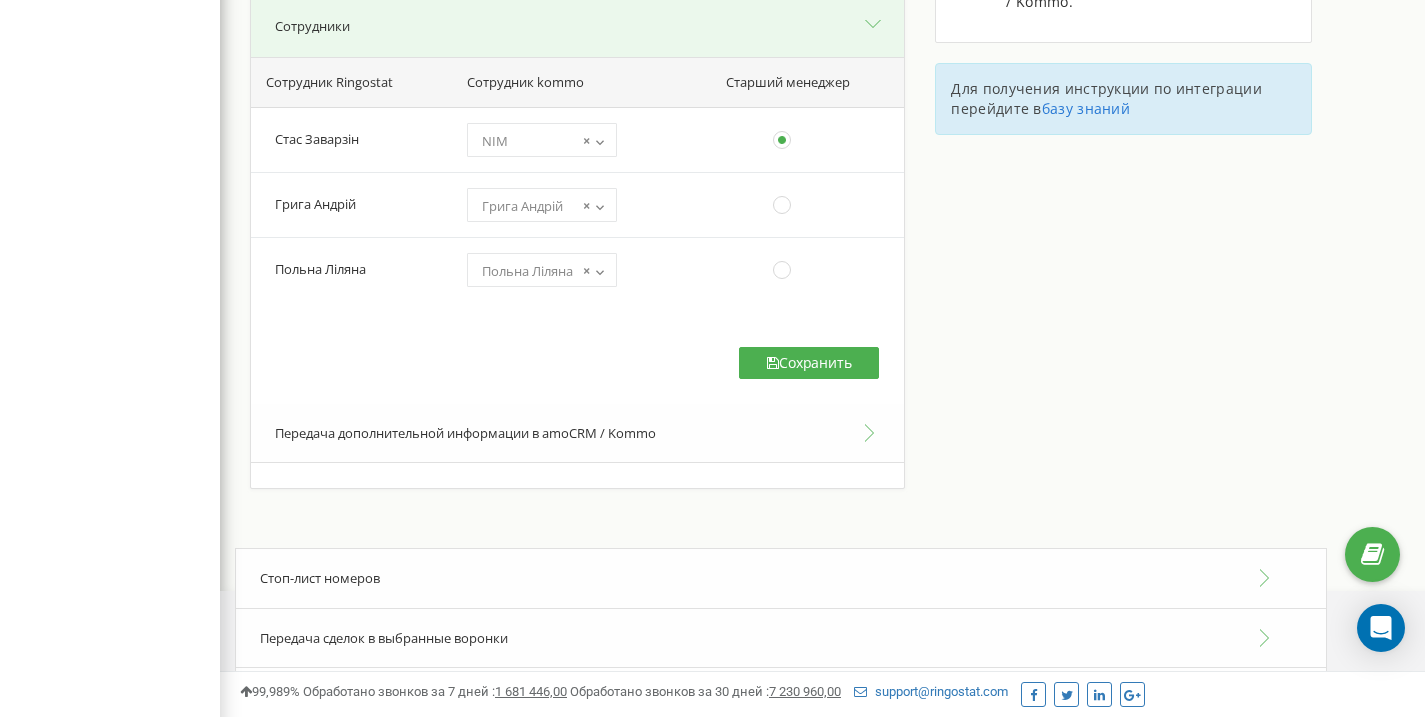 scroll, scrollTop: 612, scrollLeft: 0, axis: vertical 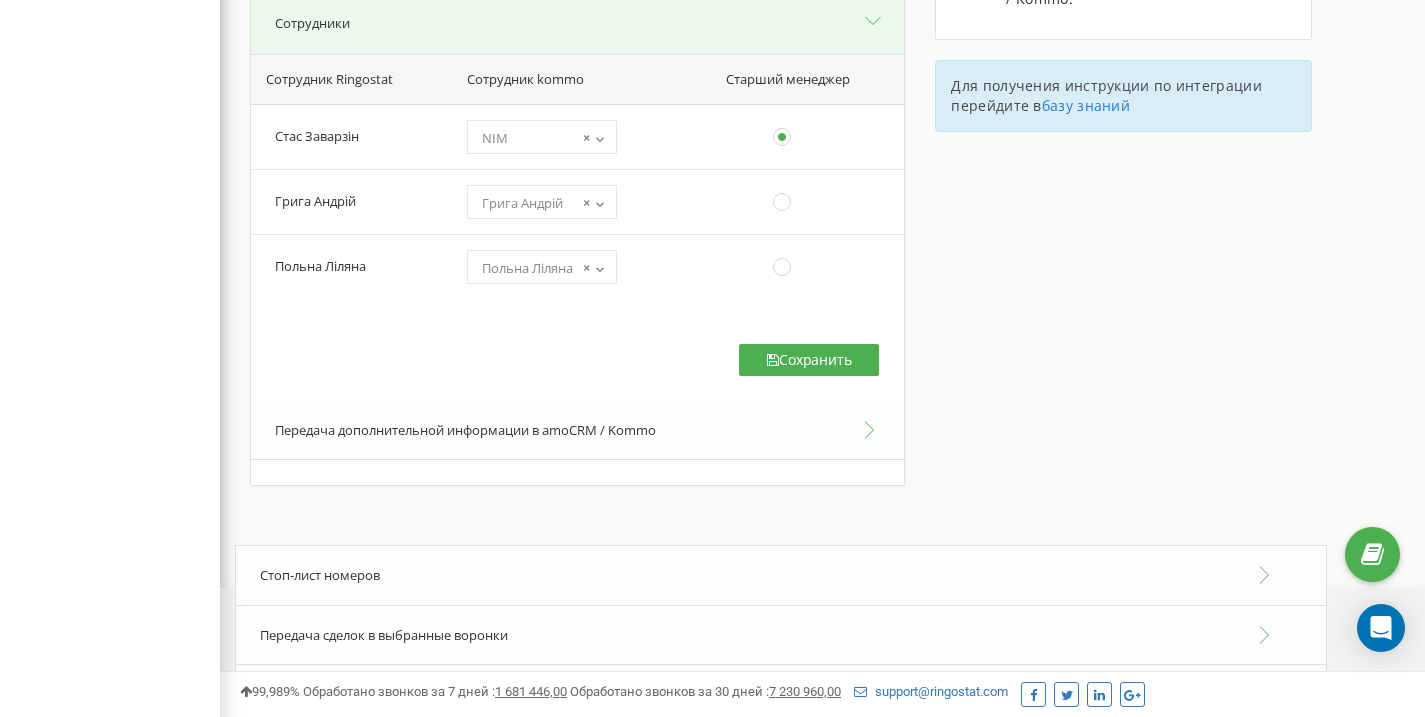 click on "Передача дополнительной информации в amoCRM / Kommo" at bounding box center (577, 431) 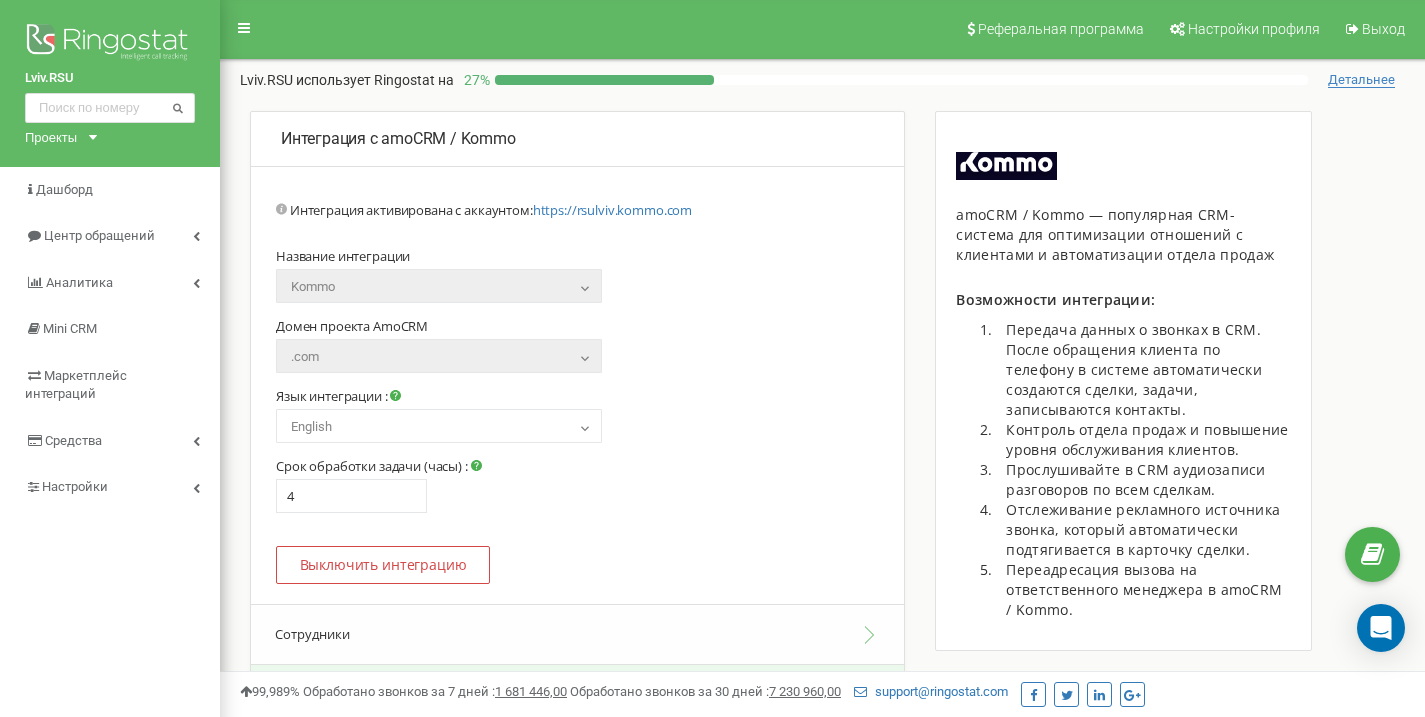 scroll, scrollTop: 0, scrollLeft: 0, axis: both 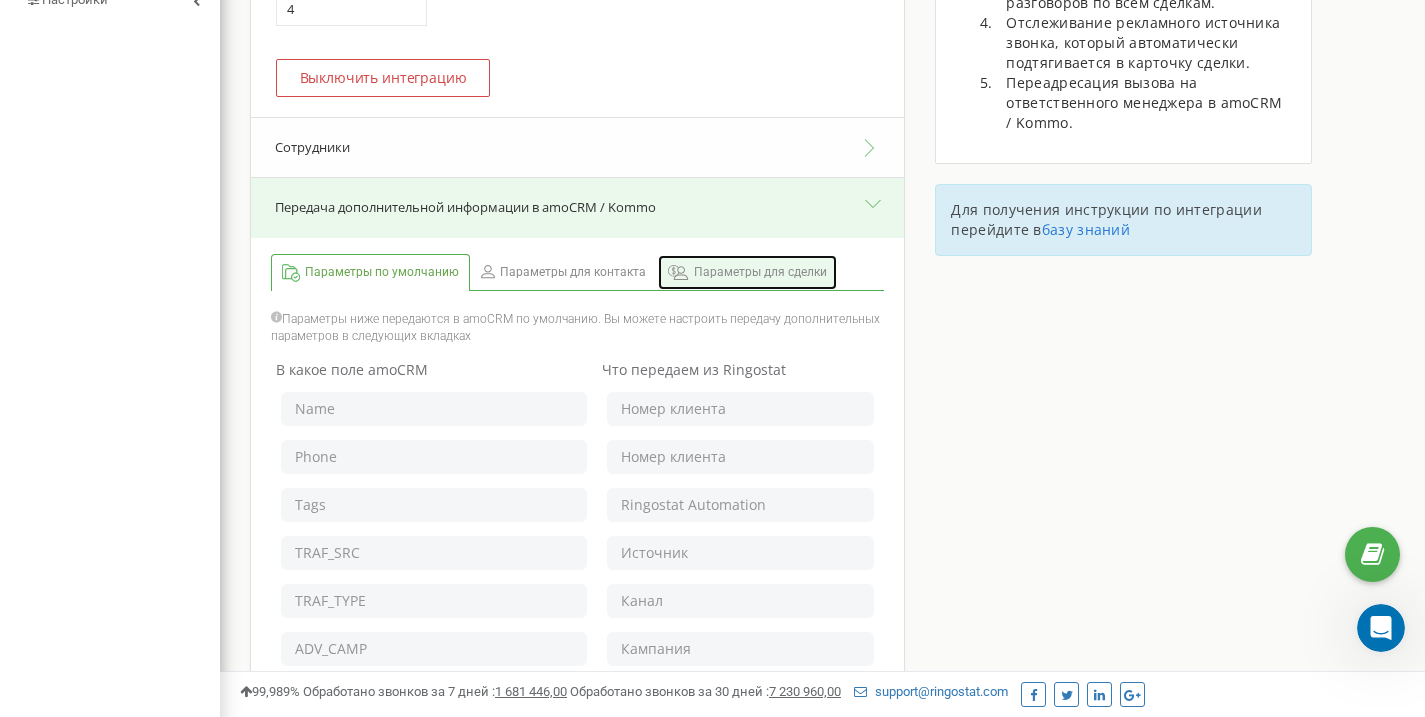 click on "Параметры для сделки" at bounding box center [760, 272] 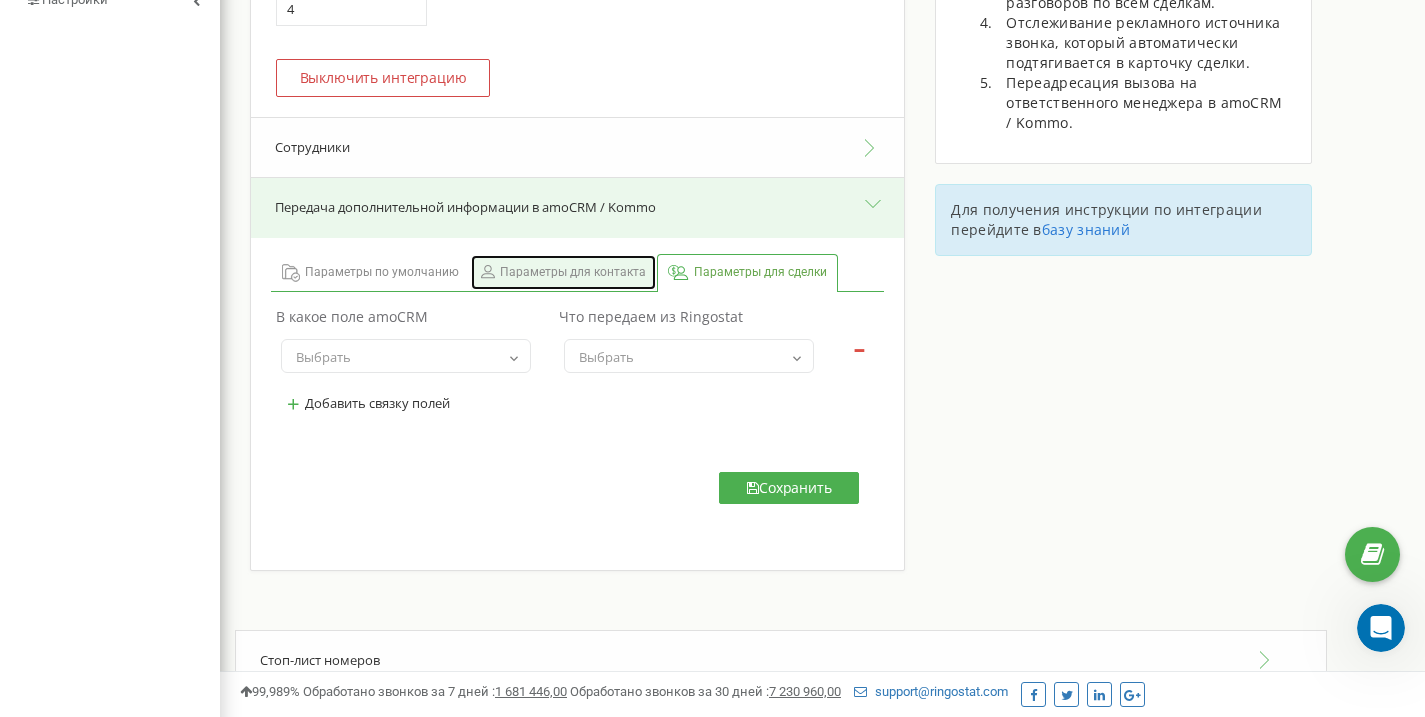 click on "Параметры для контакта" at bounding box center [573, 272] 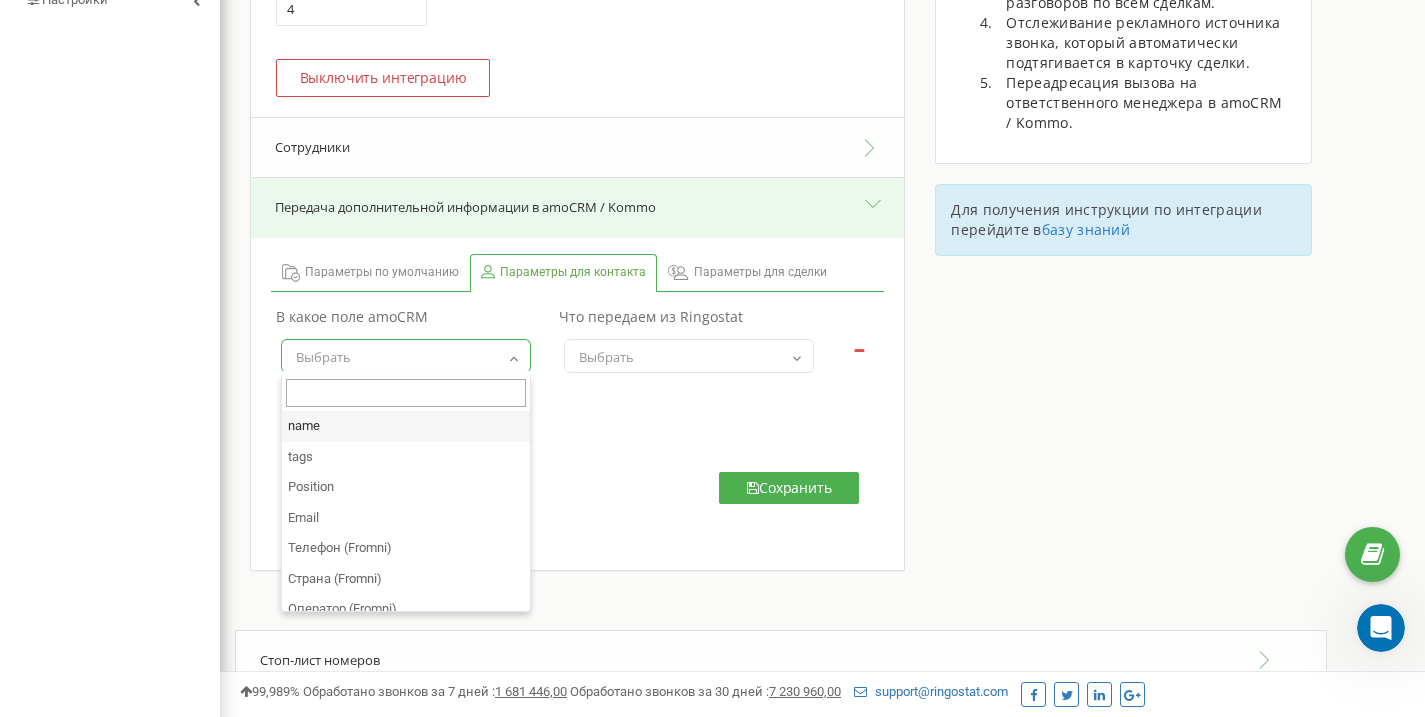 click on "Выбрать" at bounding box center [406, 357] 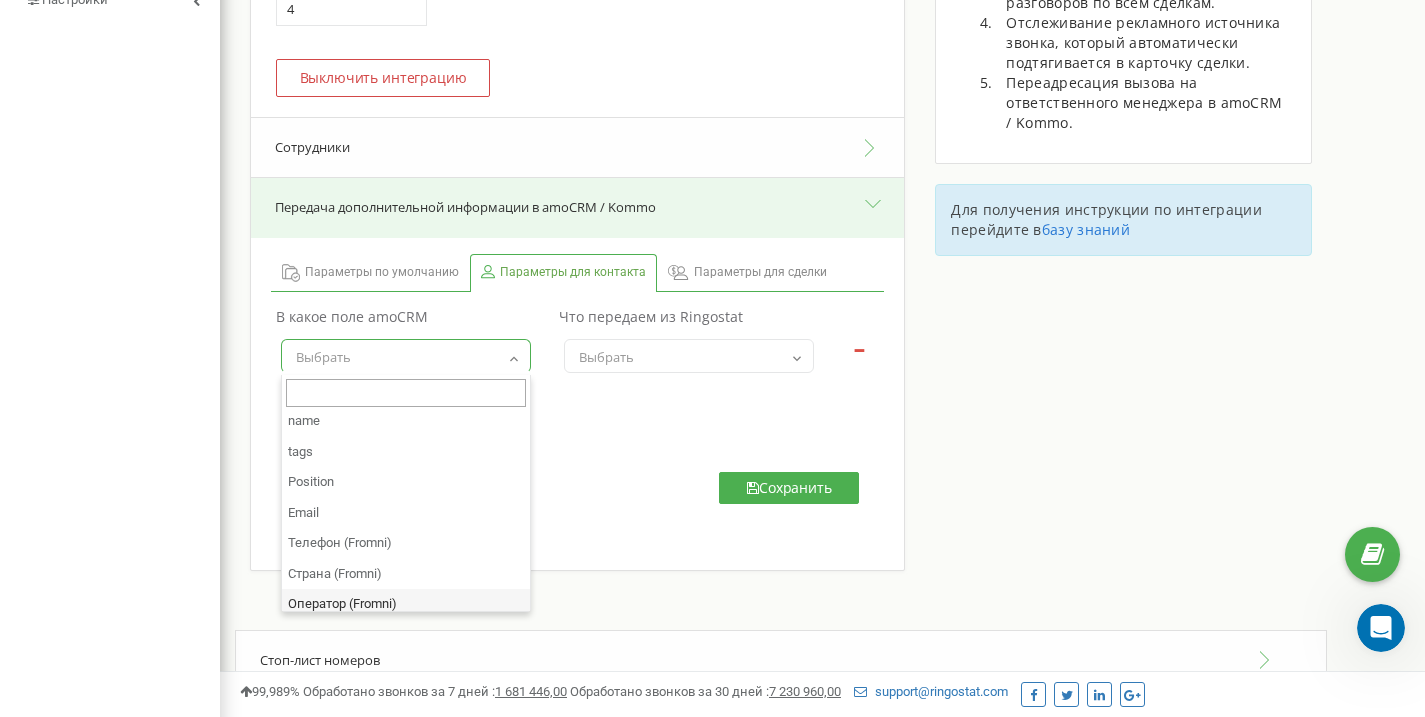 scroll, scrollTop: 0, scrollLeft: 0, axis: both 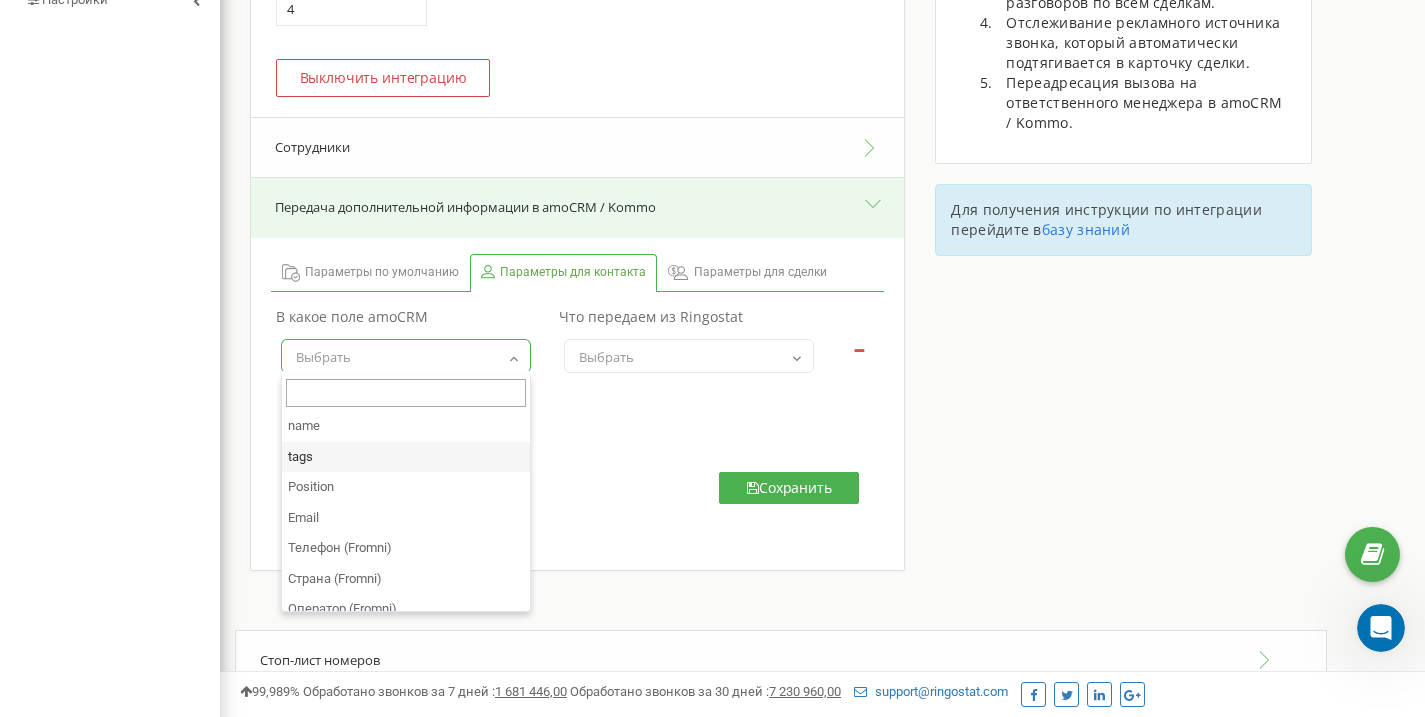 click on "В какое поле amoCRM
Что передаем из Ringostat
name
tags
Position Email Телефон (Fromni) Дата" at bounding box center (577, 374) 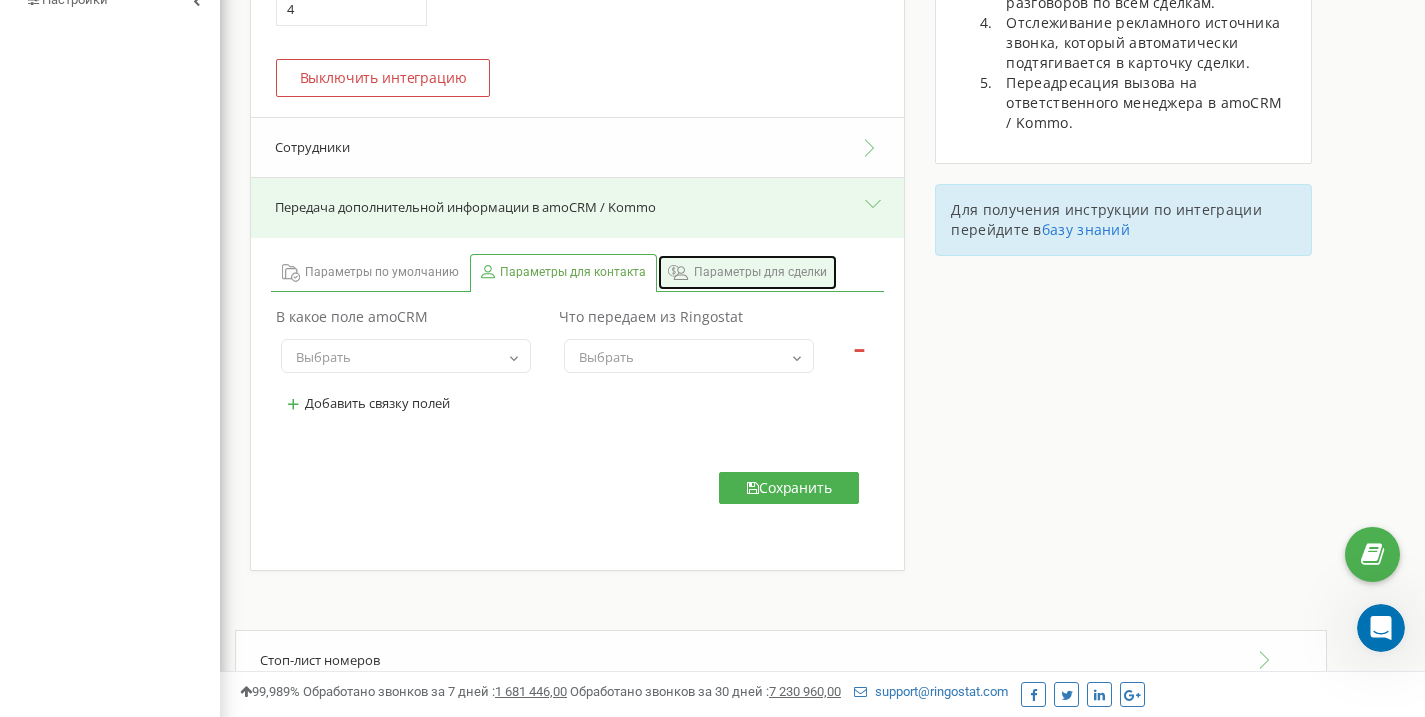 click on "Параметры для сделки" at bounding box center (760, 272) 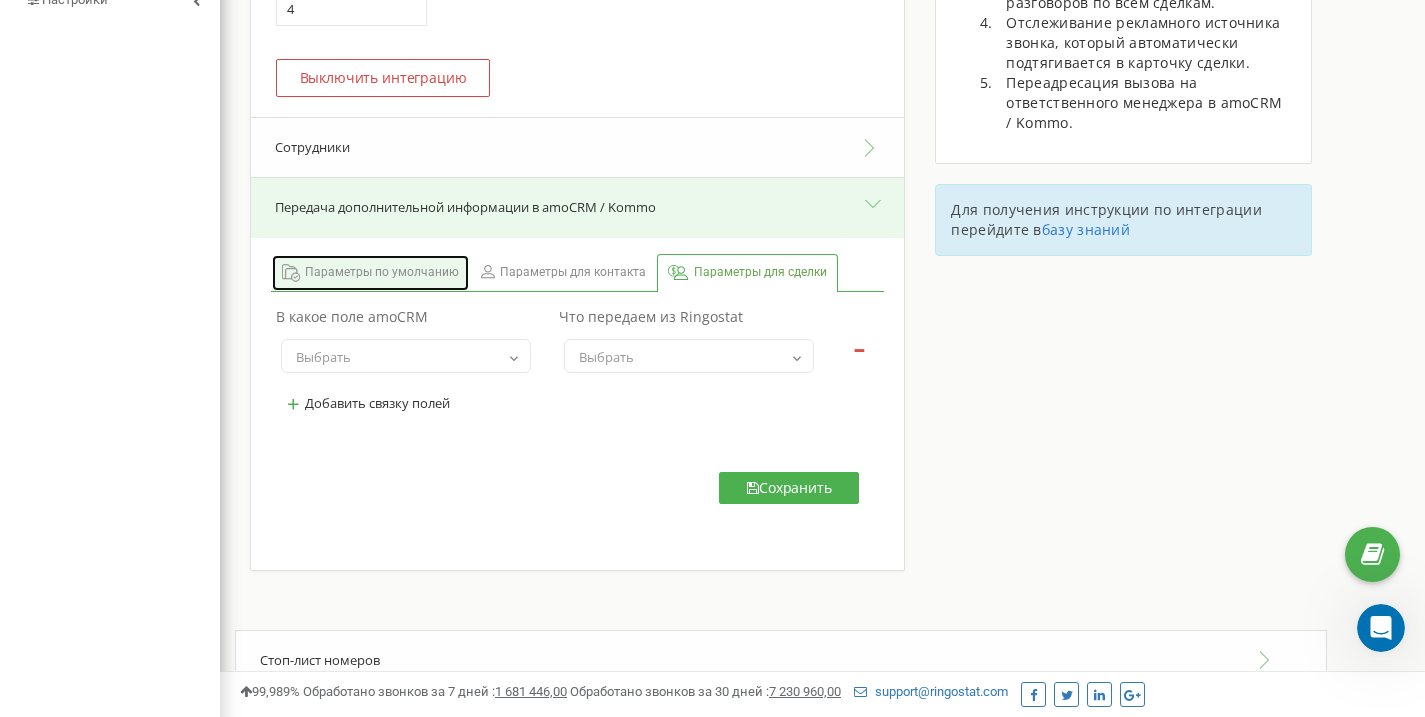 click on "Параметры по умолчанию" at bounding box center (382, 272) 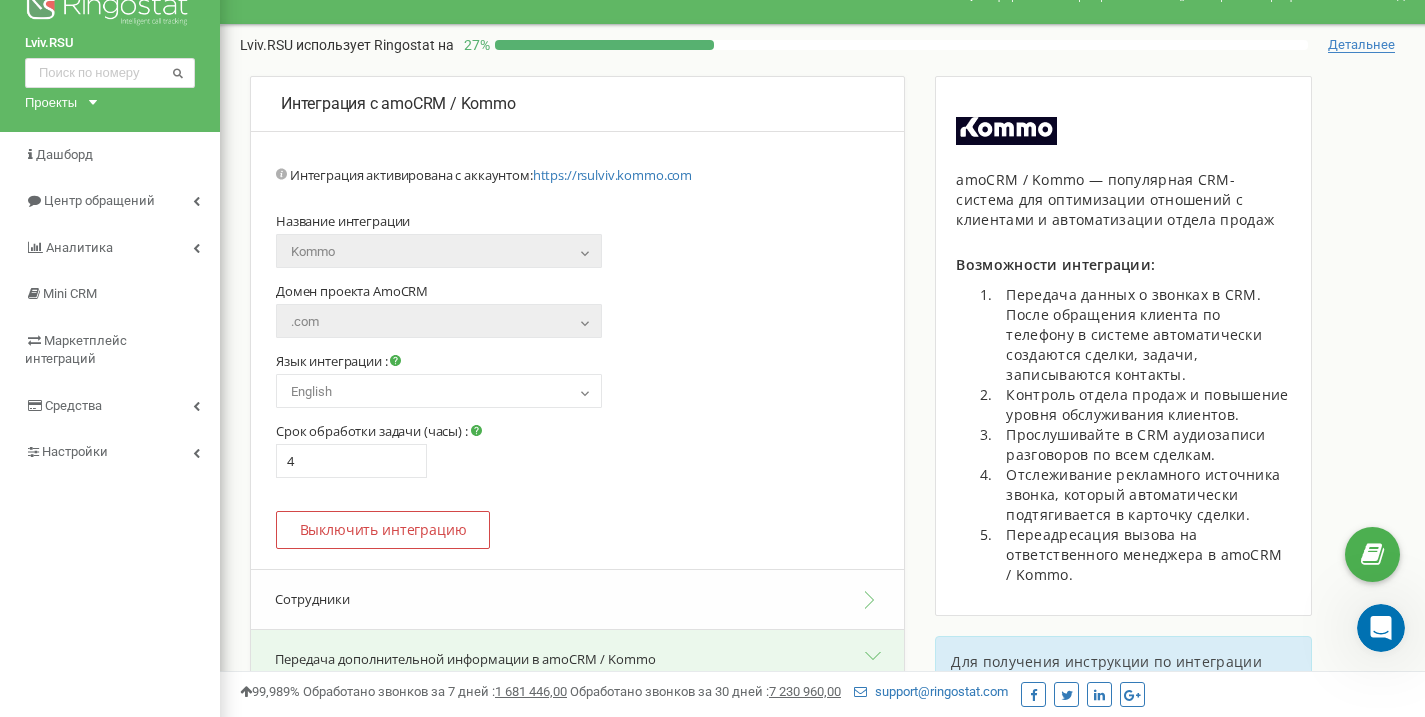 scroll, scrollTop: 0, scrollLeft: 0, axis: both 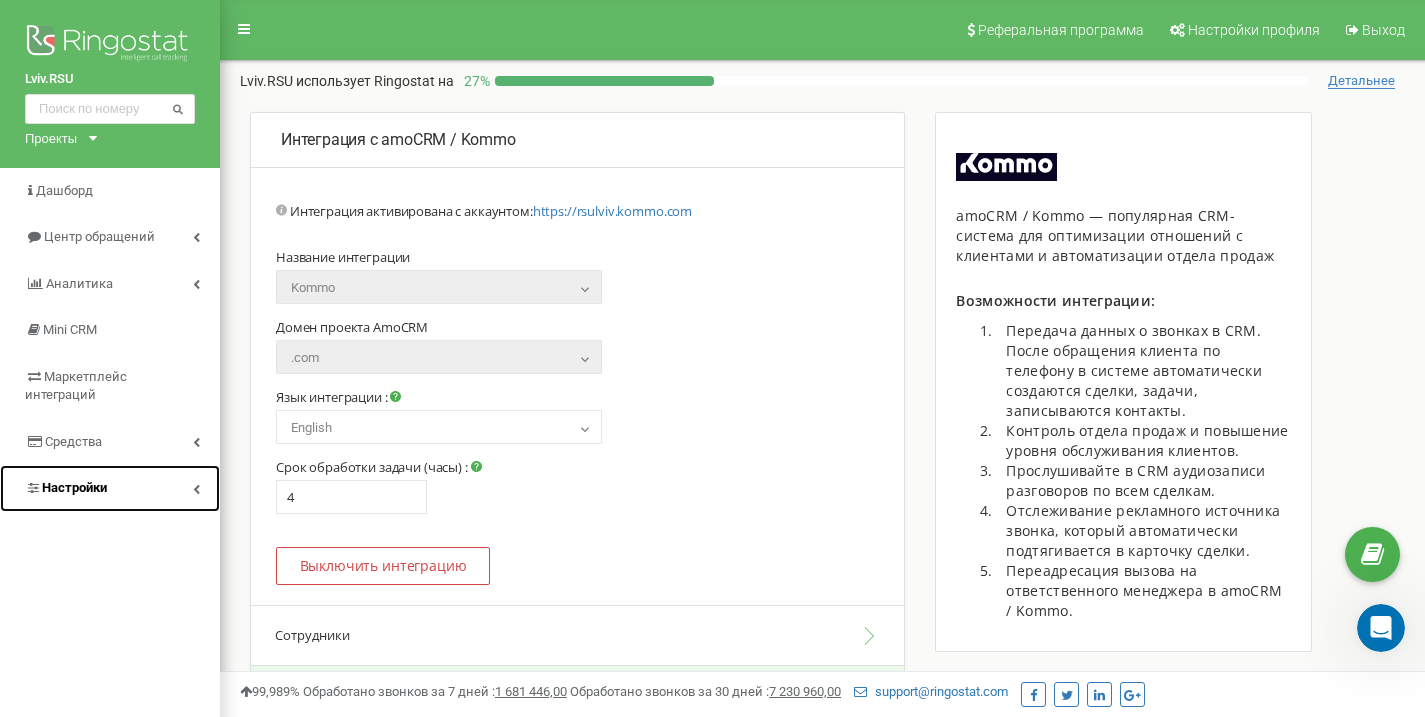 click on "Настройки" at bounding box center [74, 487] 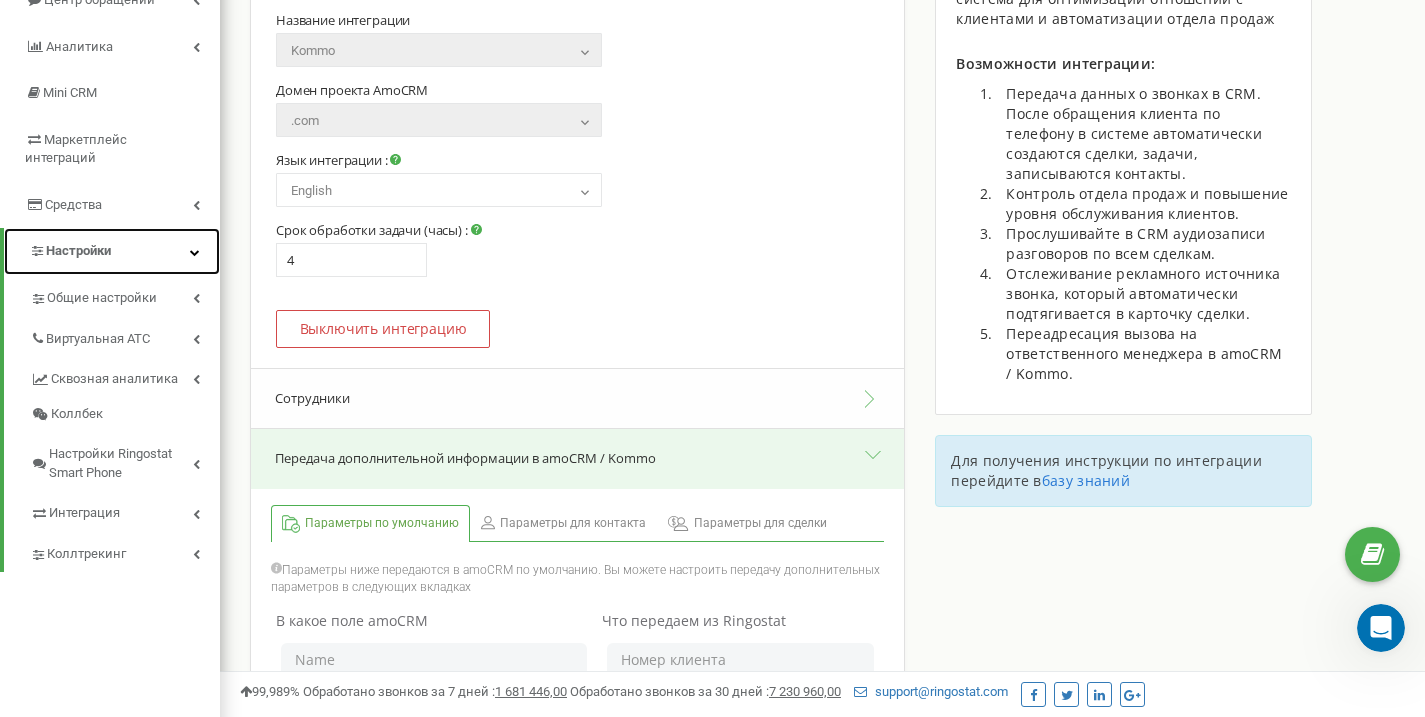 scroll, scrollTop: 247, scrollLeft: 0, axis: vertical 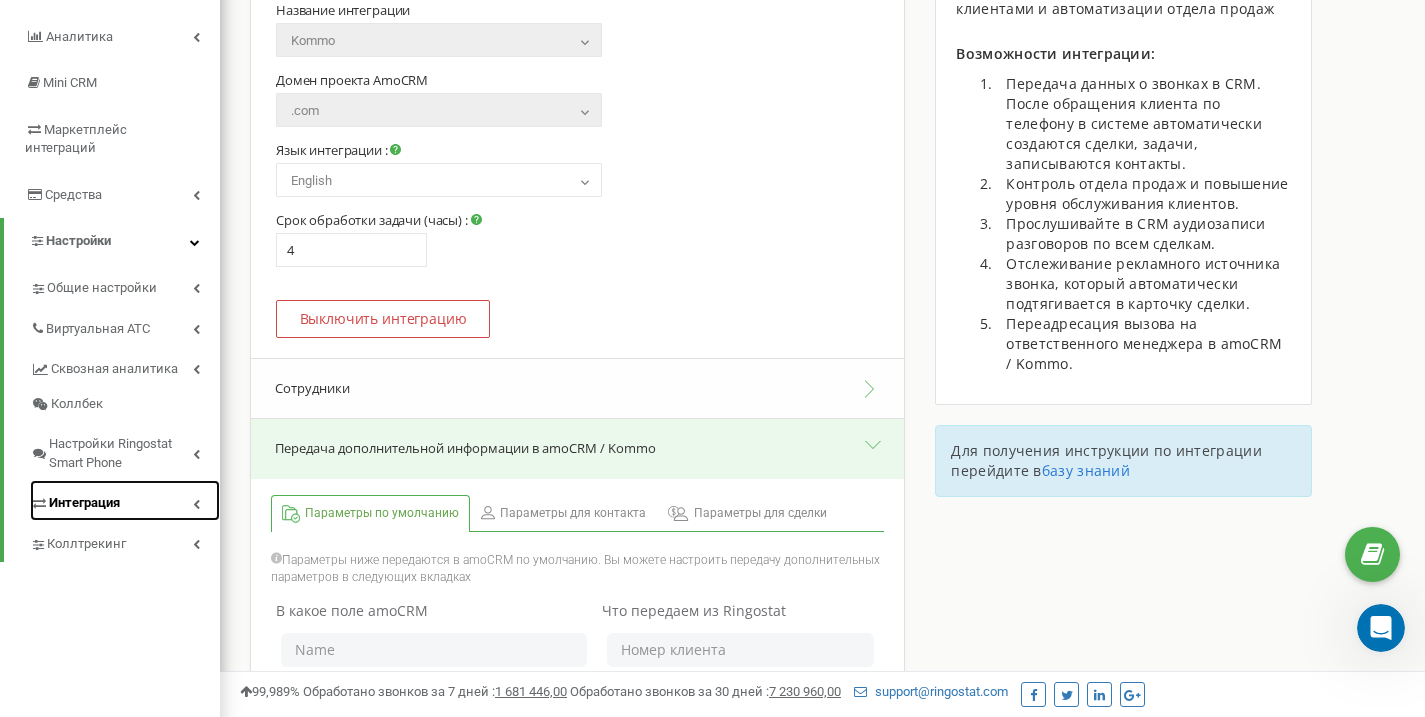 click on "Интеграция" at bounding box center [125, 500] 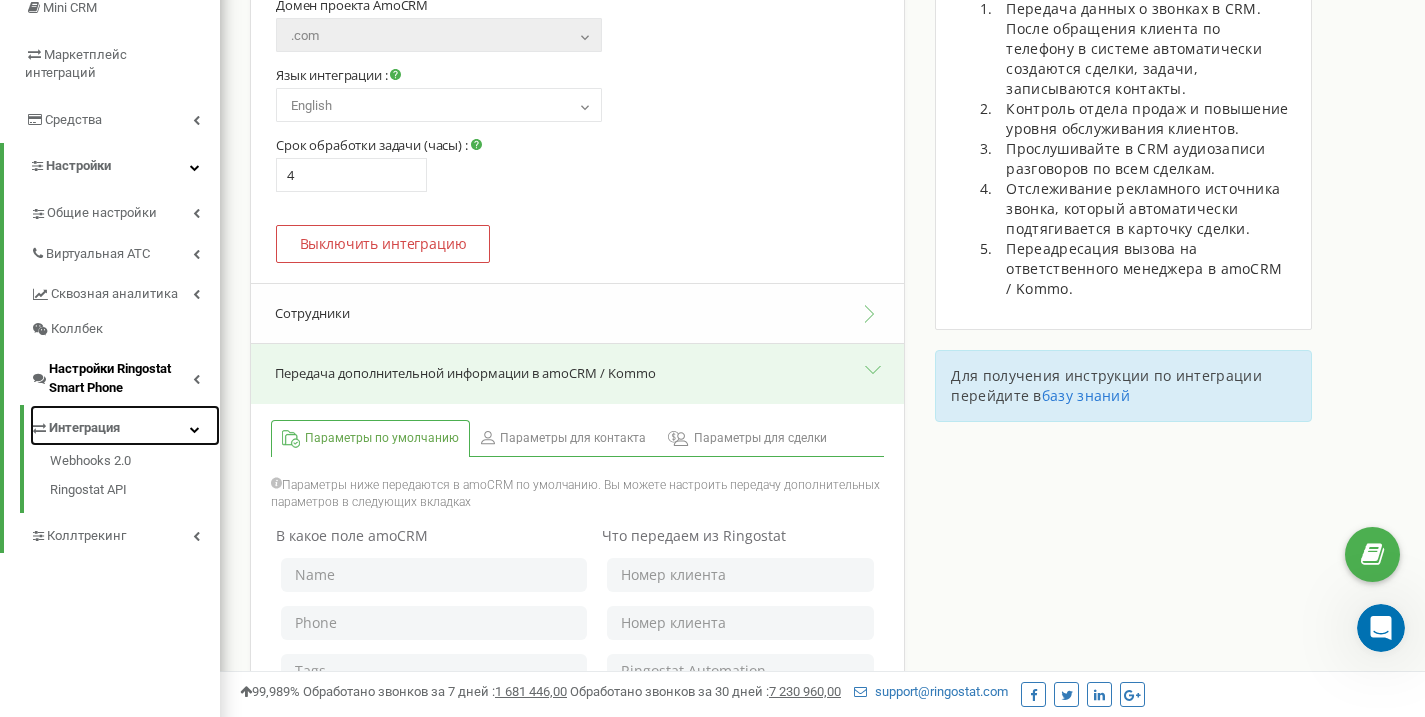 scroll, scrollTop: 323, scrollLeft: 0, axis: vertical 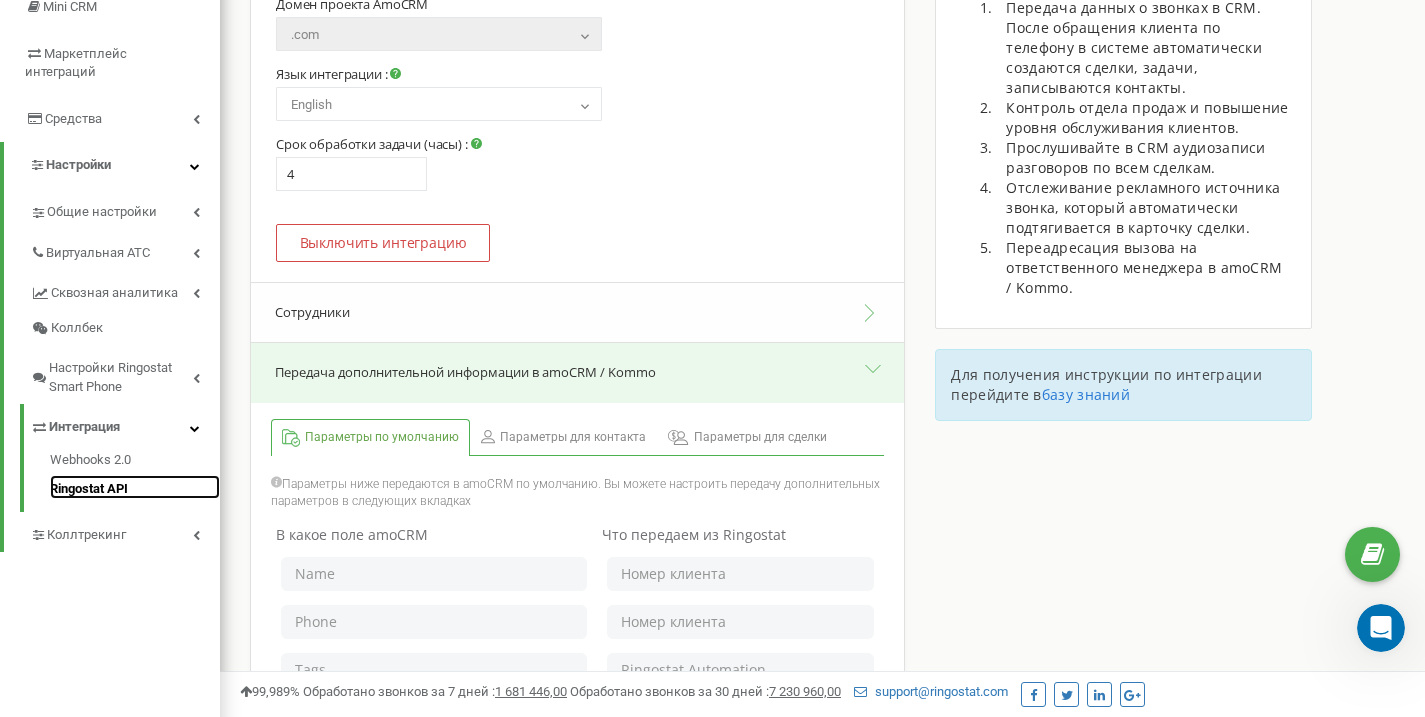 click on "Ringostat API" at bounding box center (135, 487) 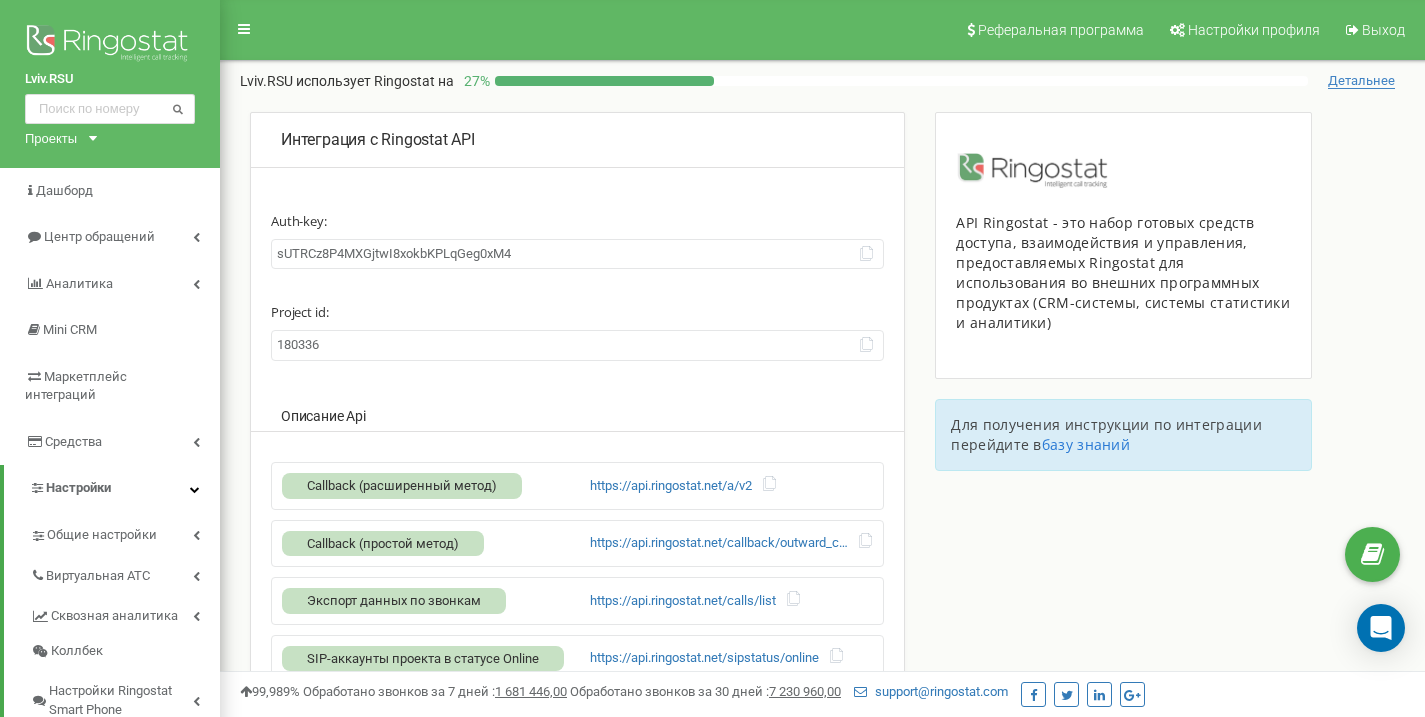 scroll, scrollTop: 0, scrollLeft: 0, axis: both 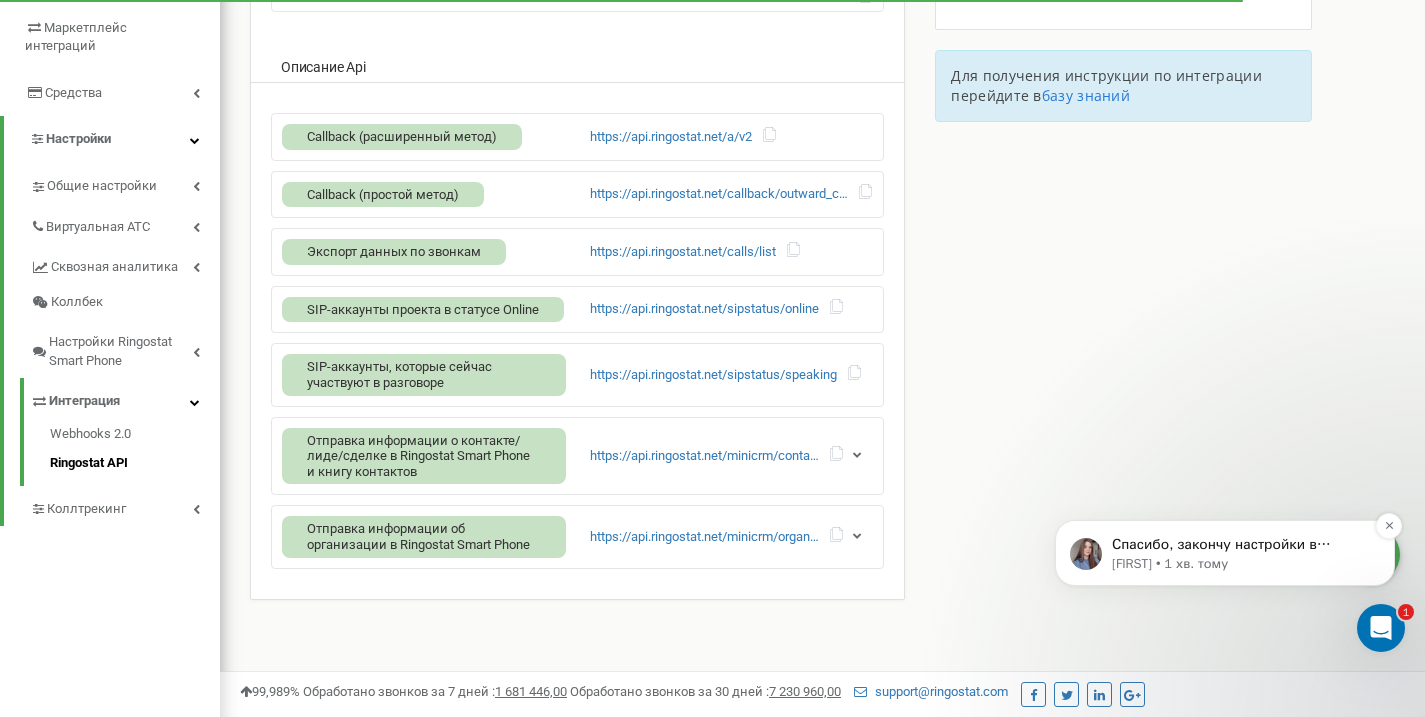click on "[FIRST] • 1 хв. тому" at bounding box center (1241, 564) 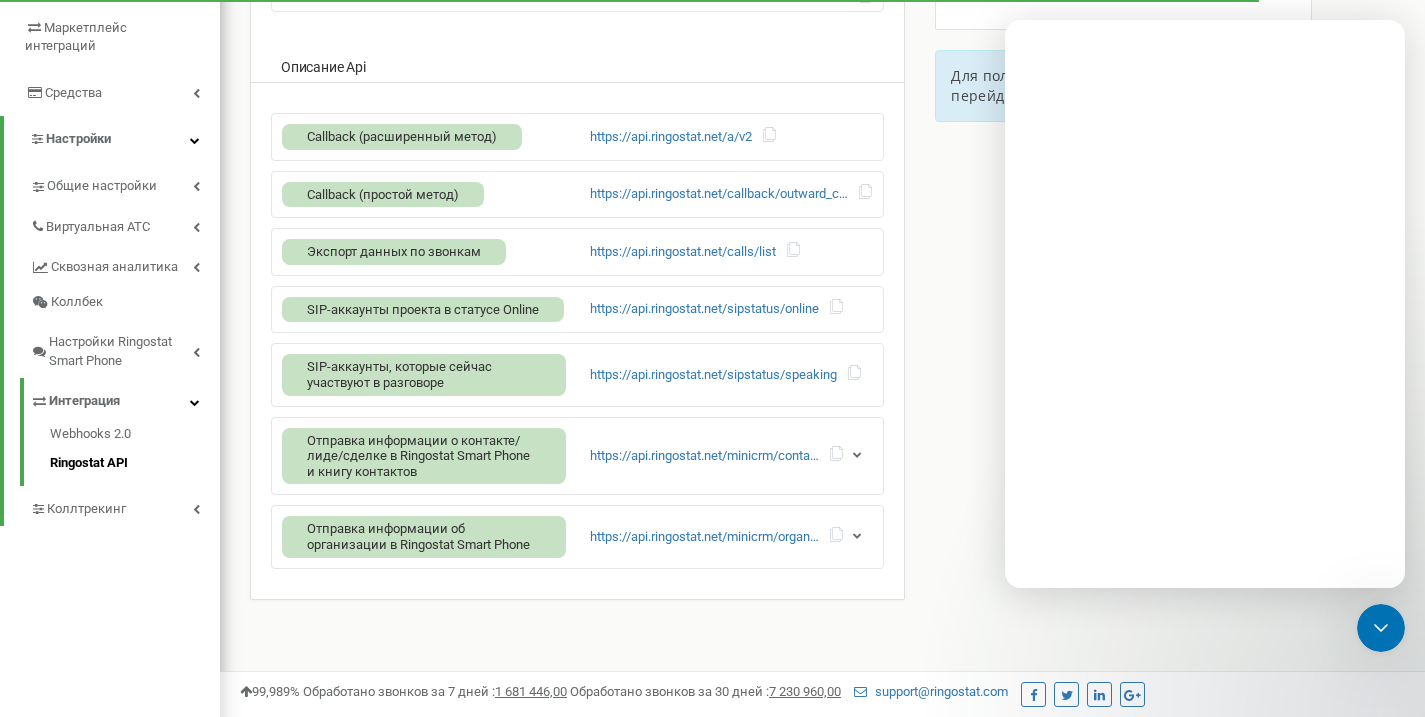 scroll, scrollTop: 0, scrollLeft: 0, axis: both 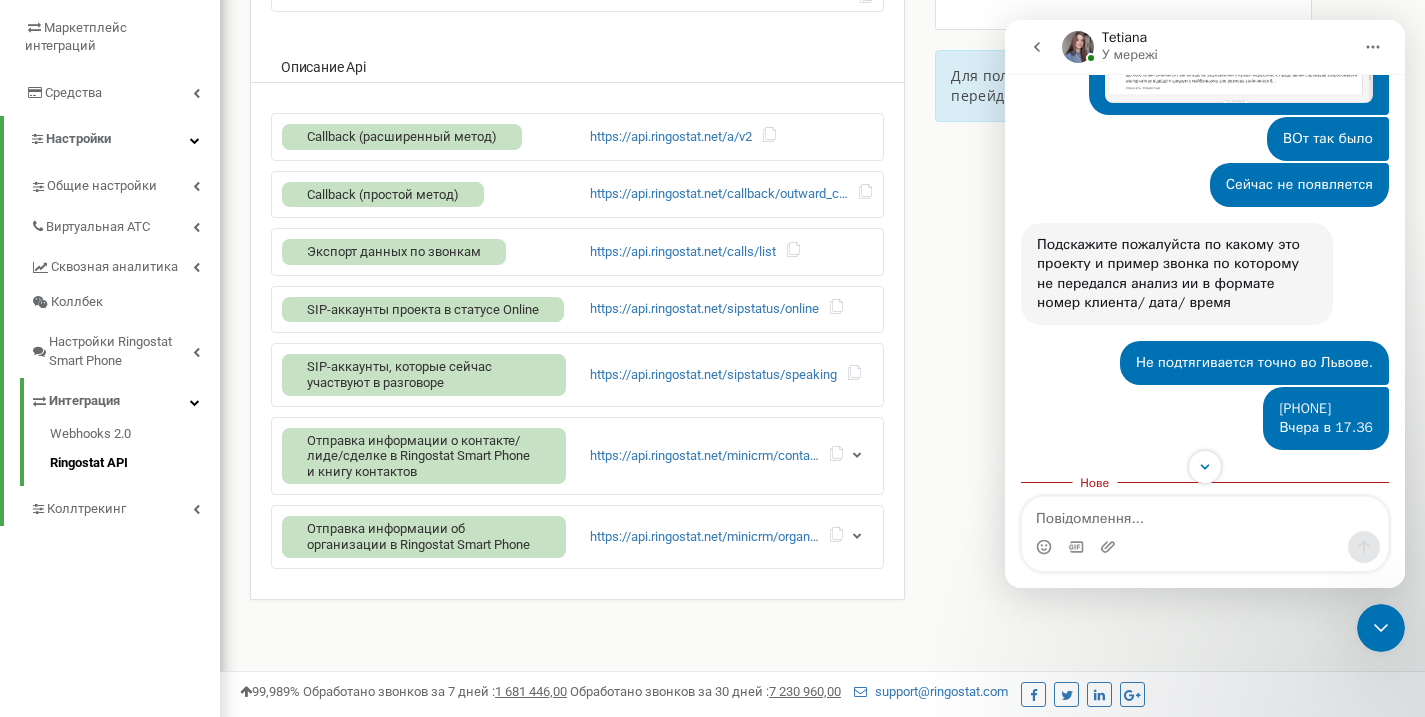click at bounding box center (1239, 48) 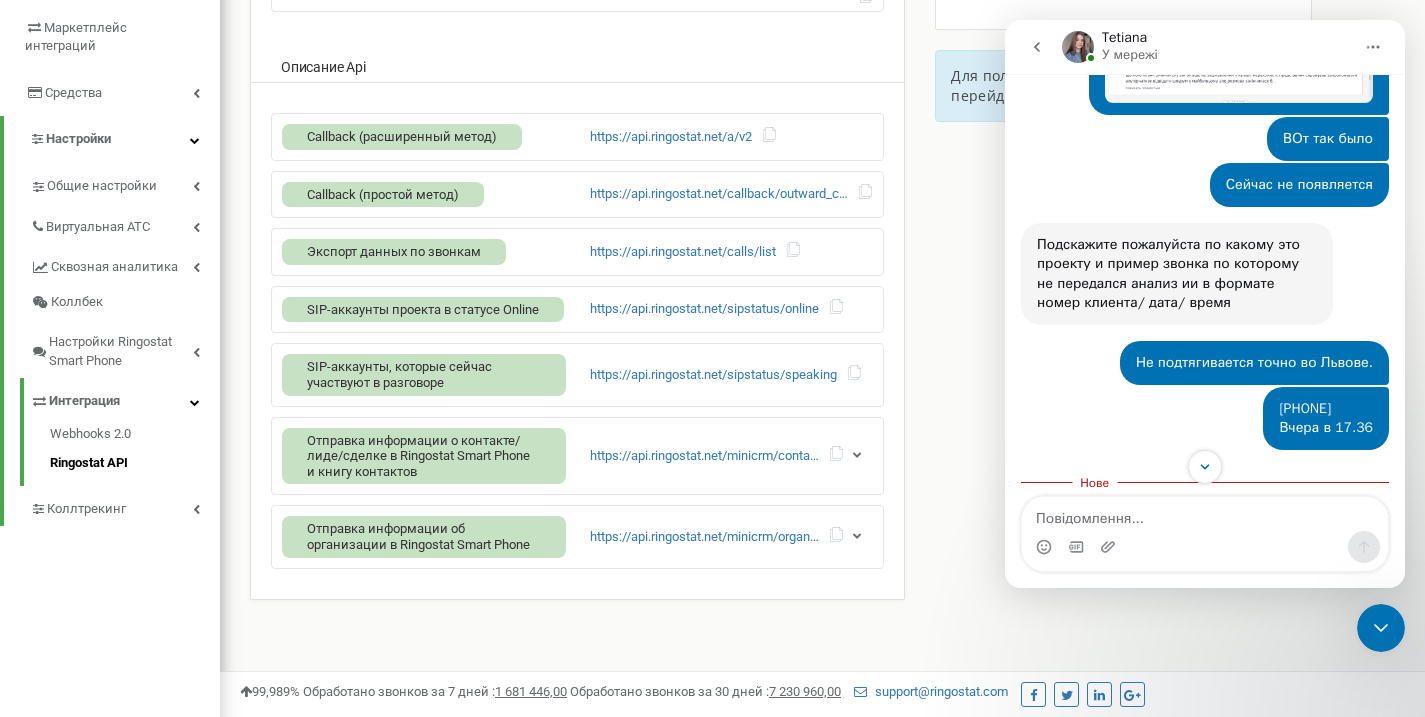 scroll, scrollTop: 0, scrollLeft: 0, axis: both 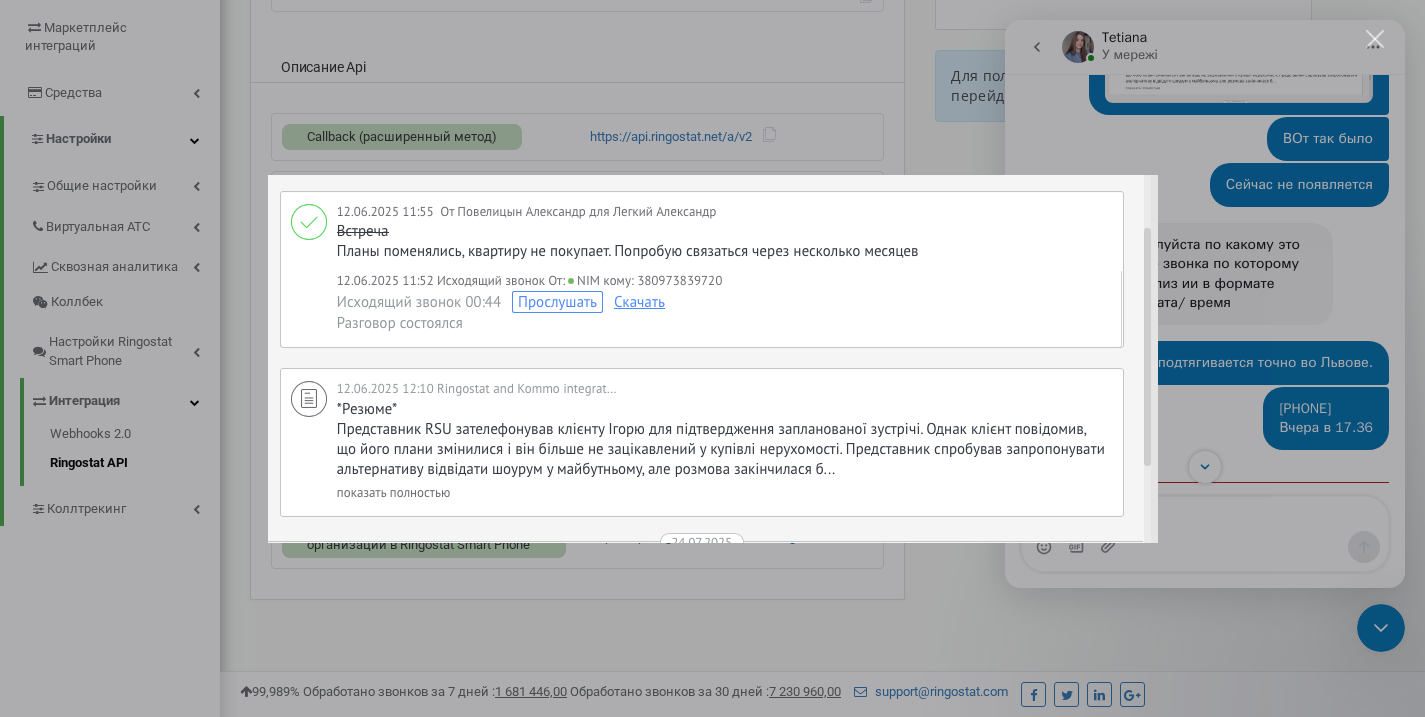 click at bounding box center [712, 358] 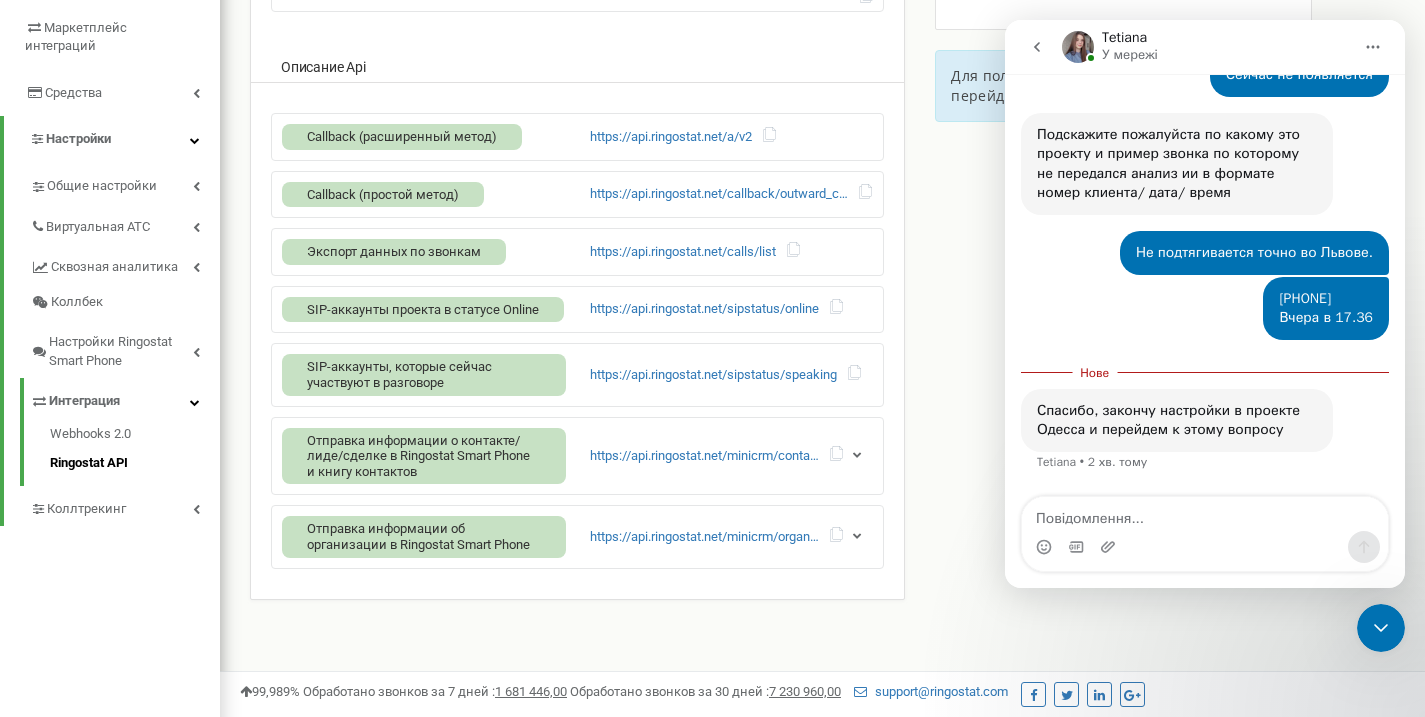 scroll, scrollTop: 2767, scrollLeft: 0, axis: vertical 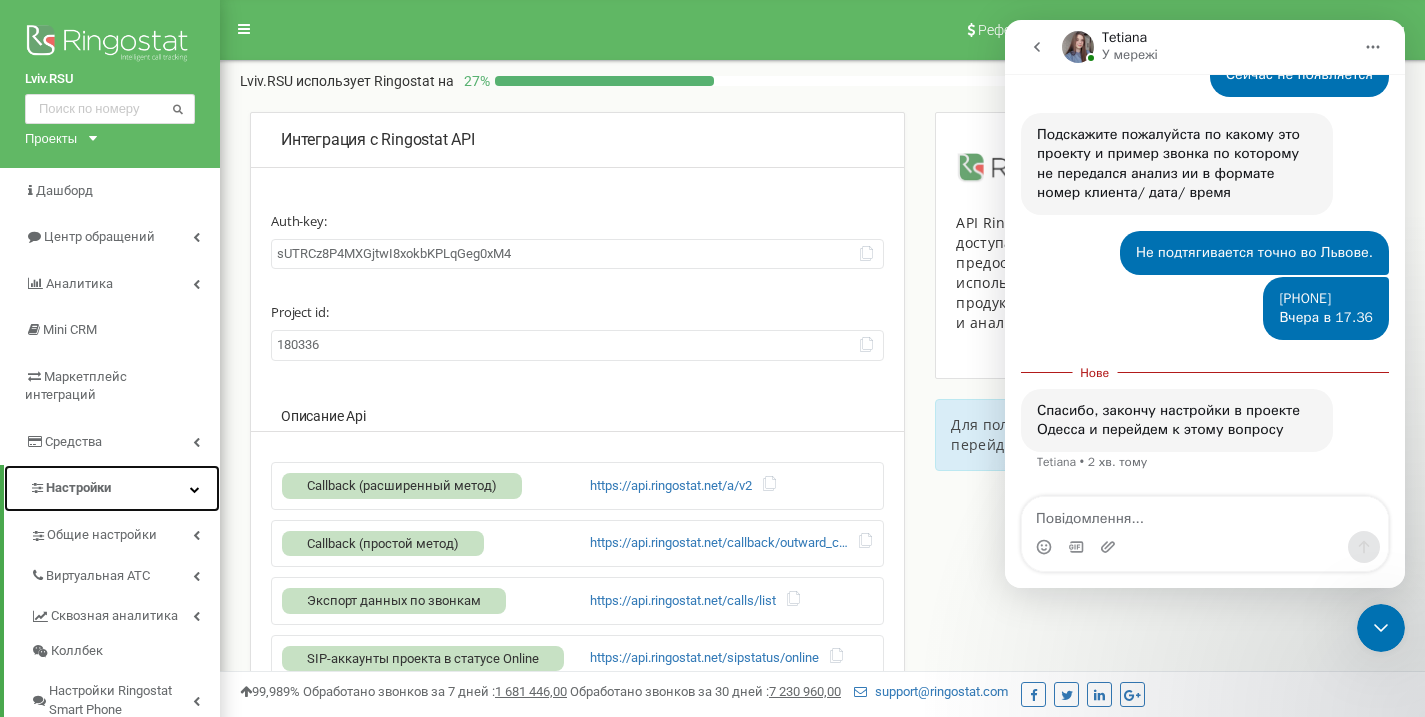 click on "Настройки" at bounding box center (112, 488) 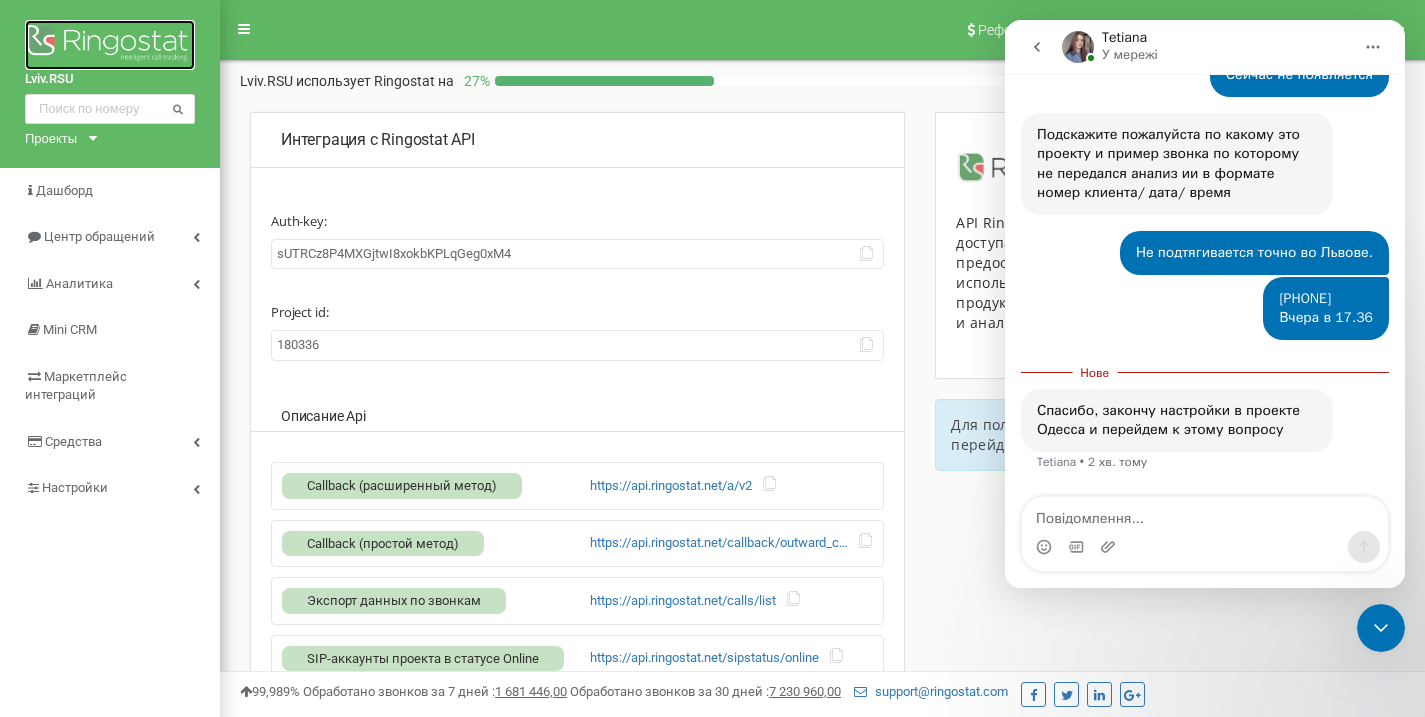 click at bounding box center [110, 45] 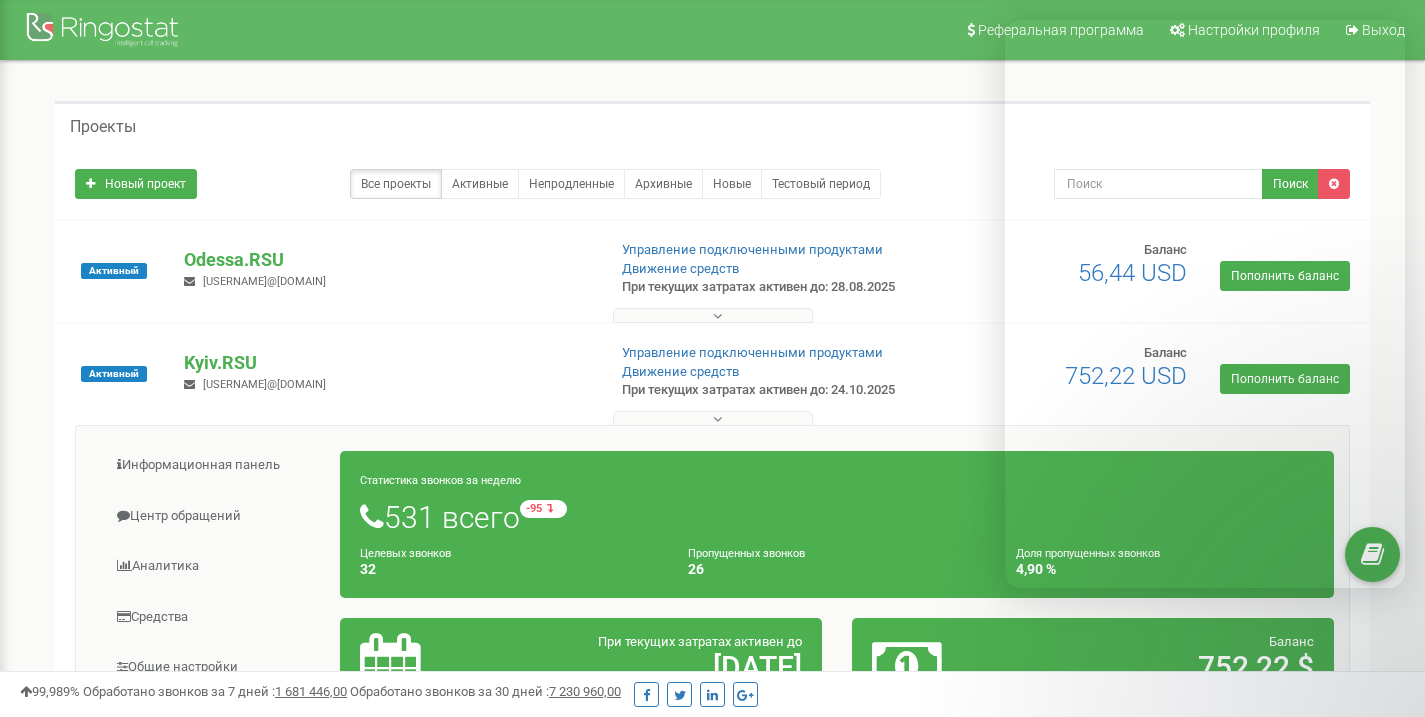 scroll, scrollTop: 110, scrollLeft: 0, axis: vertical 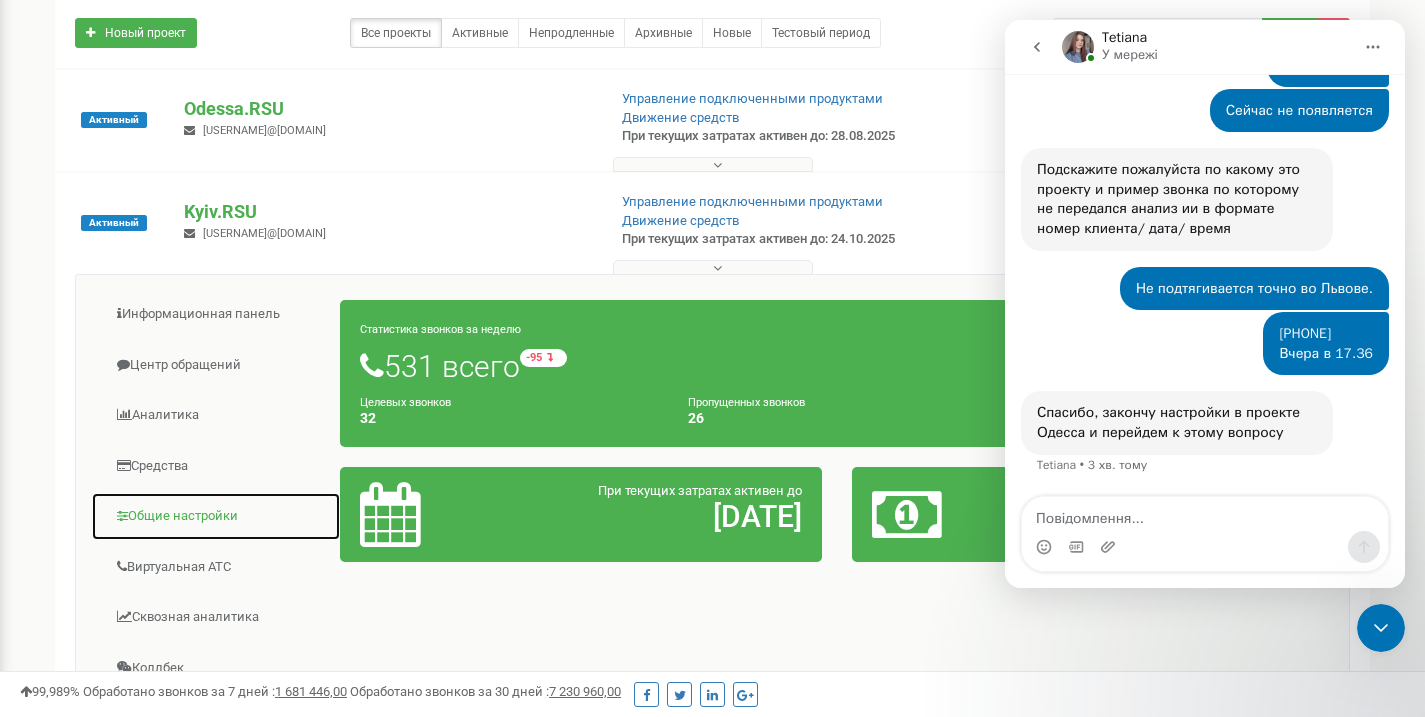 click on "Общие настройки" at bounding box center (216, 516) 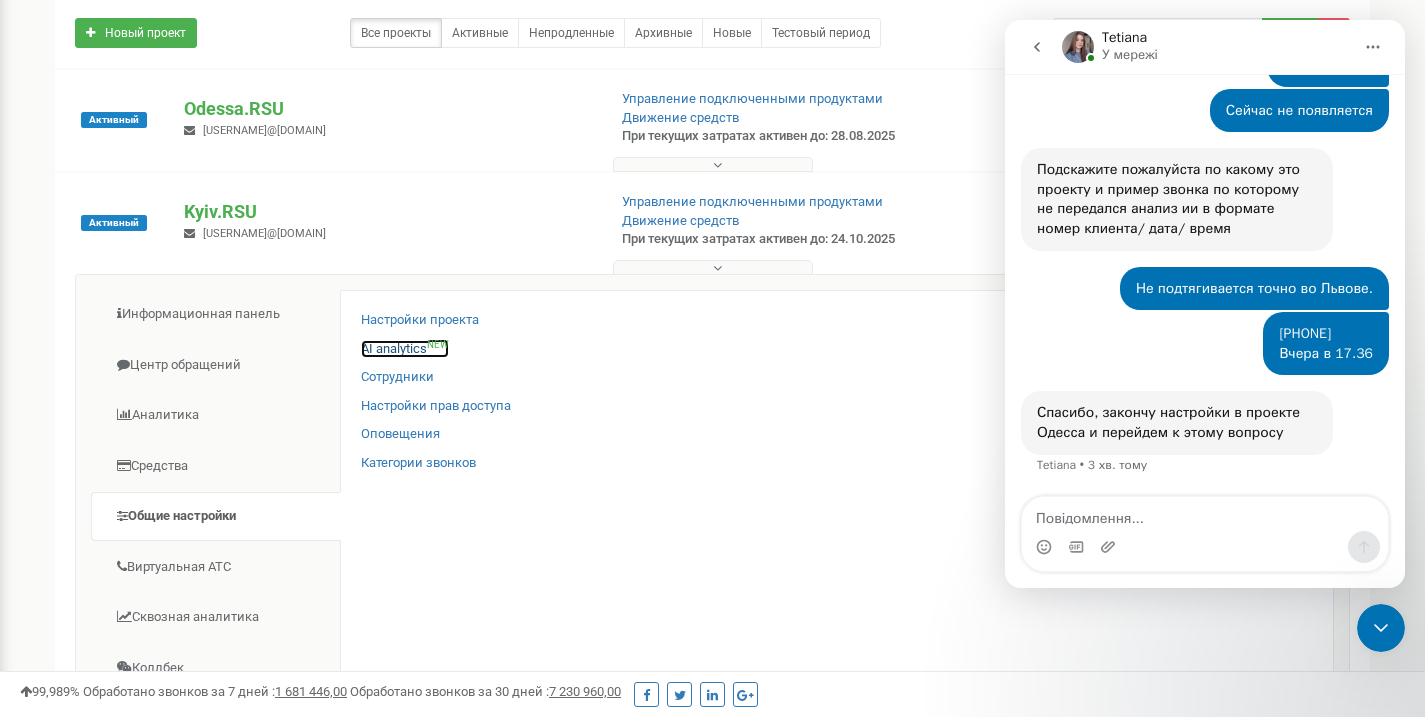 click on "AI analytics  NEW" at bounding box center (405, 349) 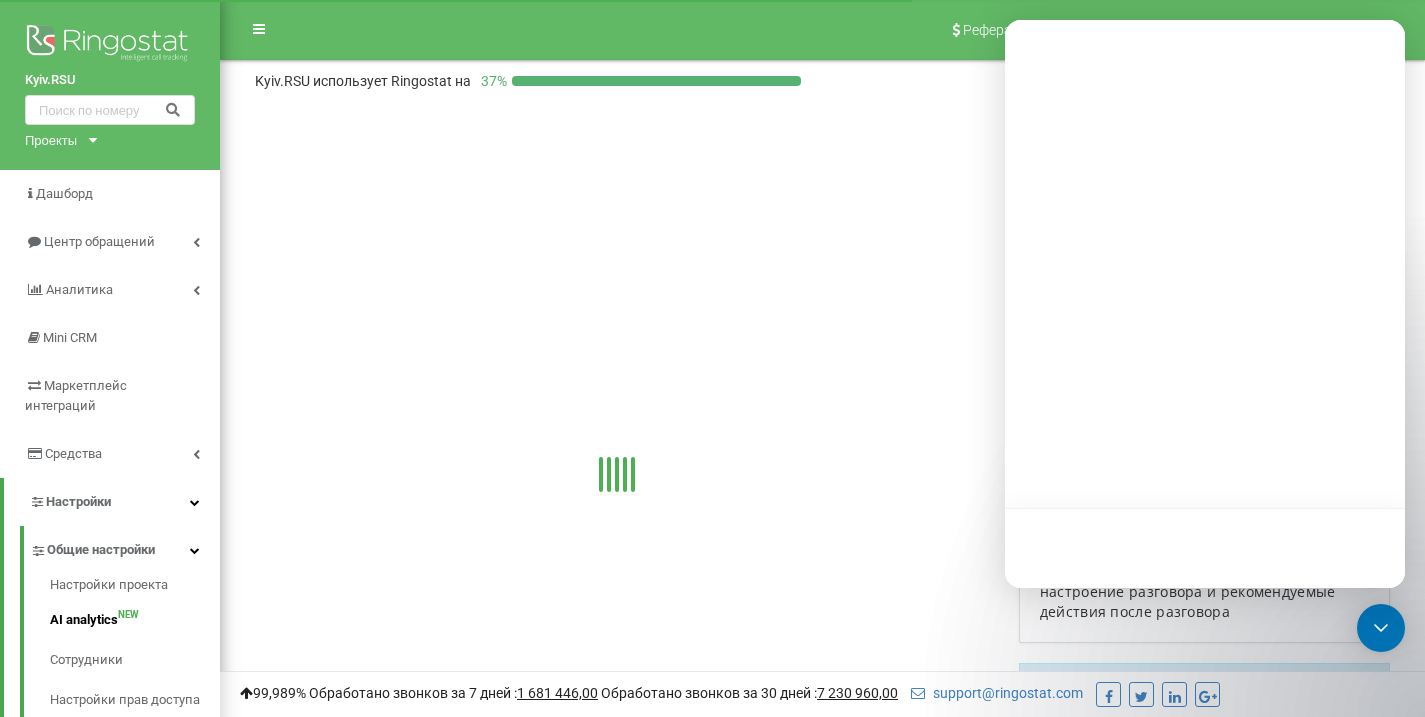 scroll, scrollTop: 0, scrollLeft: 0, axis: both 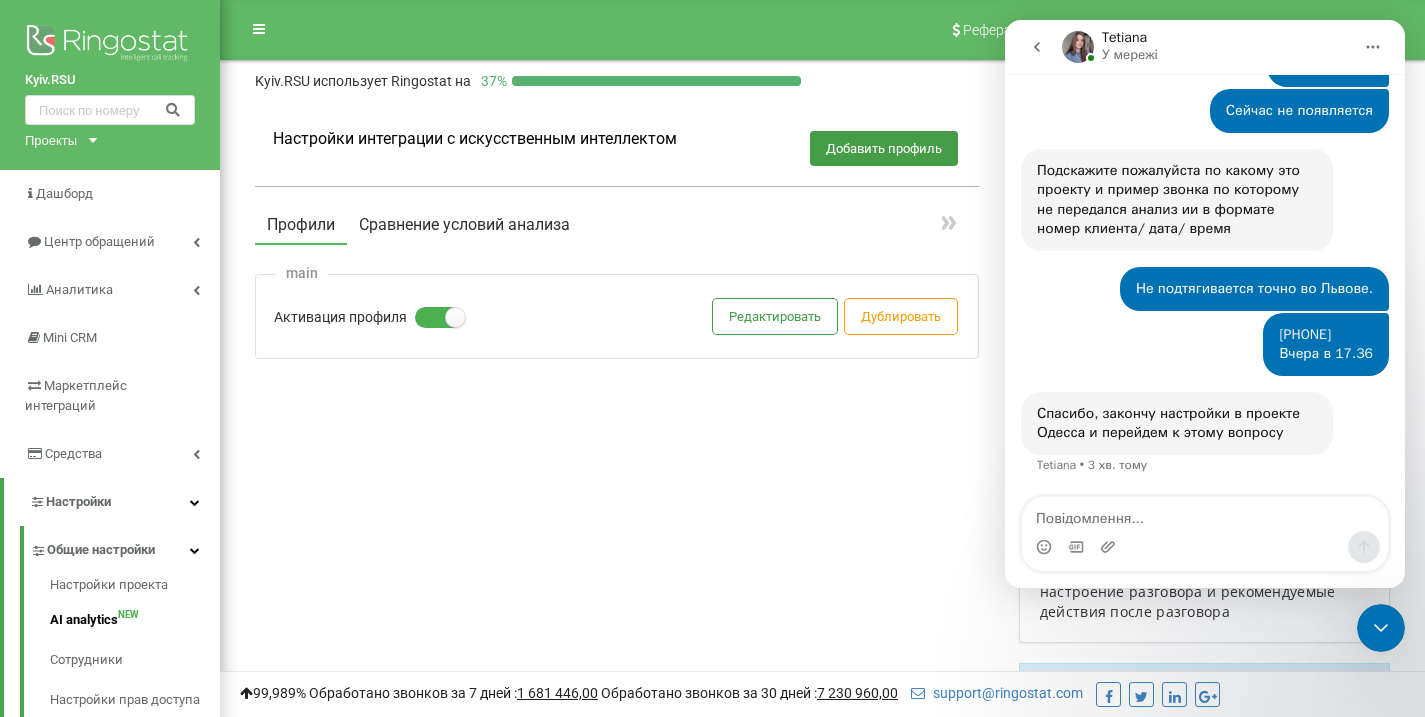 click on "Сравнение условий анализа" at bounding box center (464, 225) 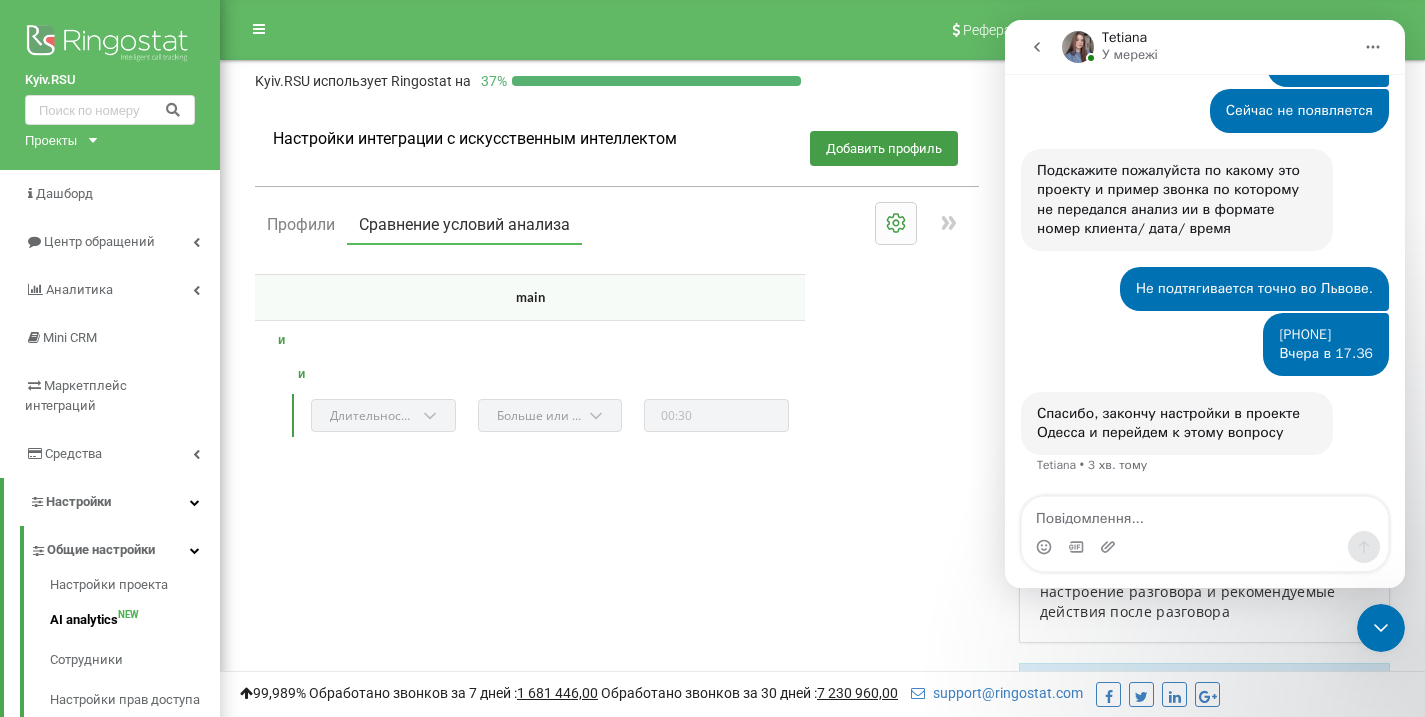 click 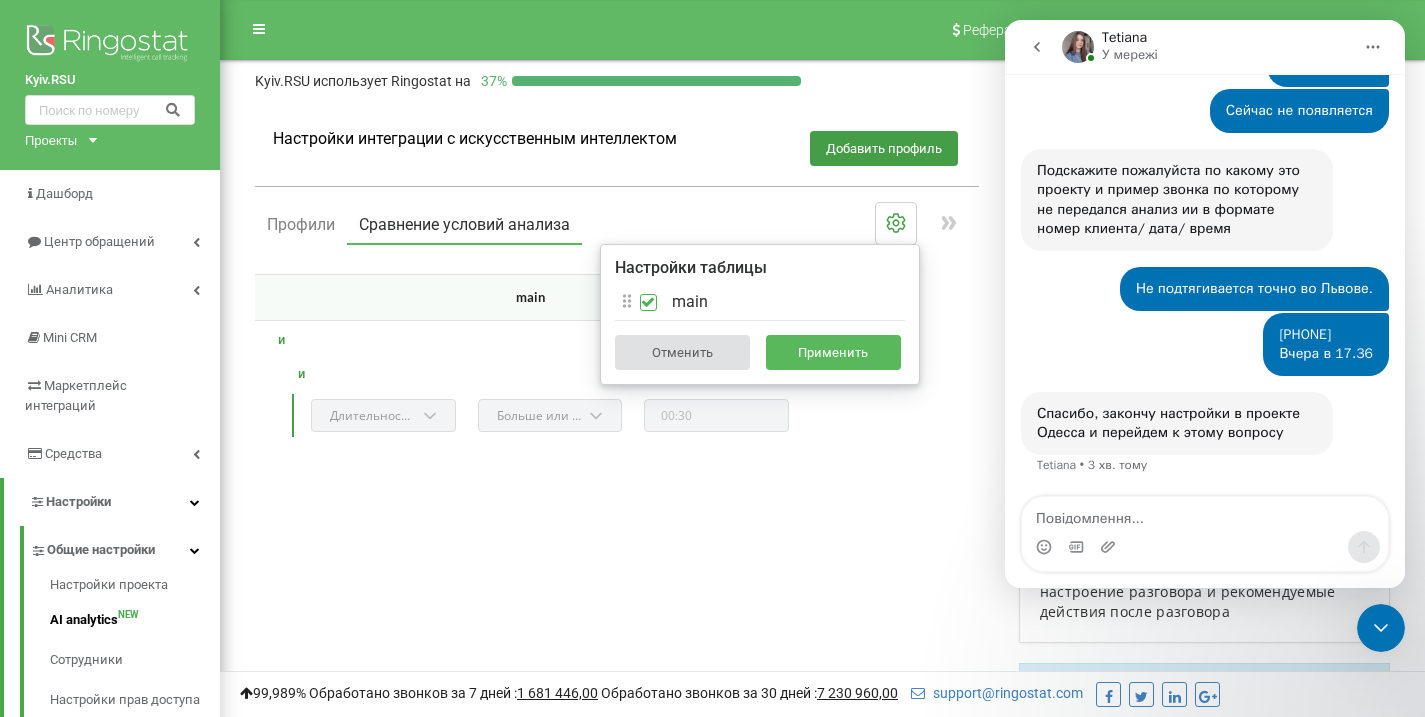 click on "Применить" at bounding box center (834, 352) 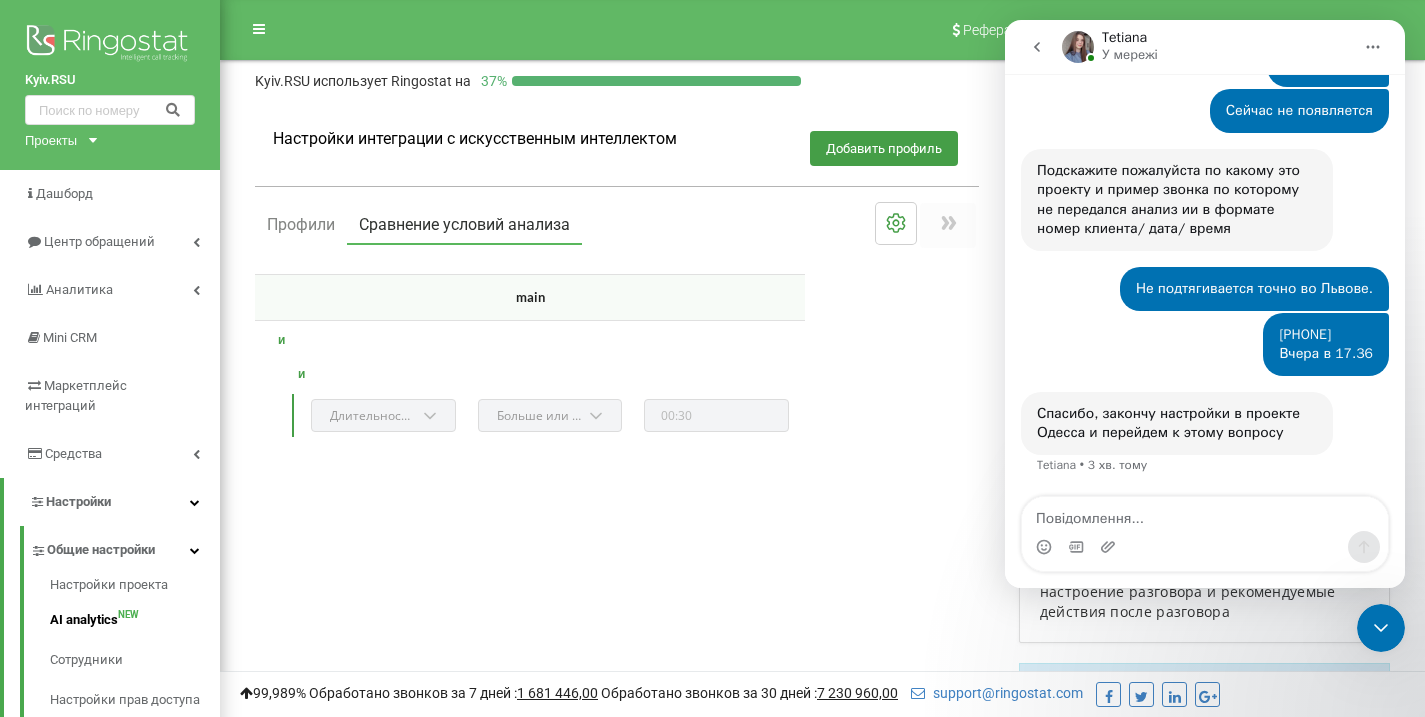 click at bounding box center (948, 225) 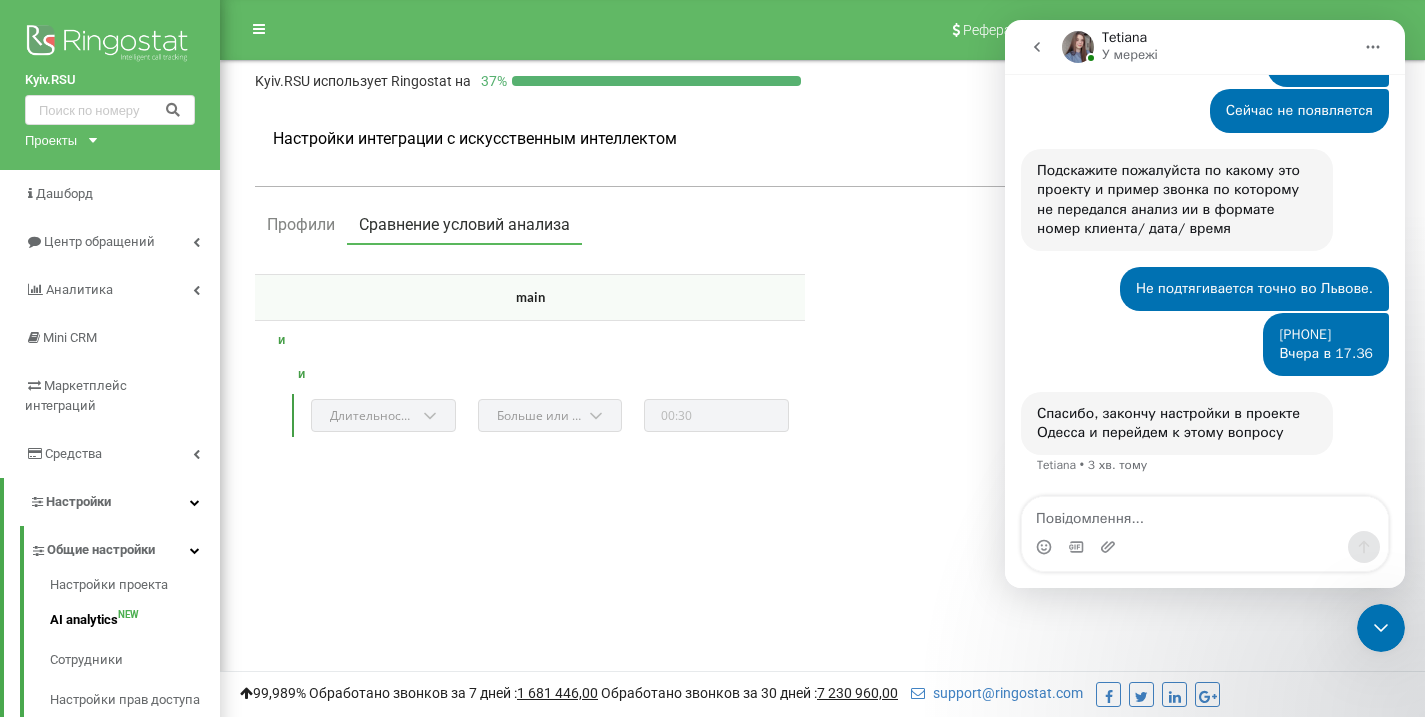 click 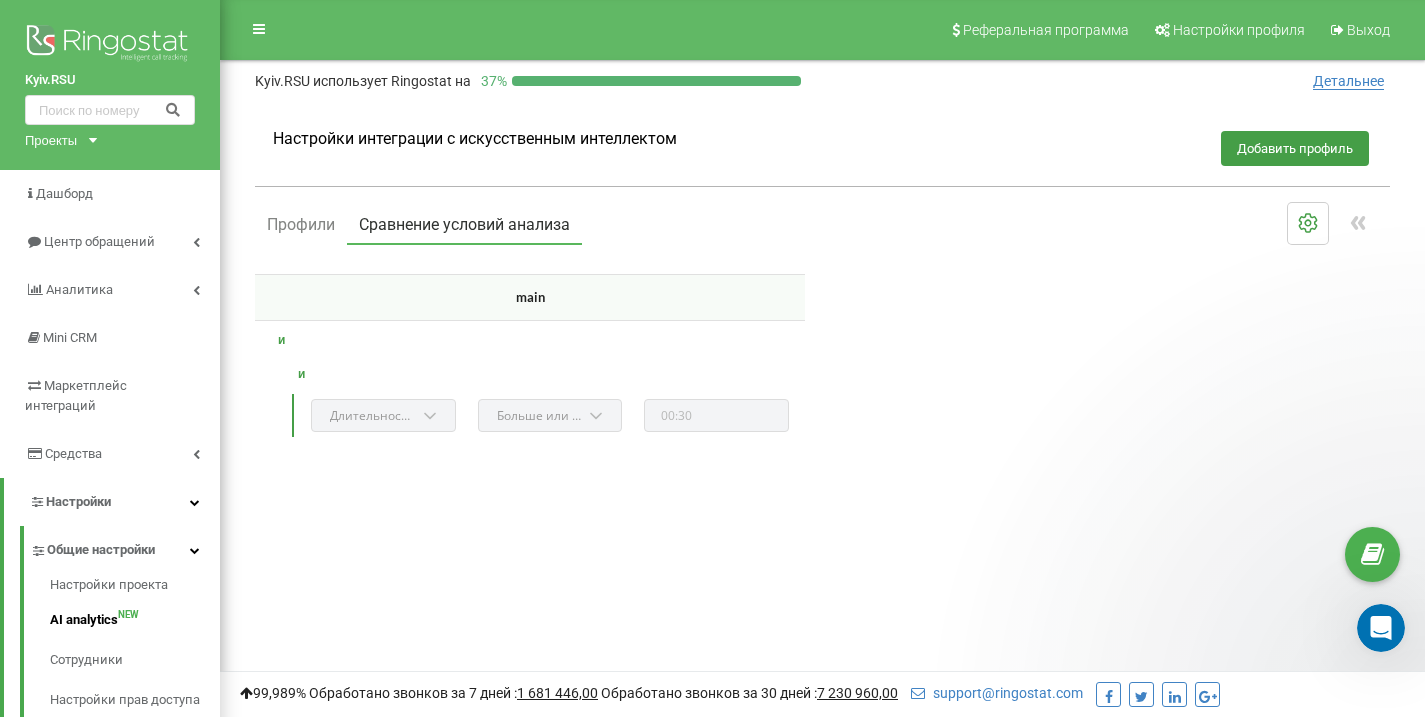scroll, scrollTop: 0, scrollLeft: 0, axis: both 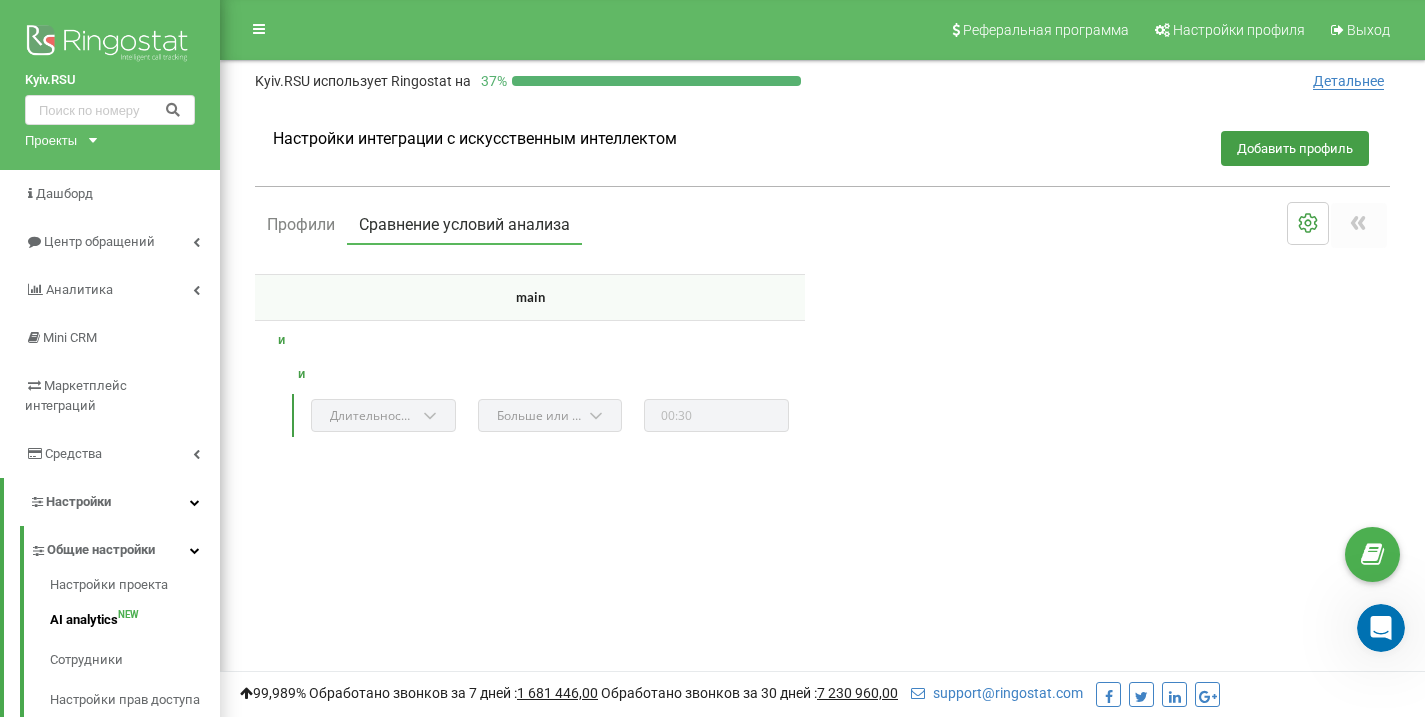 click 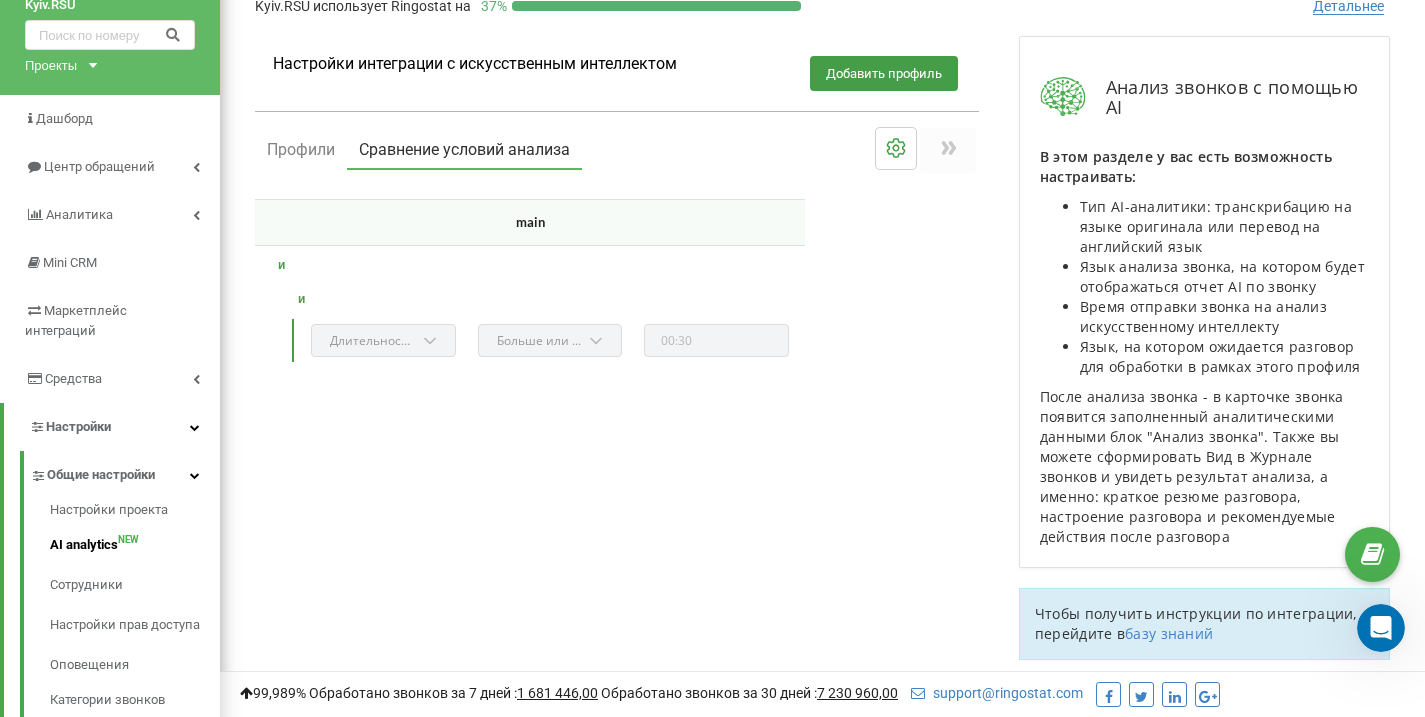 scroll, scrollTop: 66, scrollLeft: 0, axis: vertical 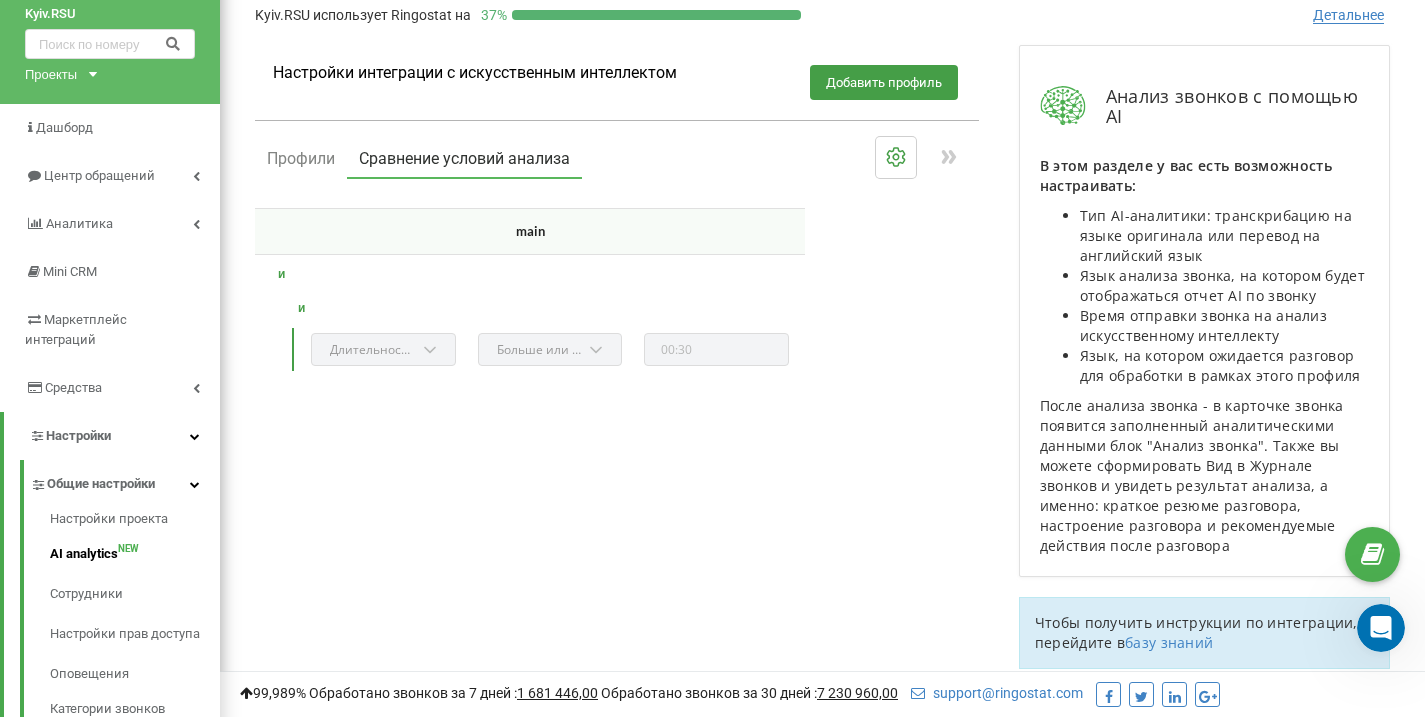 click on "Длительность разговора" at bounding box center [383, 349] 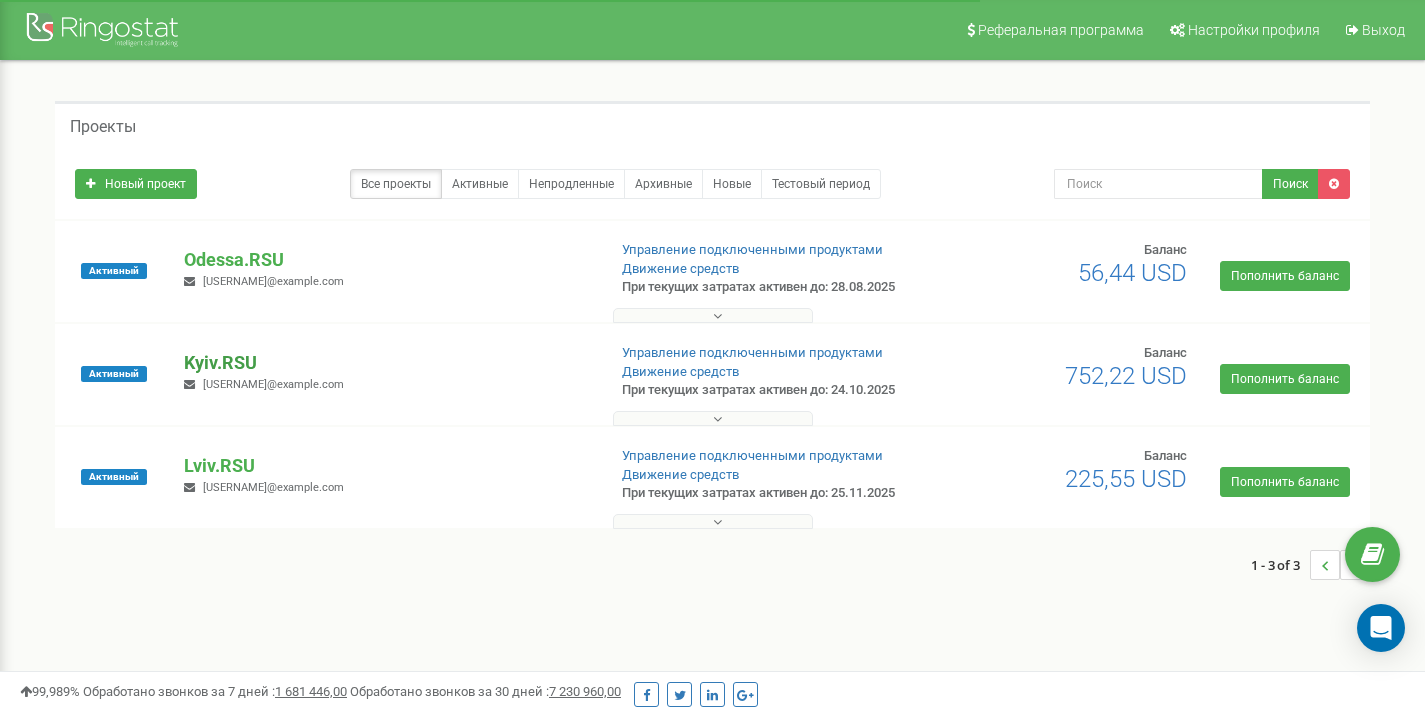 scroll, scrollTop: 151, scrollLeft: 0, axis: vertical 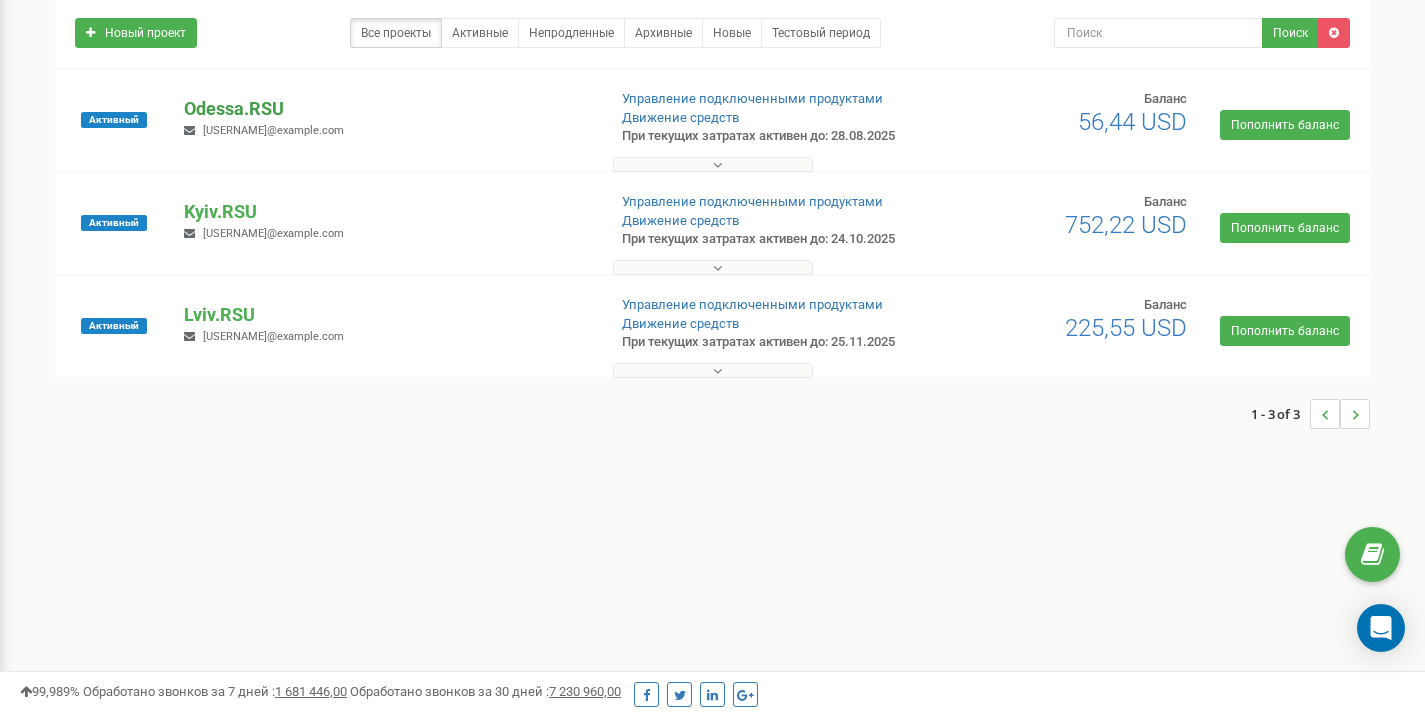 click on "Odessa.RSU" at bounding box center (386, 109) 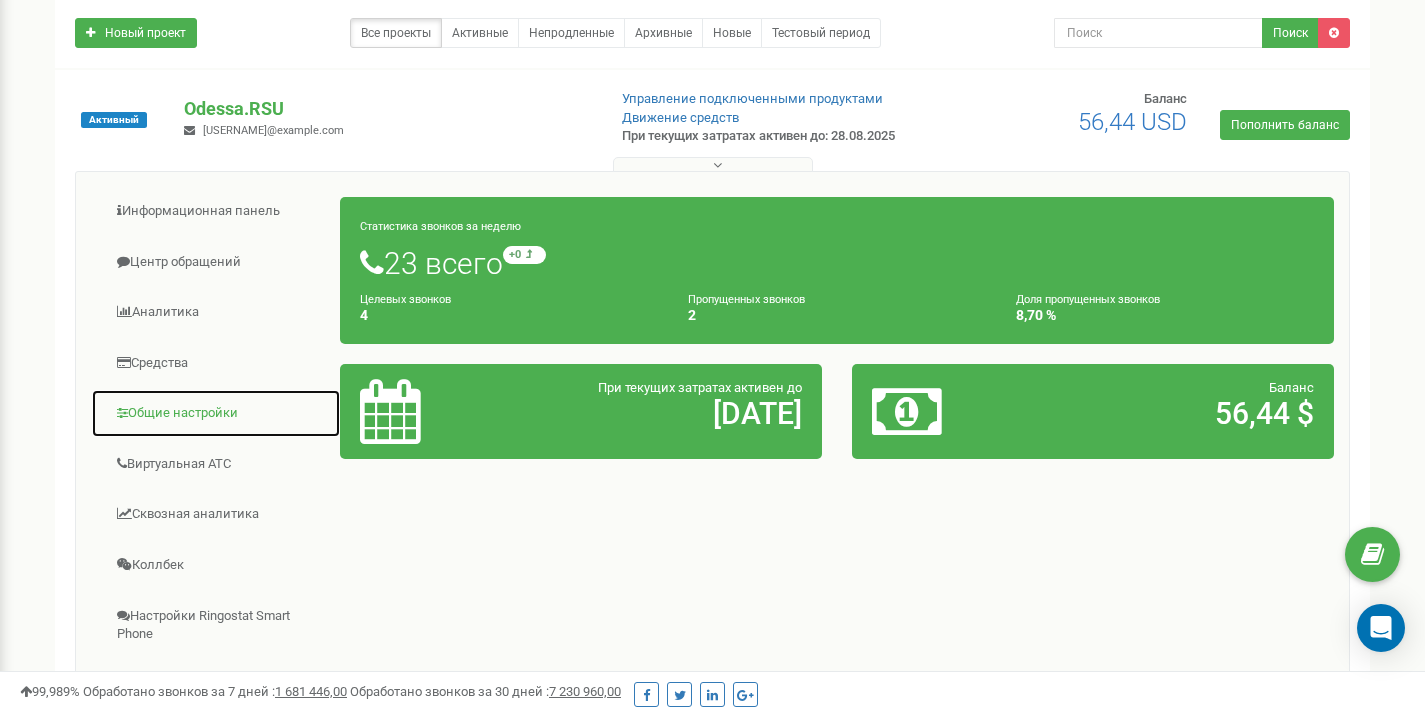 click on "Общие настройки" at bounding box center (216, 413) 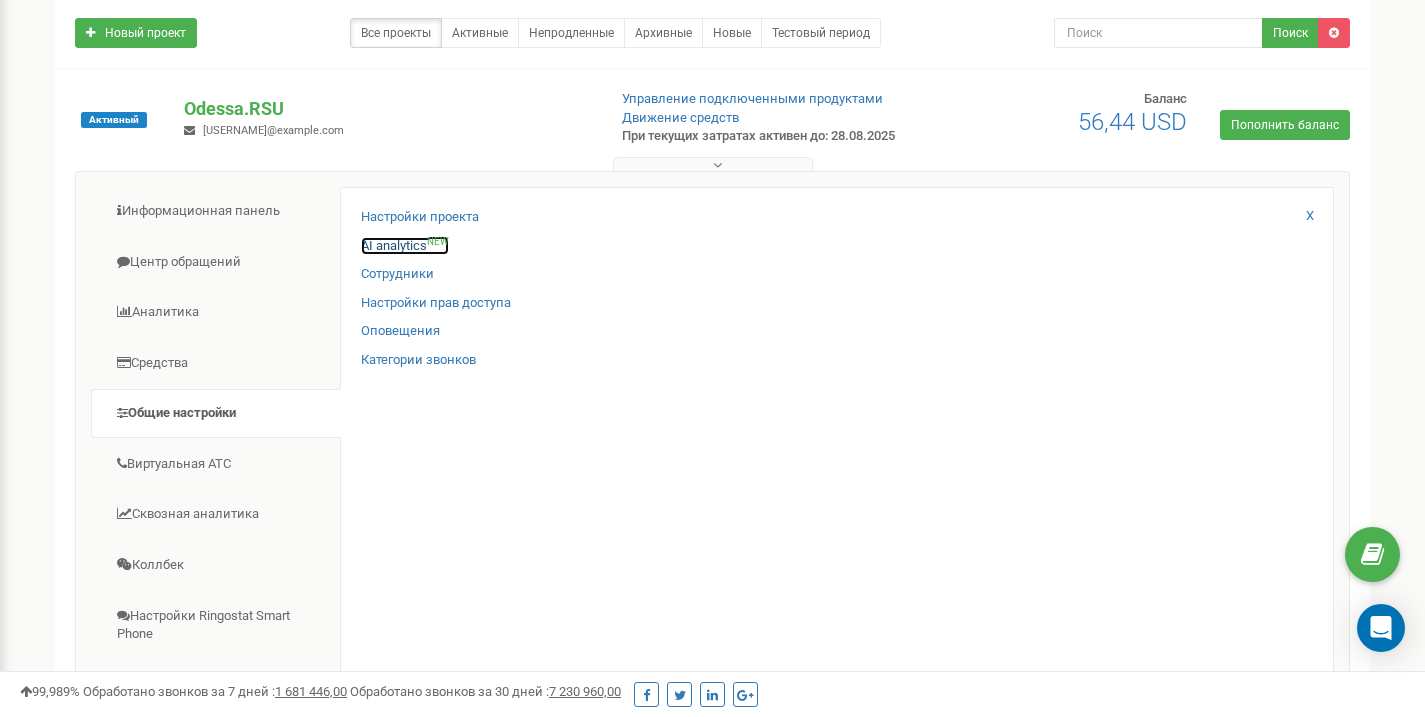 click on "AI analytics  NEW" at bounding box center (405, 246) 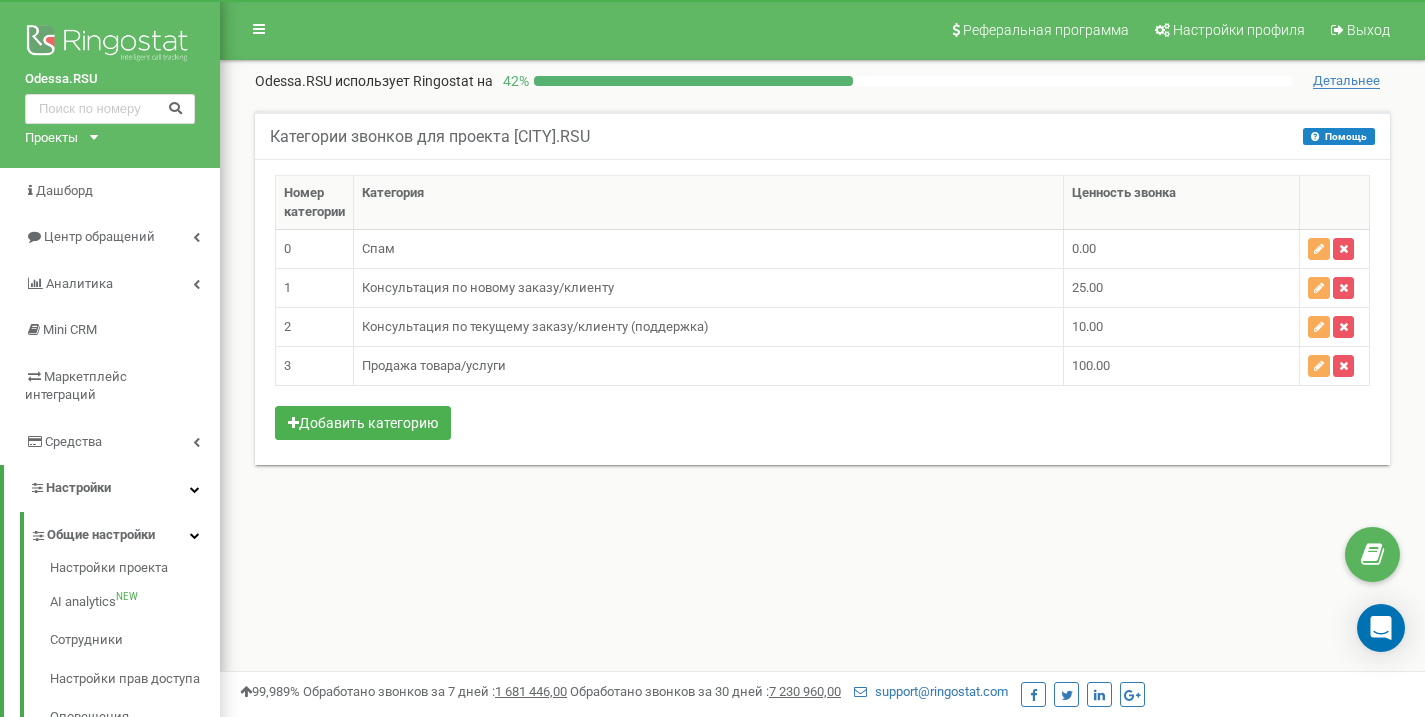 scroll, scrollTop: 0, scrollLeft: 0, axis: both 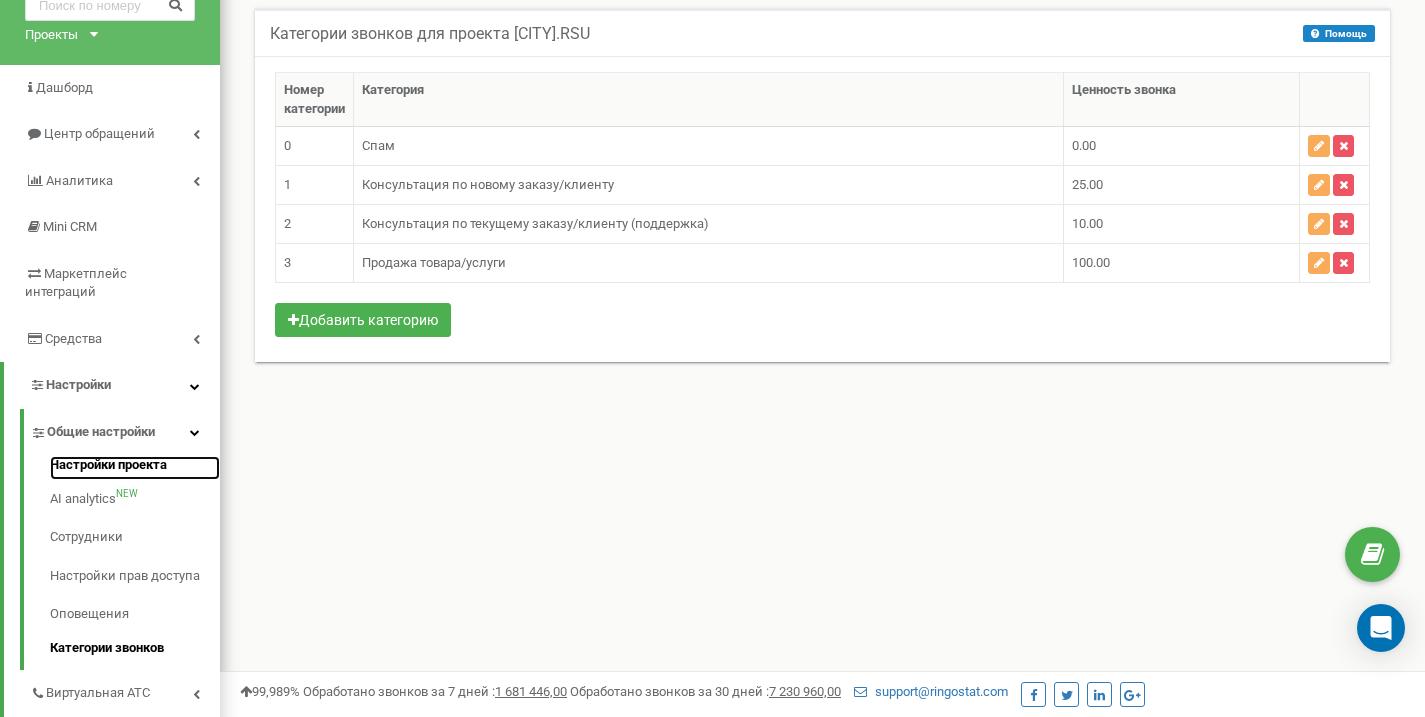 click on "Настройки проекта" at bounding box center (135, 468) 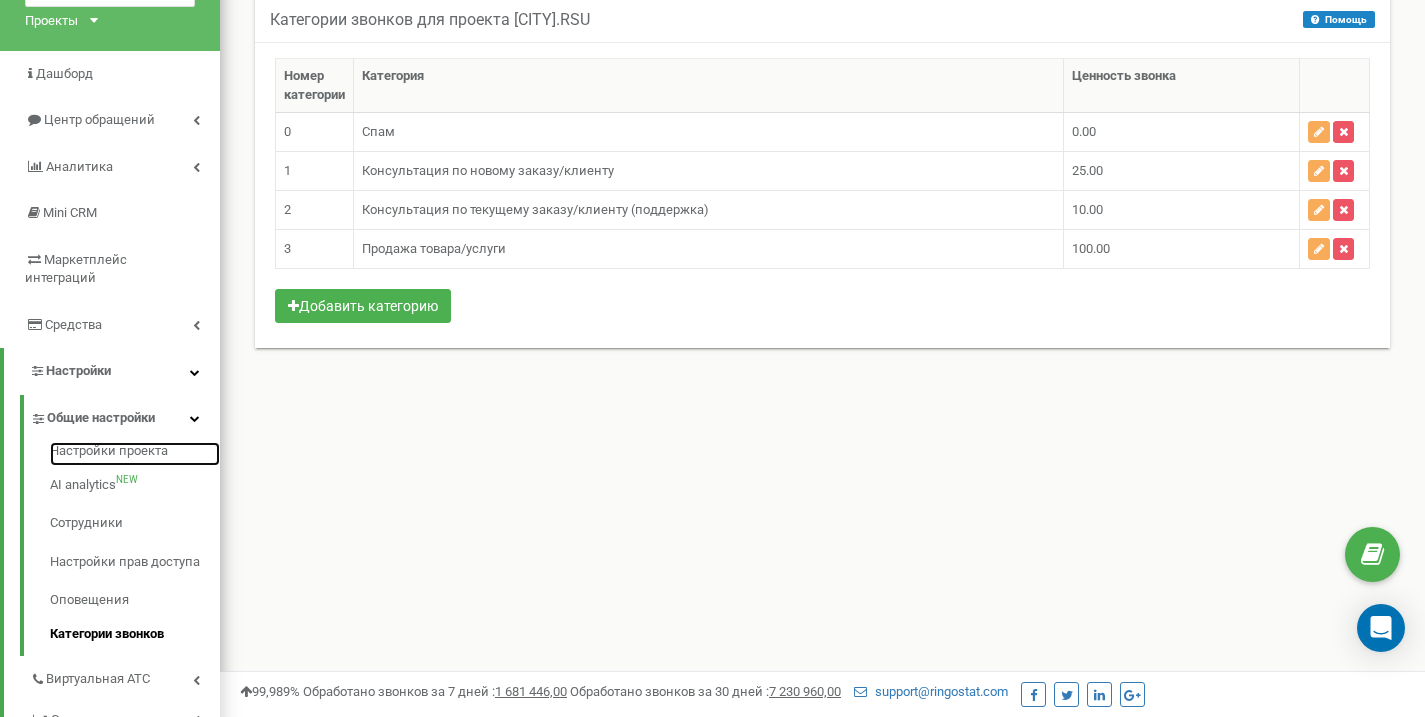 scroll, scrollTop: 130, scrollLeft: 0, axis: vertical 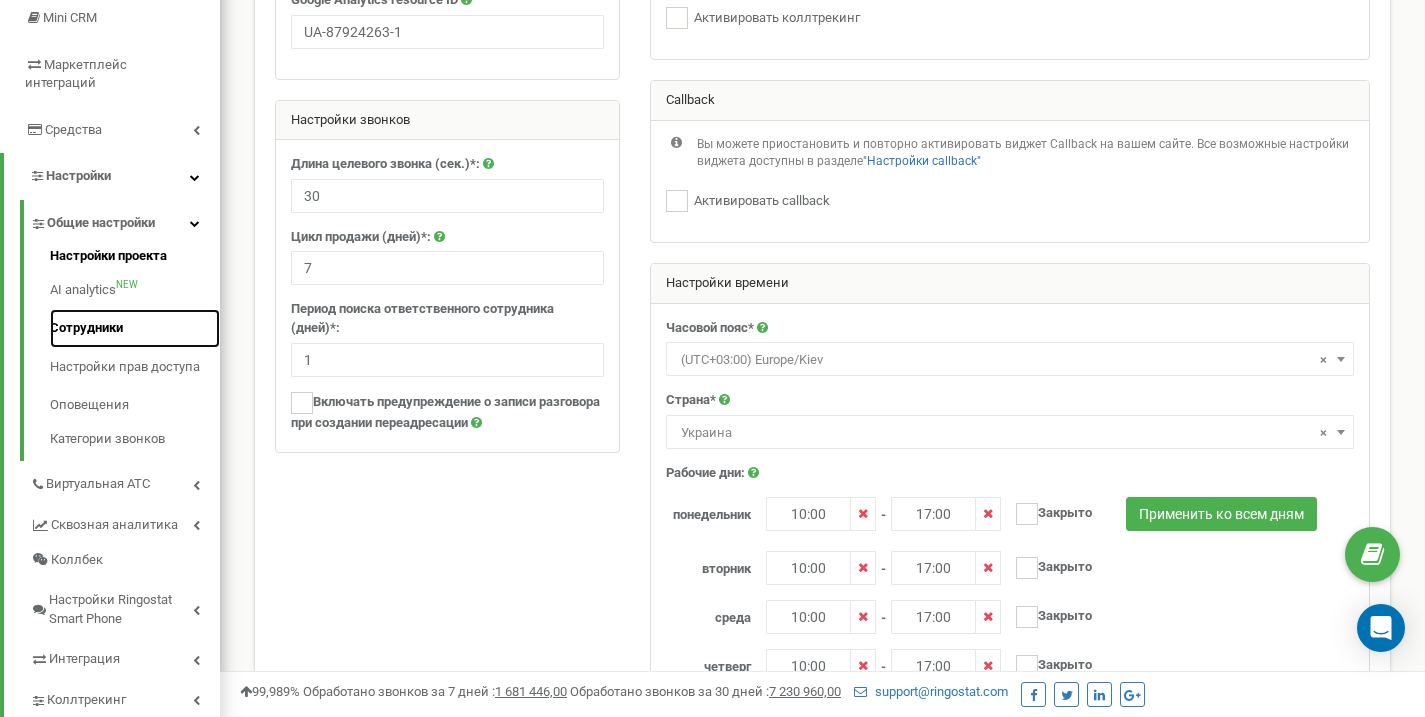 click on "Сотрудники" at bounding box center (135, 328) 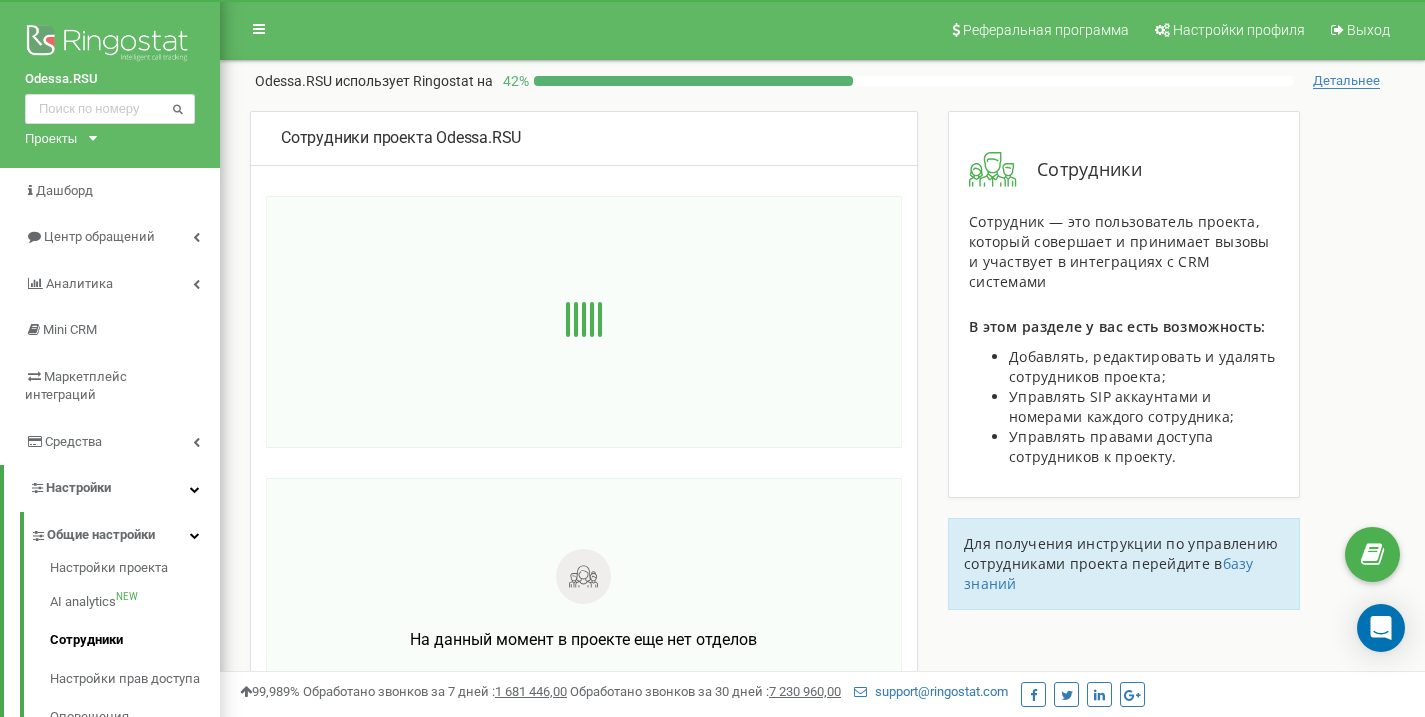 scroll, scrollTop: 0, scrollLeft: 0, axis: both 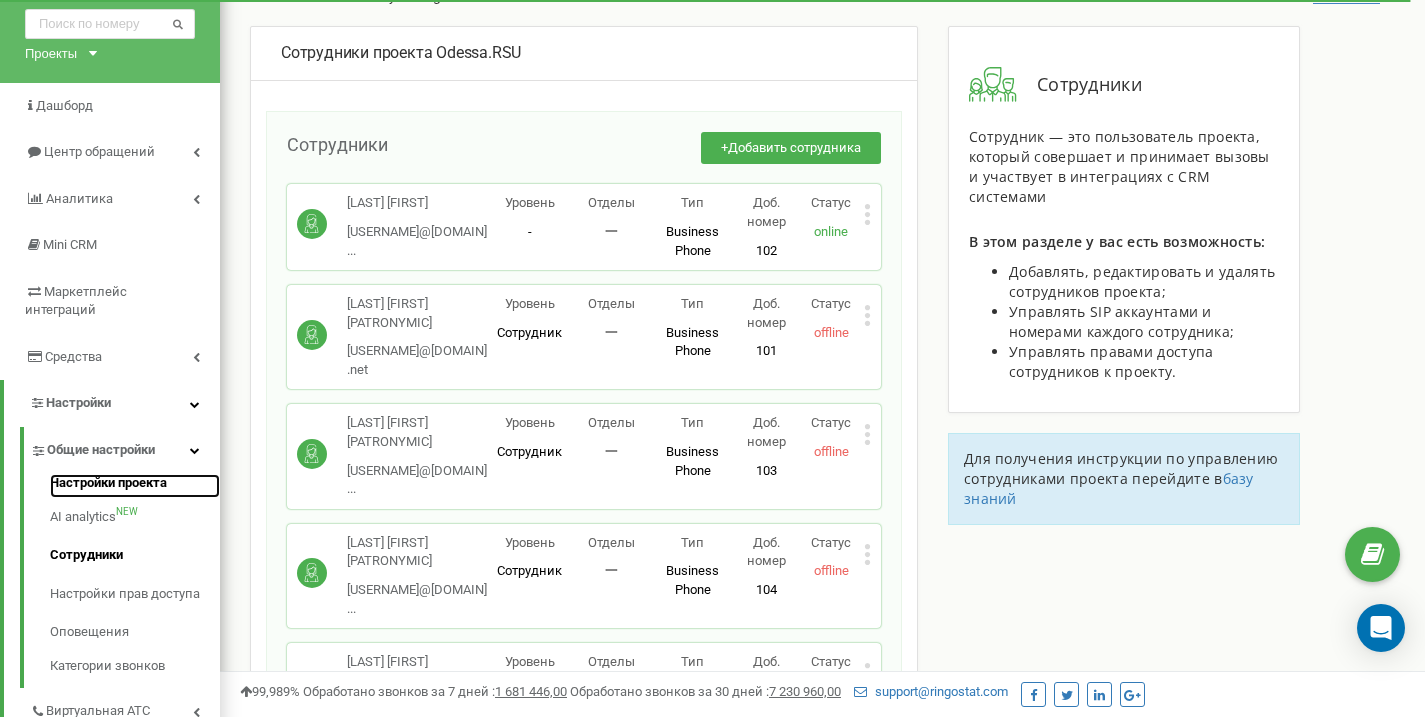 click on "Настройки проекта" at bounding box center (135, 486) 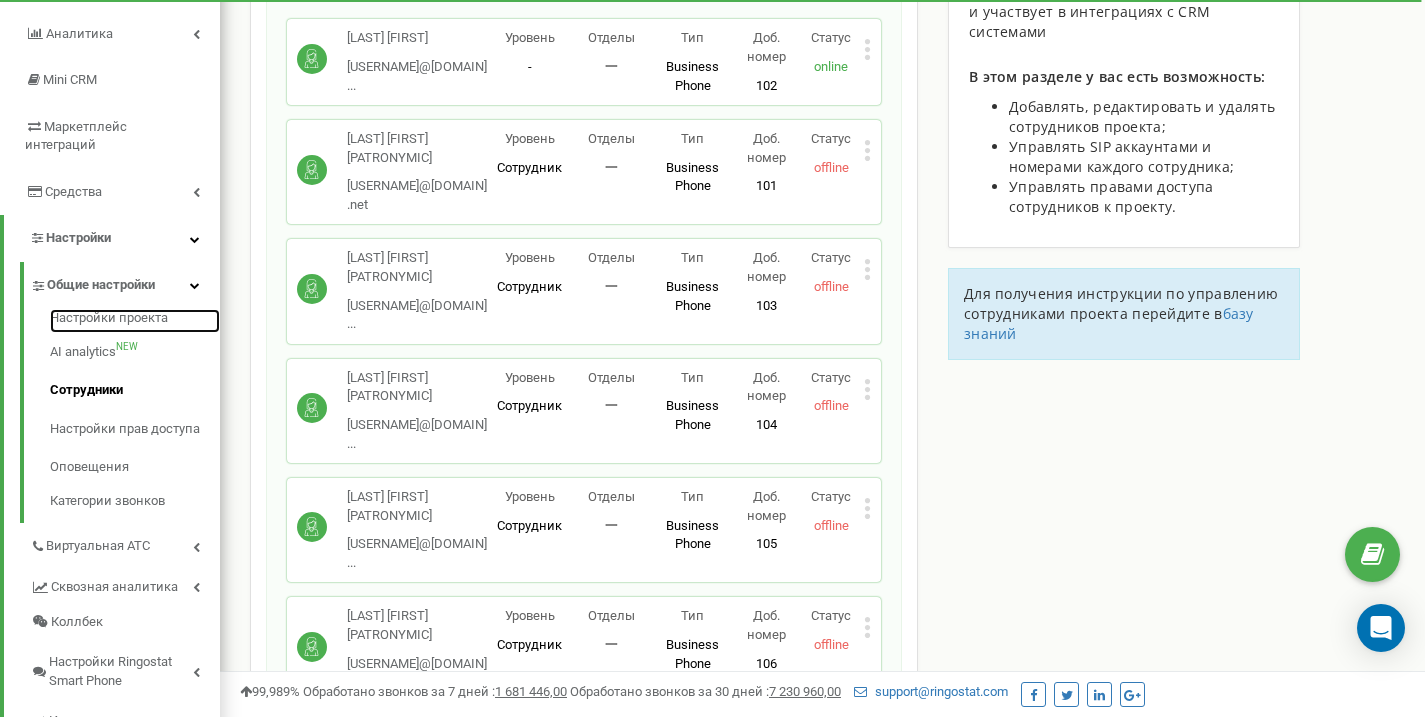 scroll, scrollTop: 254, scrollLeft: 0, axis: vertical 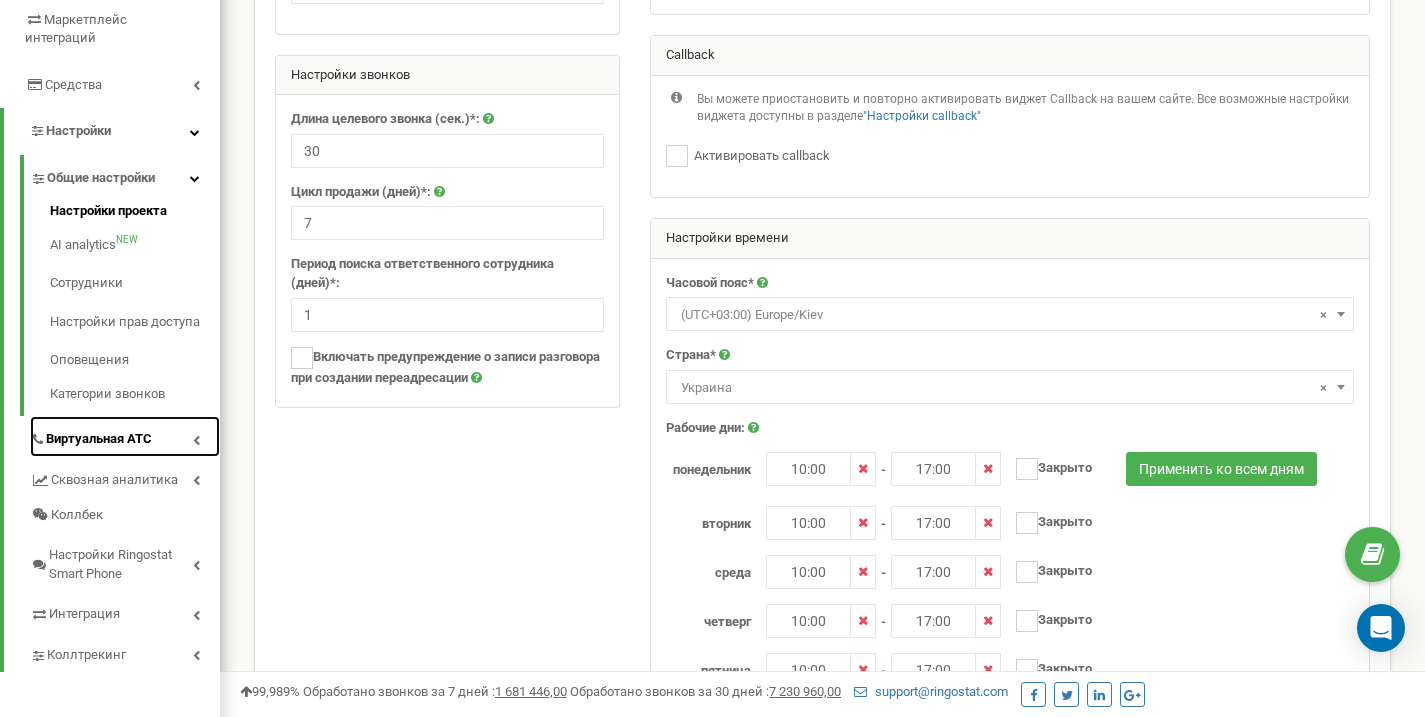 click on "Виртуальная АТС" at bounding box center (99, 439) 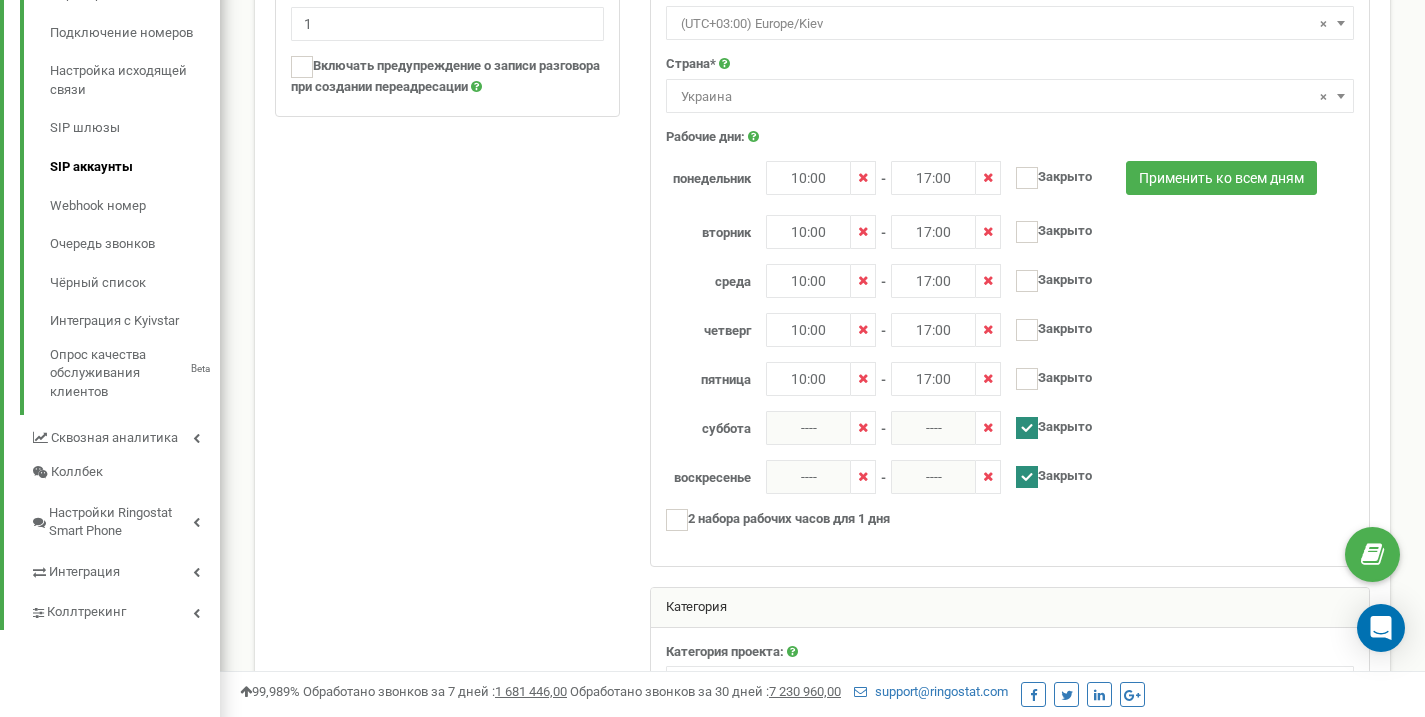 scroll, scrollTop: 655, scrollLeft: 0, axis: vertical 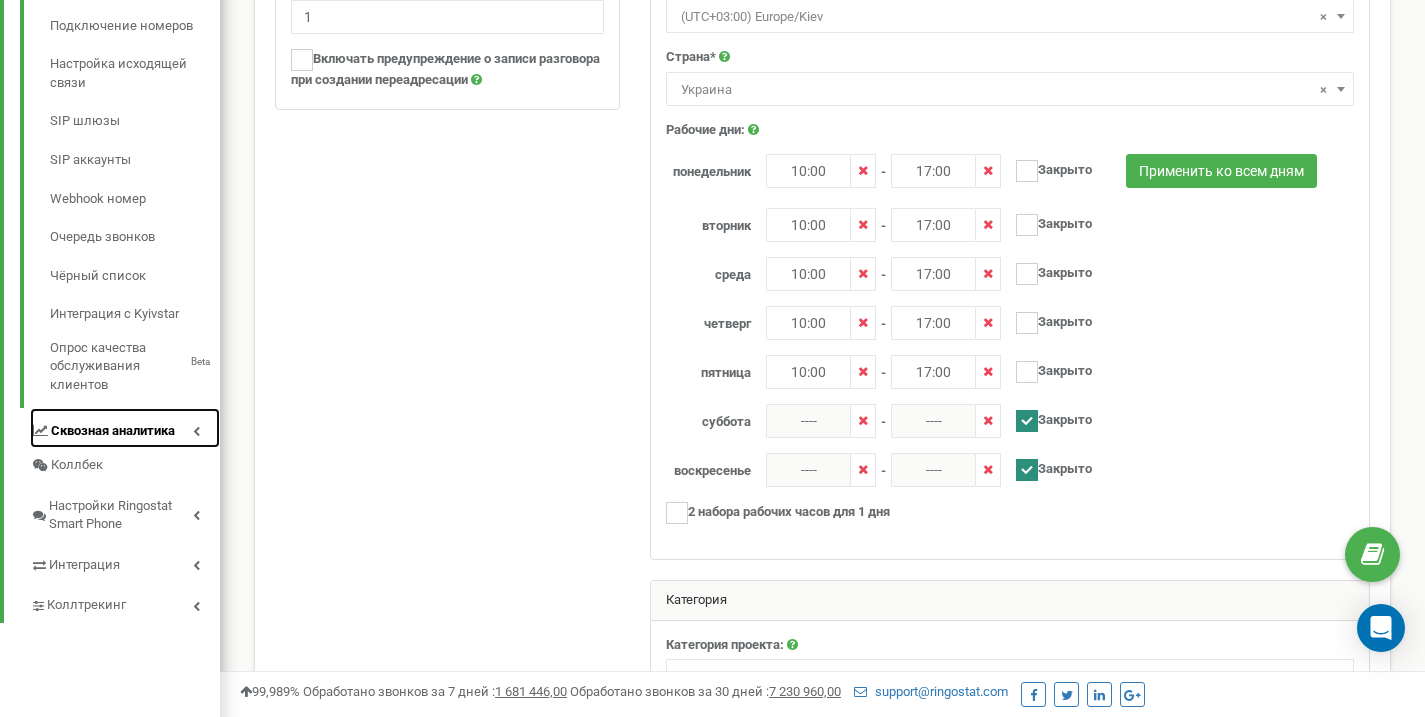 click on "Сквозная аналитика" at bounding box center (113, 431) 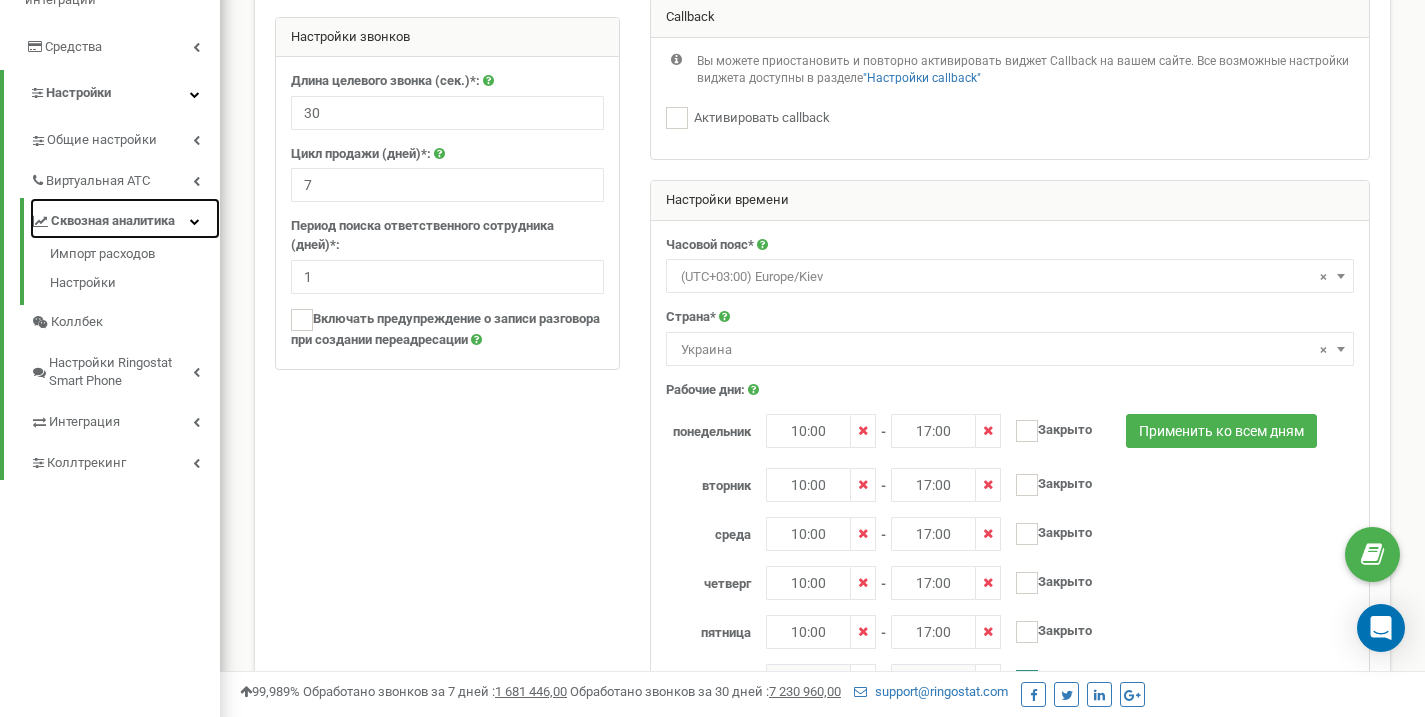 scroll, scrollTop: 388, scrollLeft: 0, axis: vertical 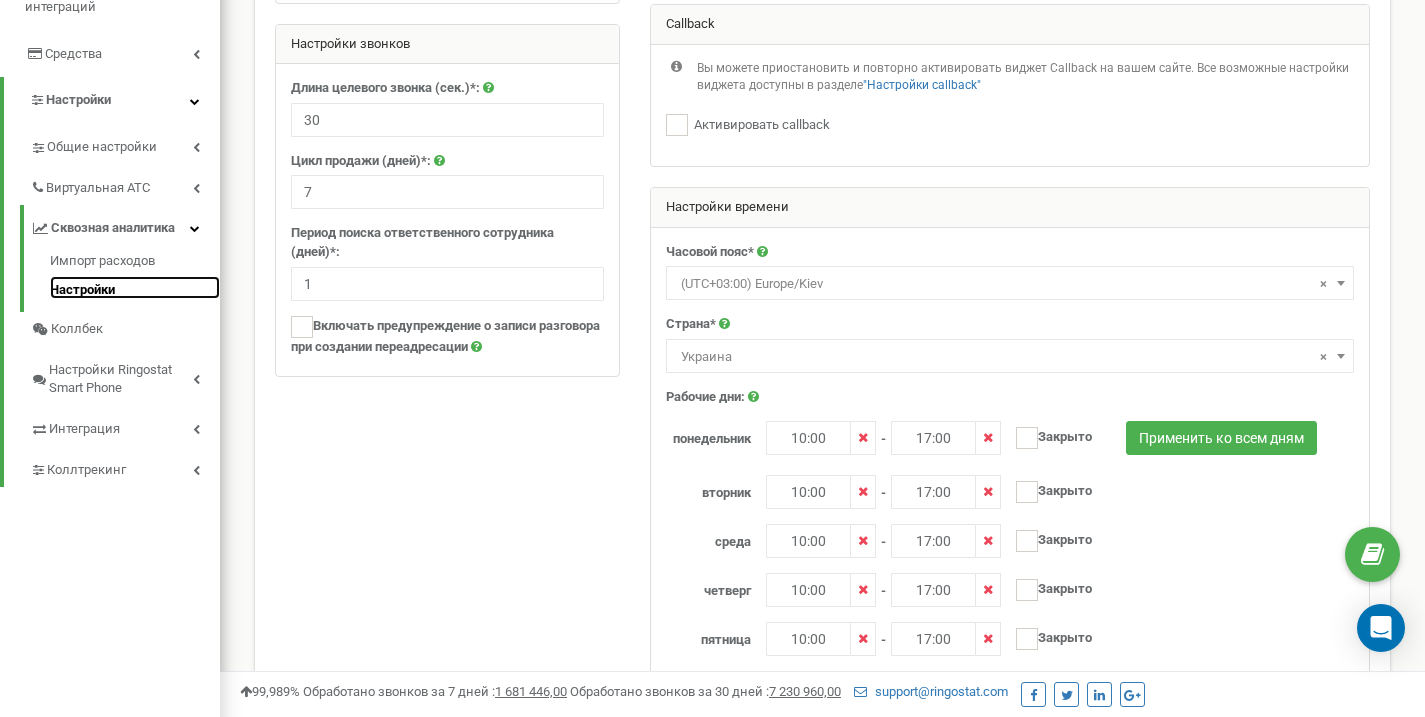 click on "Настройки" at bounding box center [135, 288] 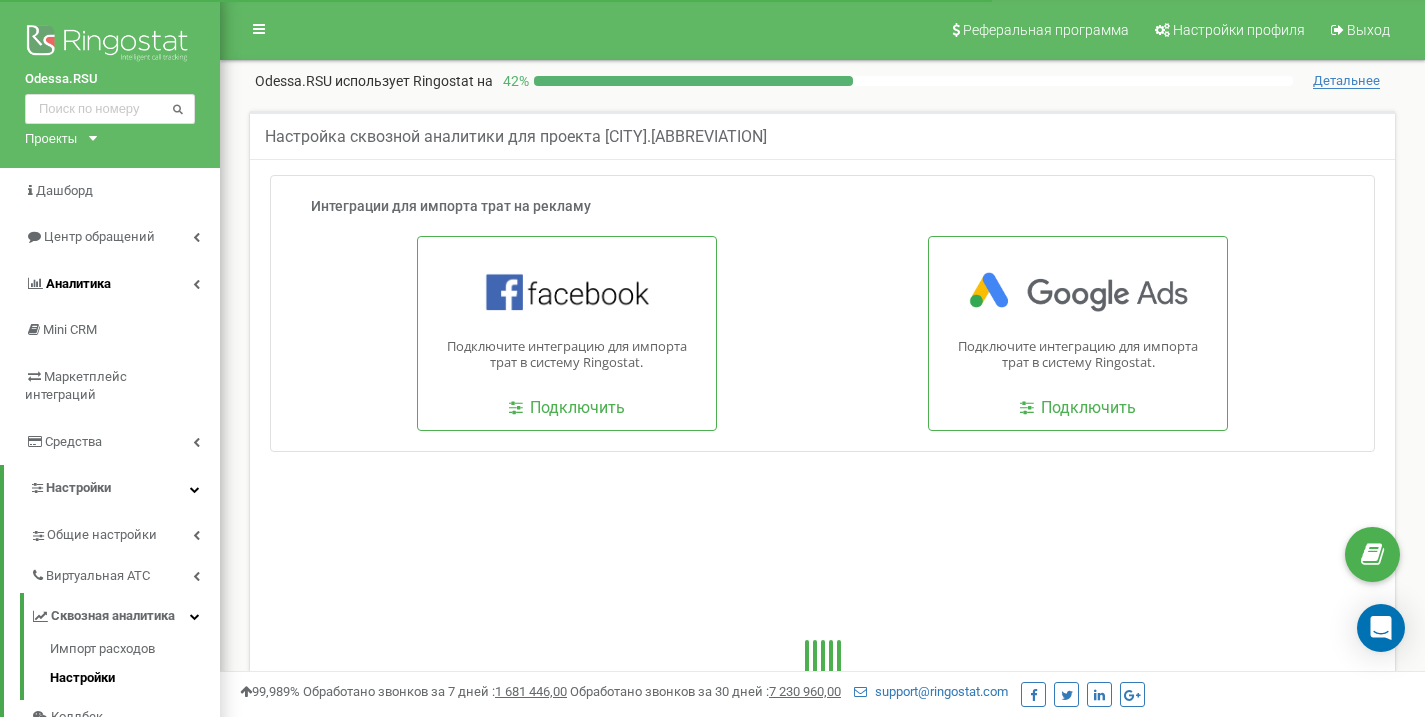 scroll, scrollTop: 0, scrollLeft: 0, axis: both 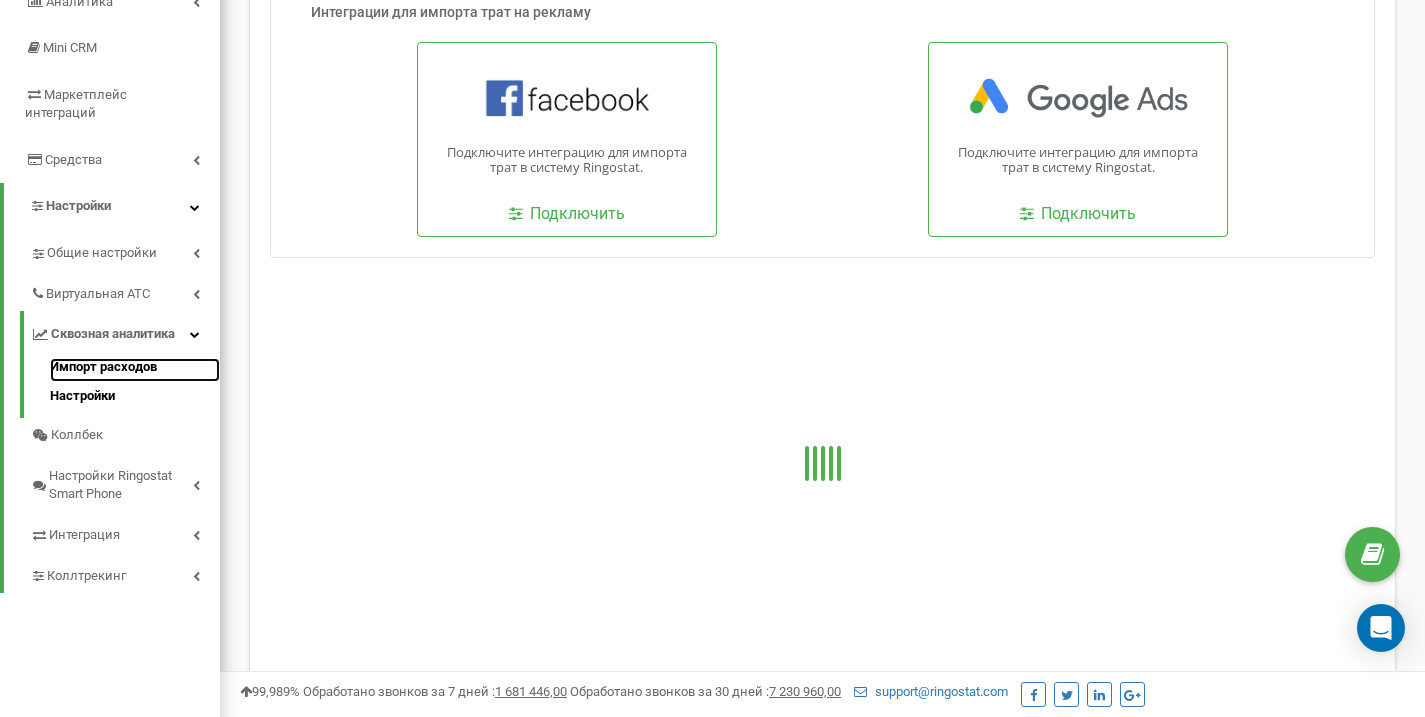 click on "Импорт расходов" at bounding box center [135, 370] 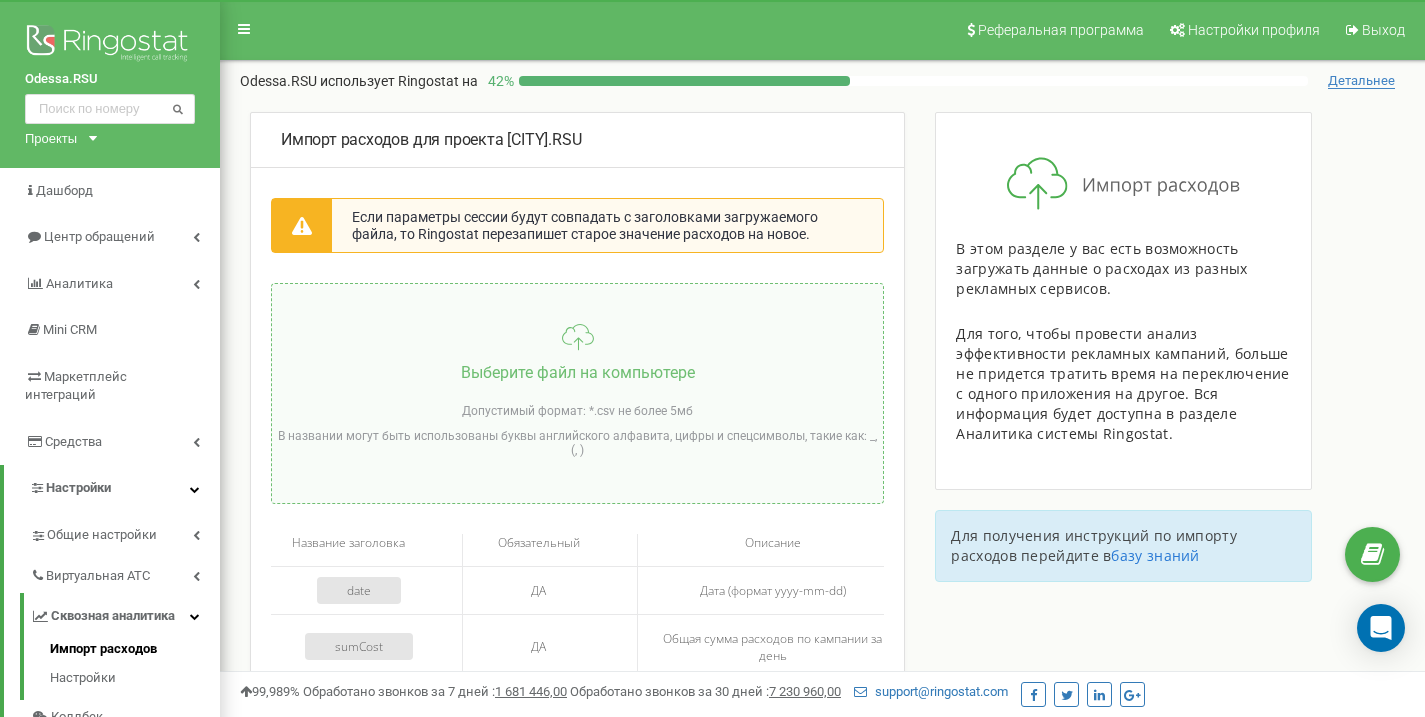 scroll, scrollTop: 0, scrollLeft: 0, axis: both 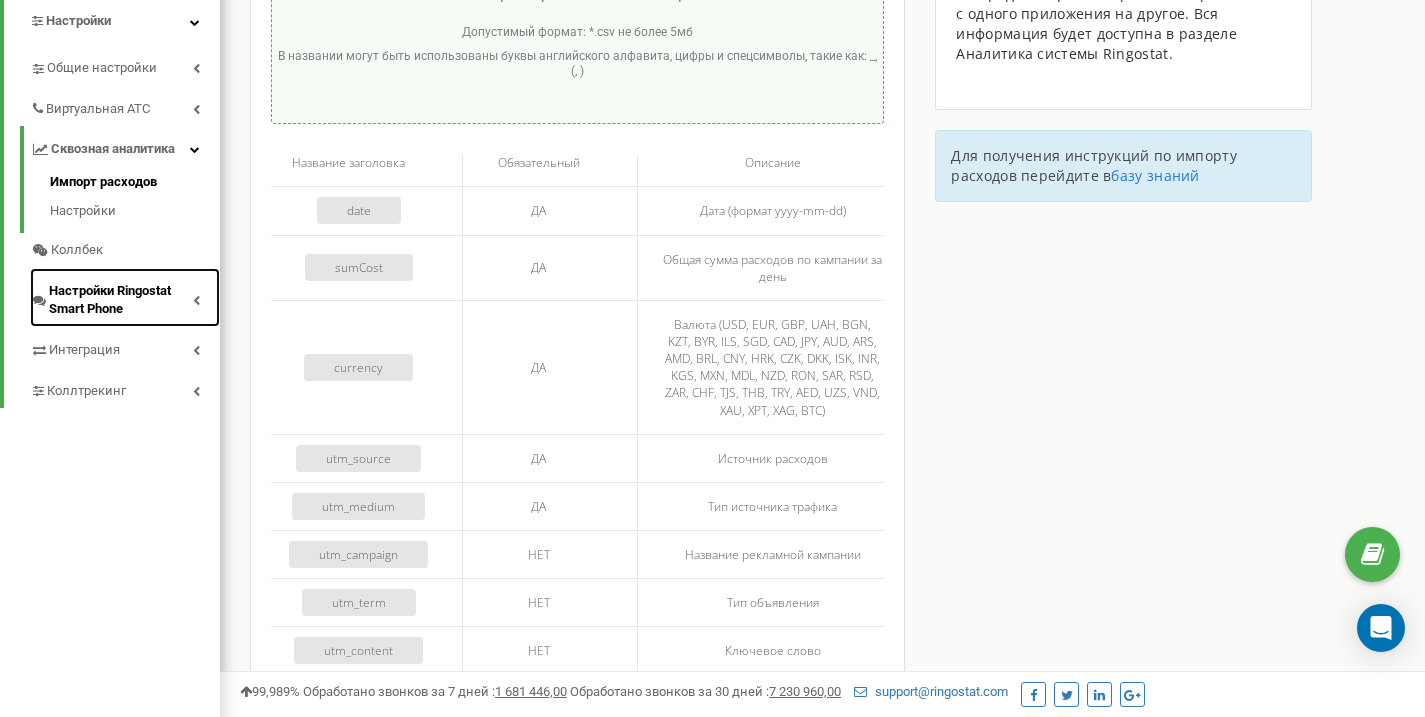 click on "Настройки Ringostat Smart Phone" at bounding box center (121, 300) 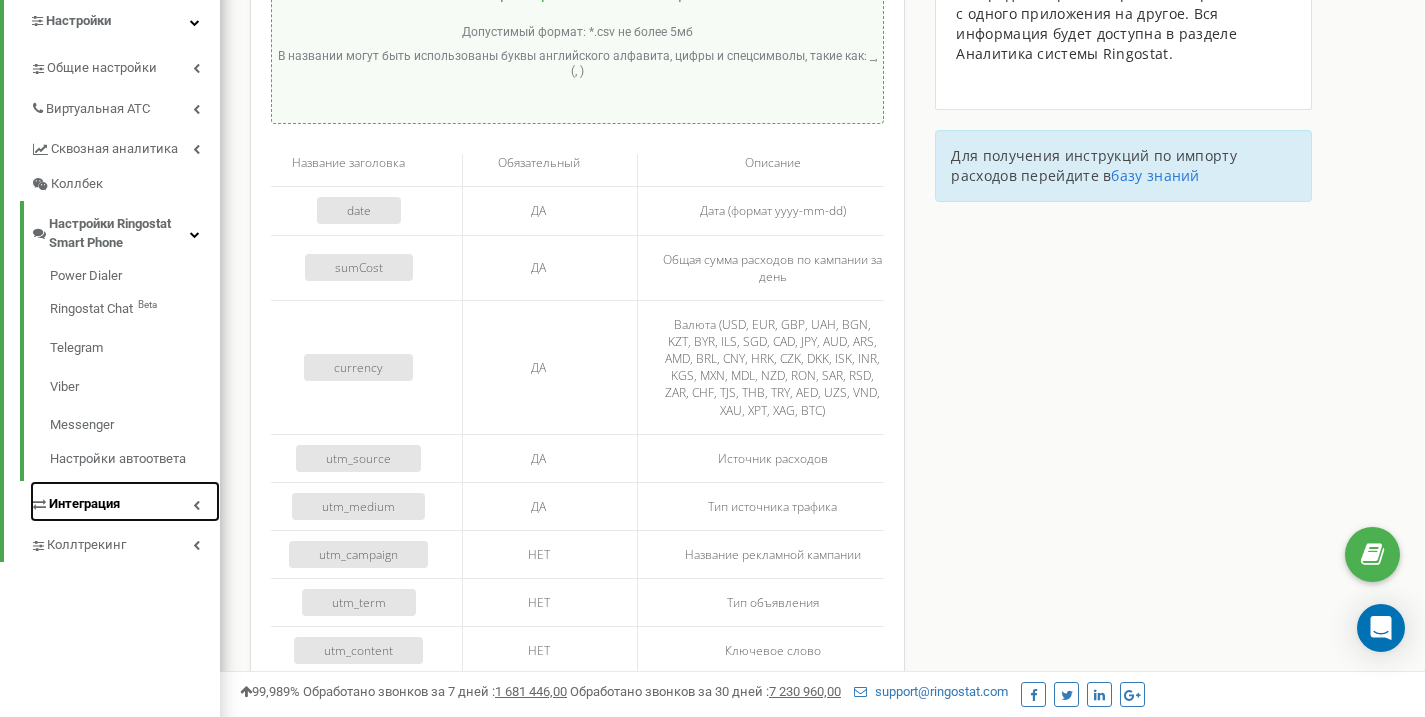 click on "Интеграция" at bounding box center [125, 501] 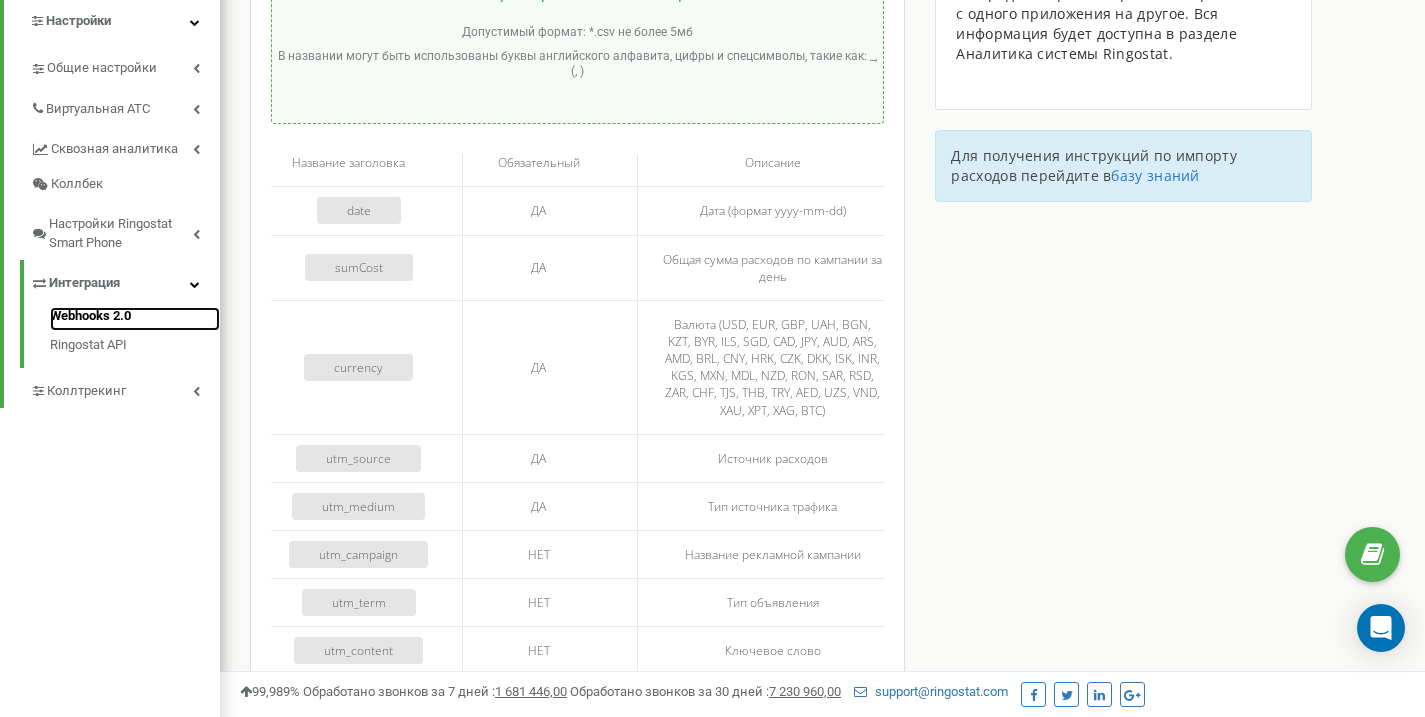 click on "Webhooks 2.0" at bounding box center [135, 319] 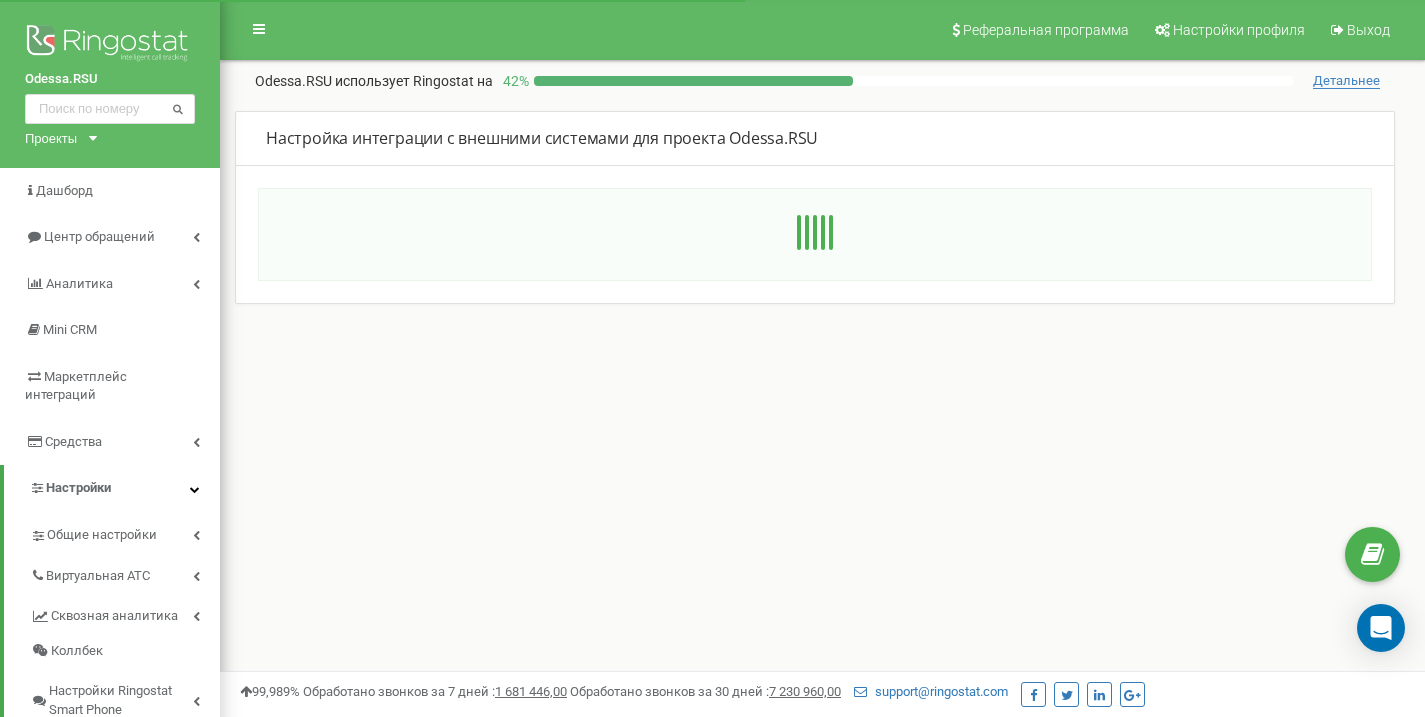 scroll, scrollTop: 0, scrollLeft: 0, axis: both 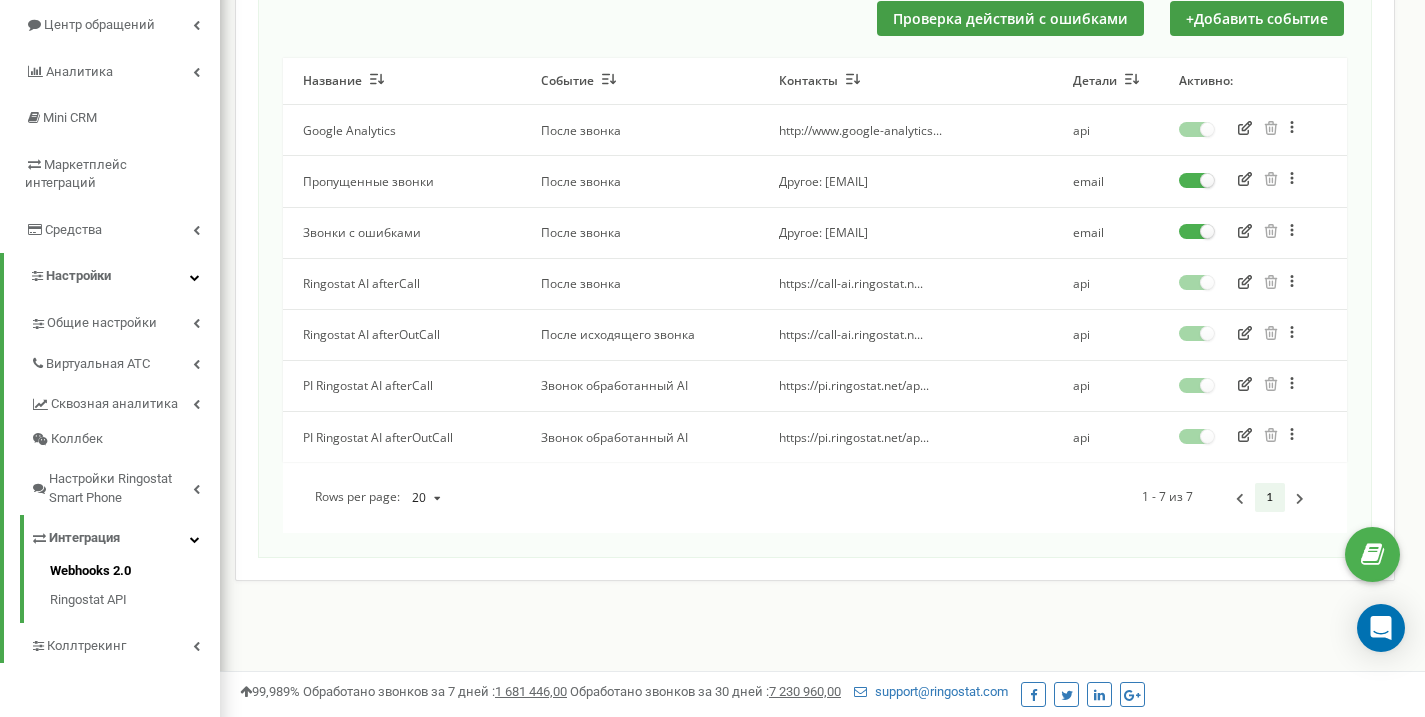 click at bounding box center (436, 497) 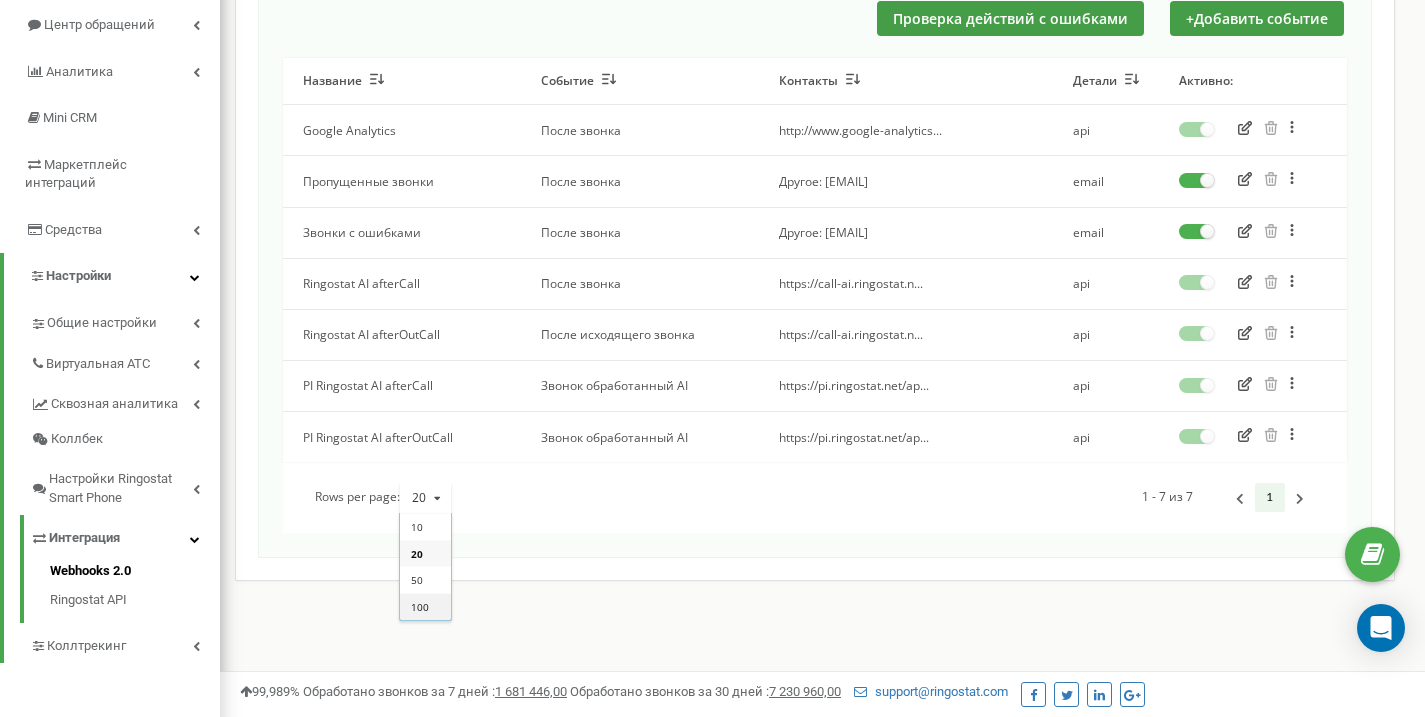 click on "100" at bounding box center (420, 607) 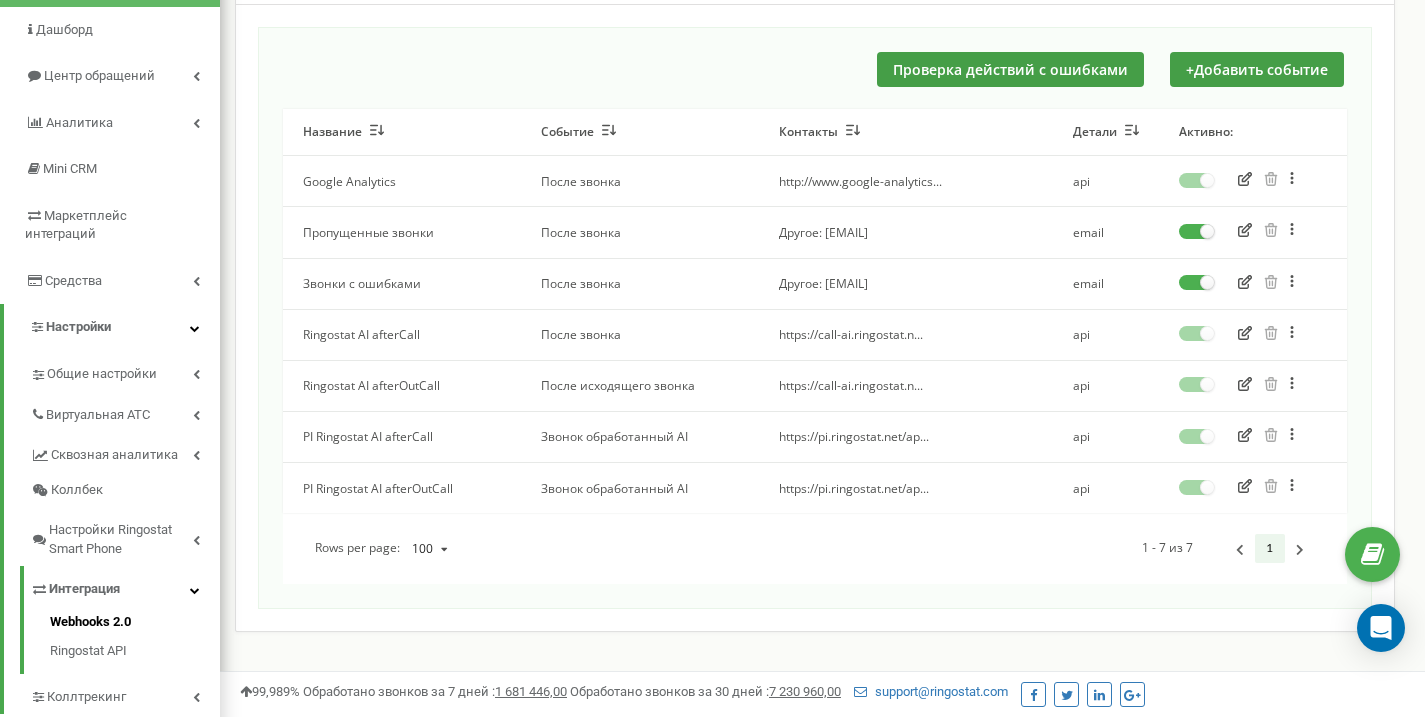 scroll, scrollTop: 0, scrollLeft: 0, axis: both 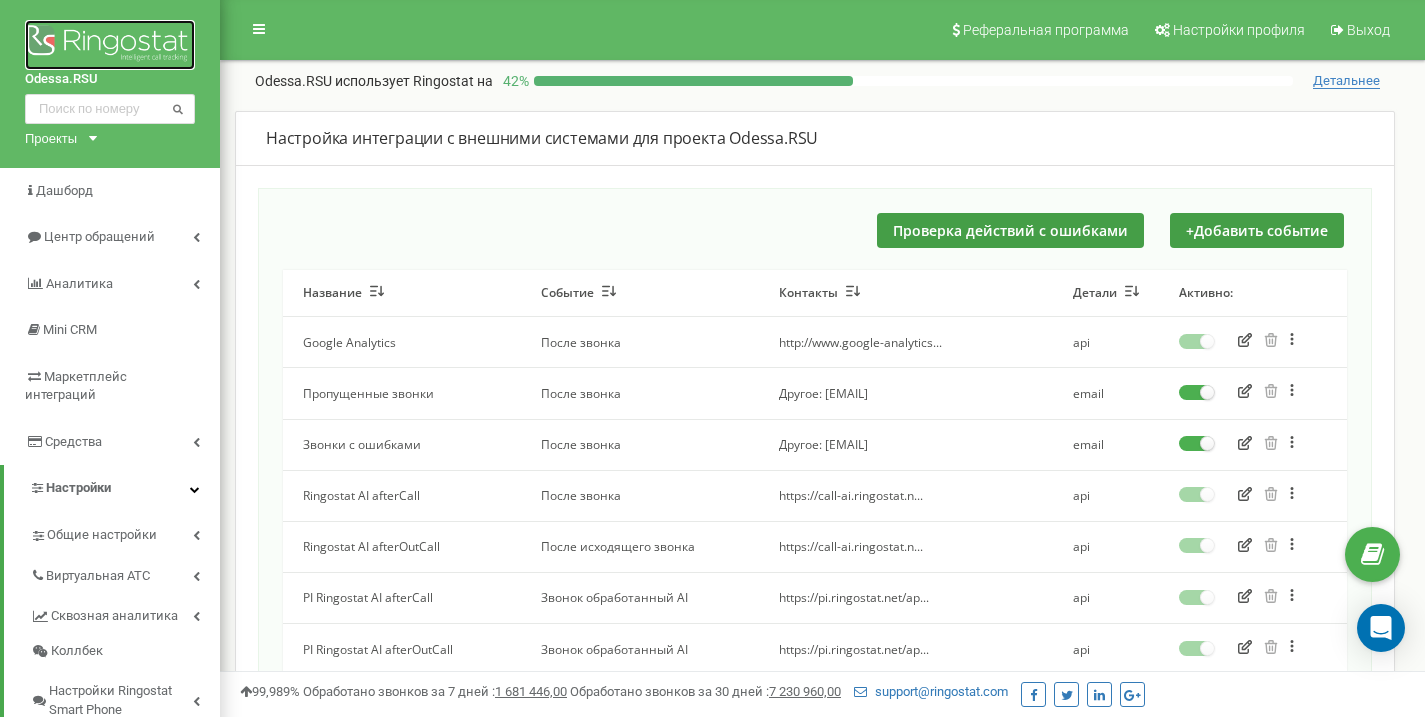 click at bounding box center (110, 45) 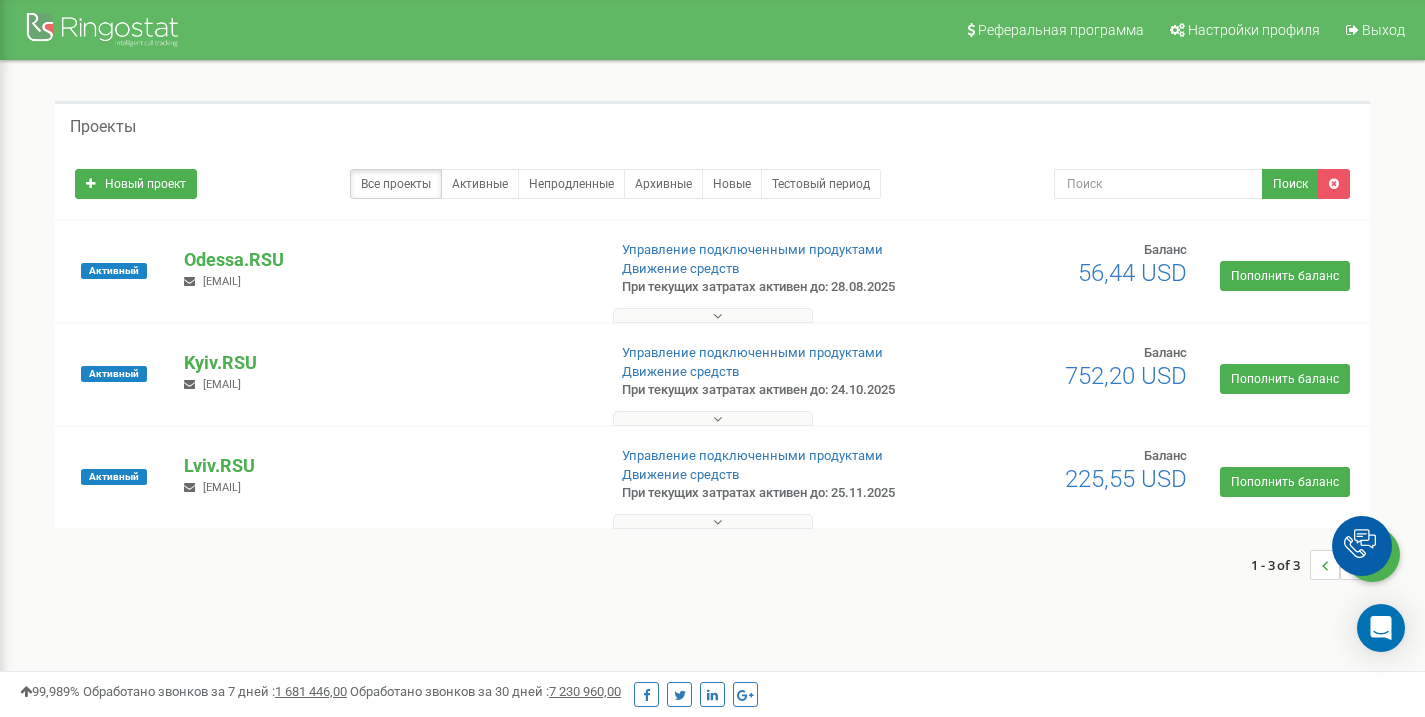 scroll, scrollTop: 0, scrollLeft: 0, axis: both 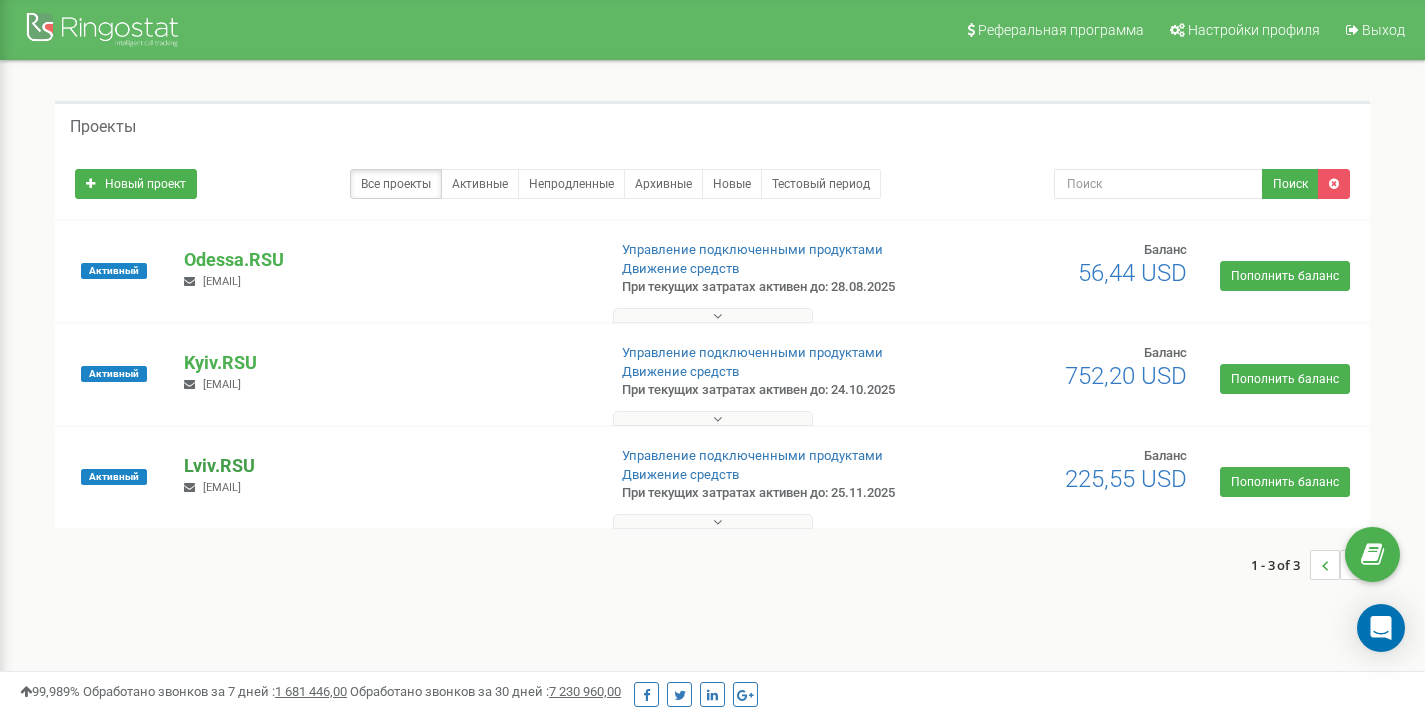 click on "Lviv.RSU" at bounding box center [386, 466] 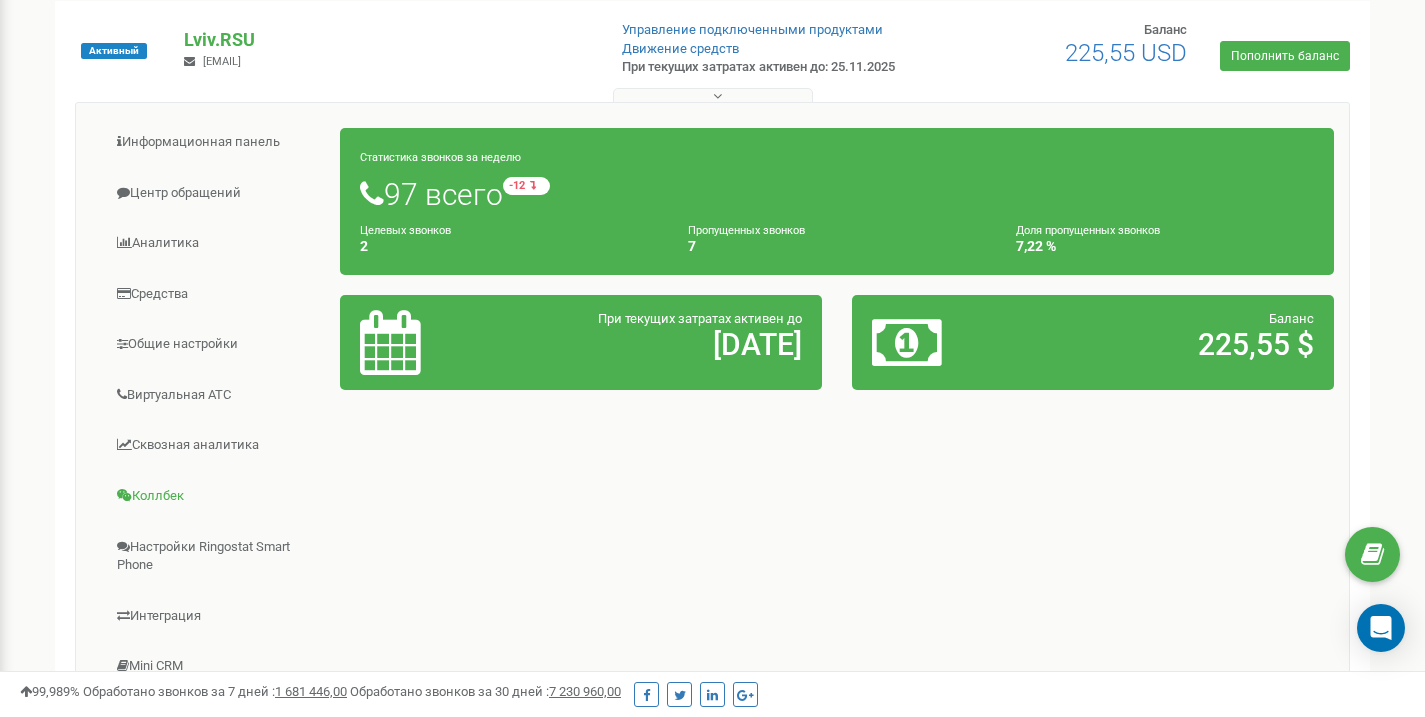 scroll, scrollTop: 428, scrollLeft: 0, axis: vertical 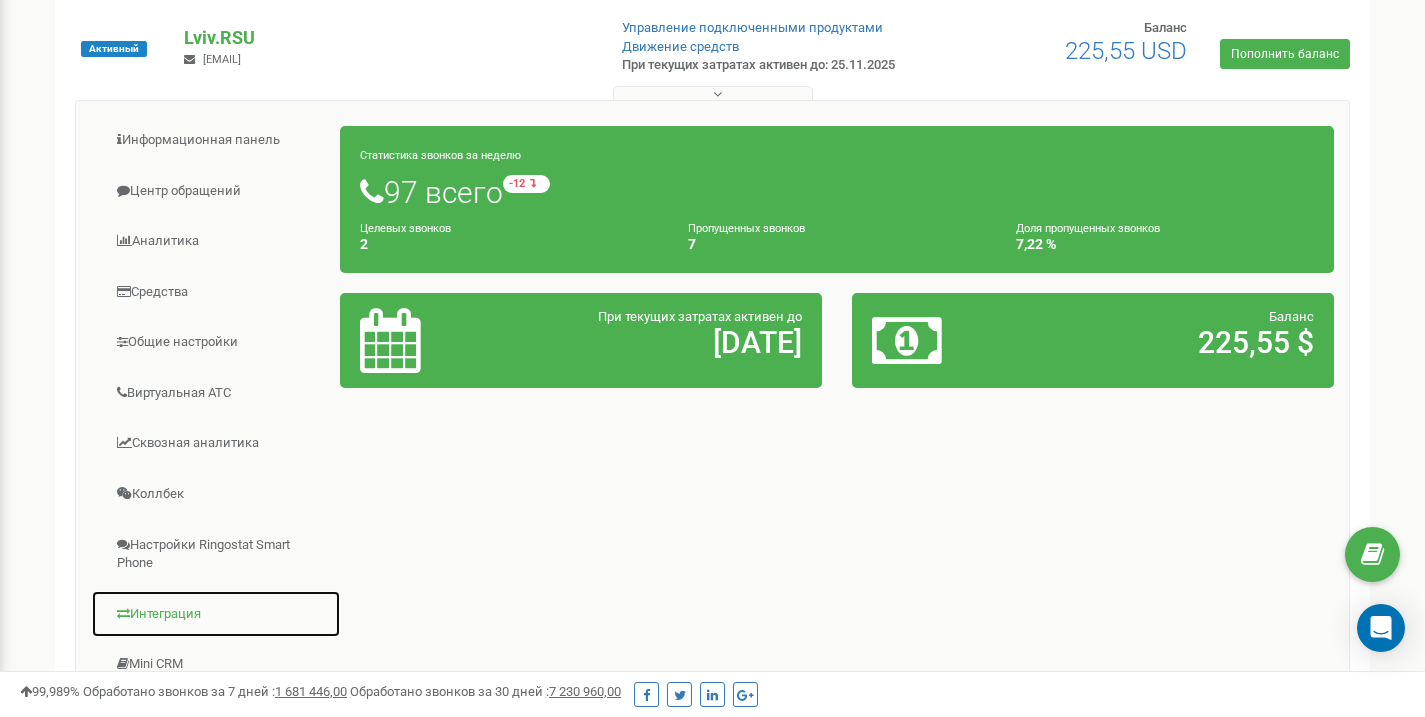 click on "Интеграция" at bounding box center (216, 614) 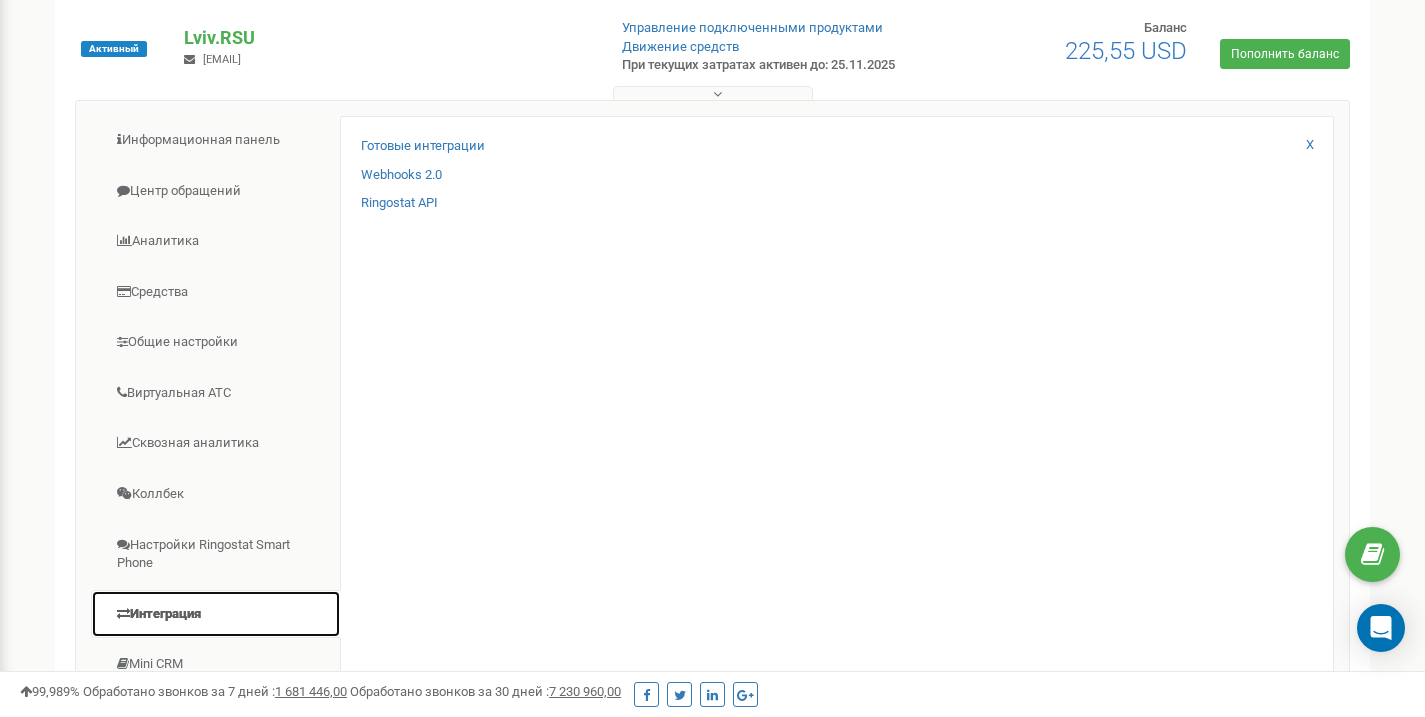 scroll, scrollTop: 412, scrollLeft: 0, axis: vertical 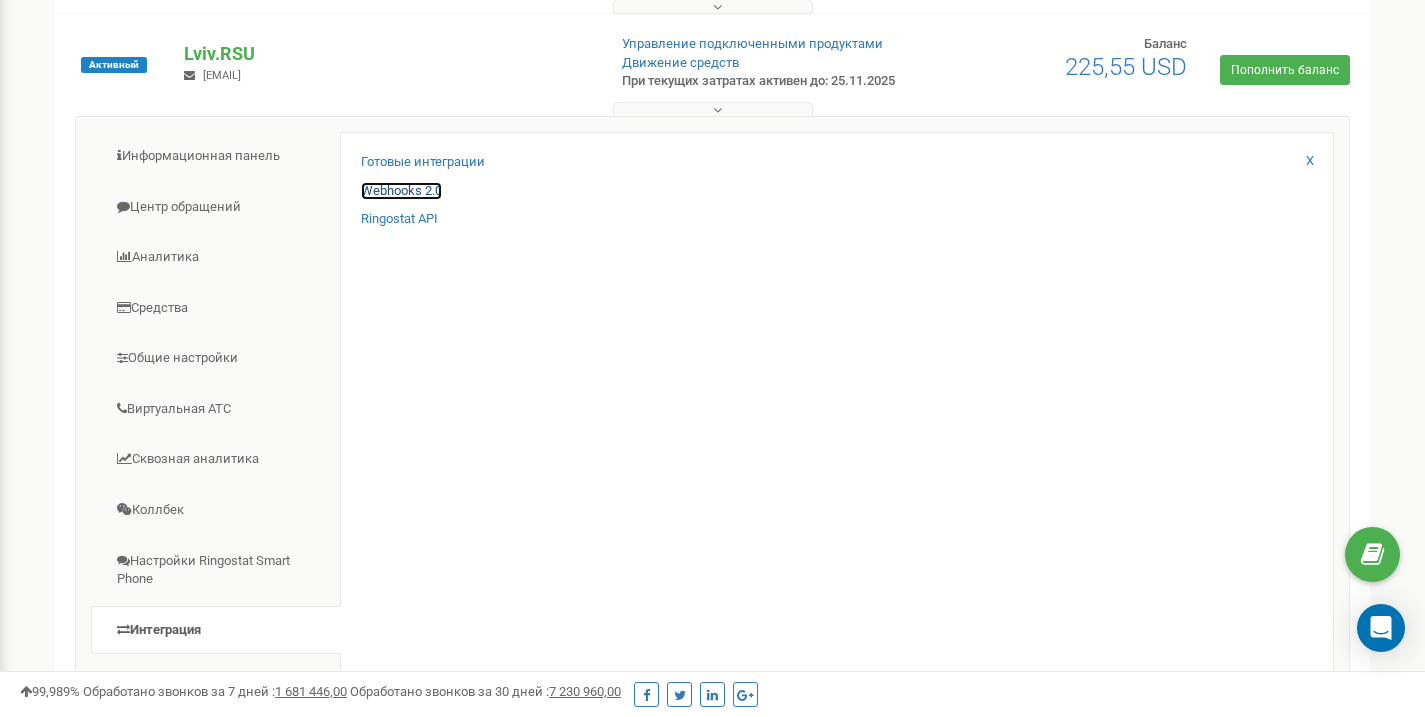 click on "Webhooks 2.0" at bounding box center (401, 191) 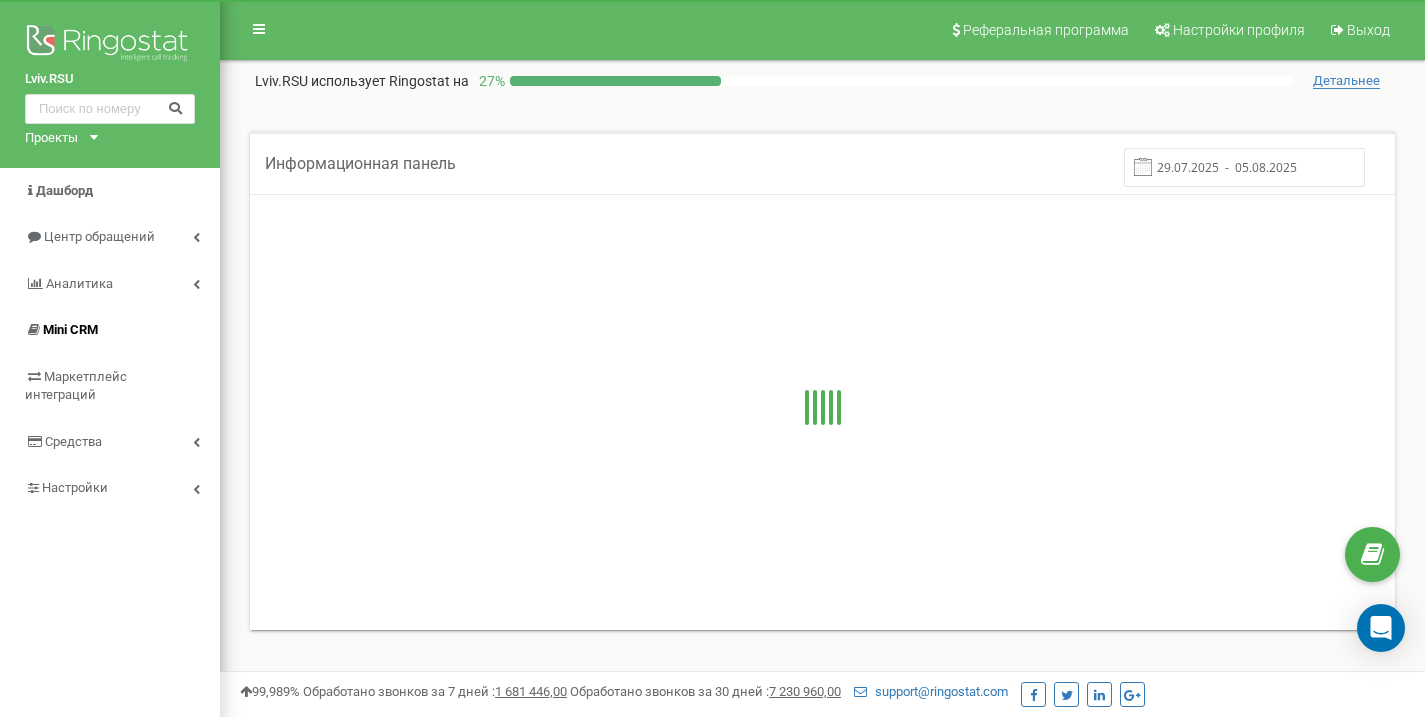 scroll, scrollTop: 0, scrollLeft: 0, axis: both 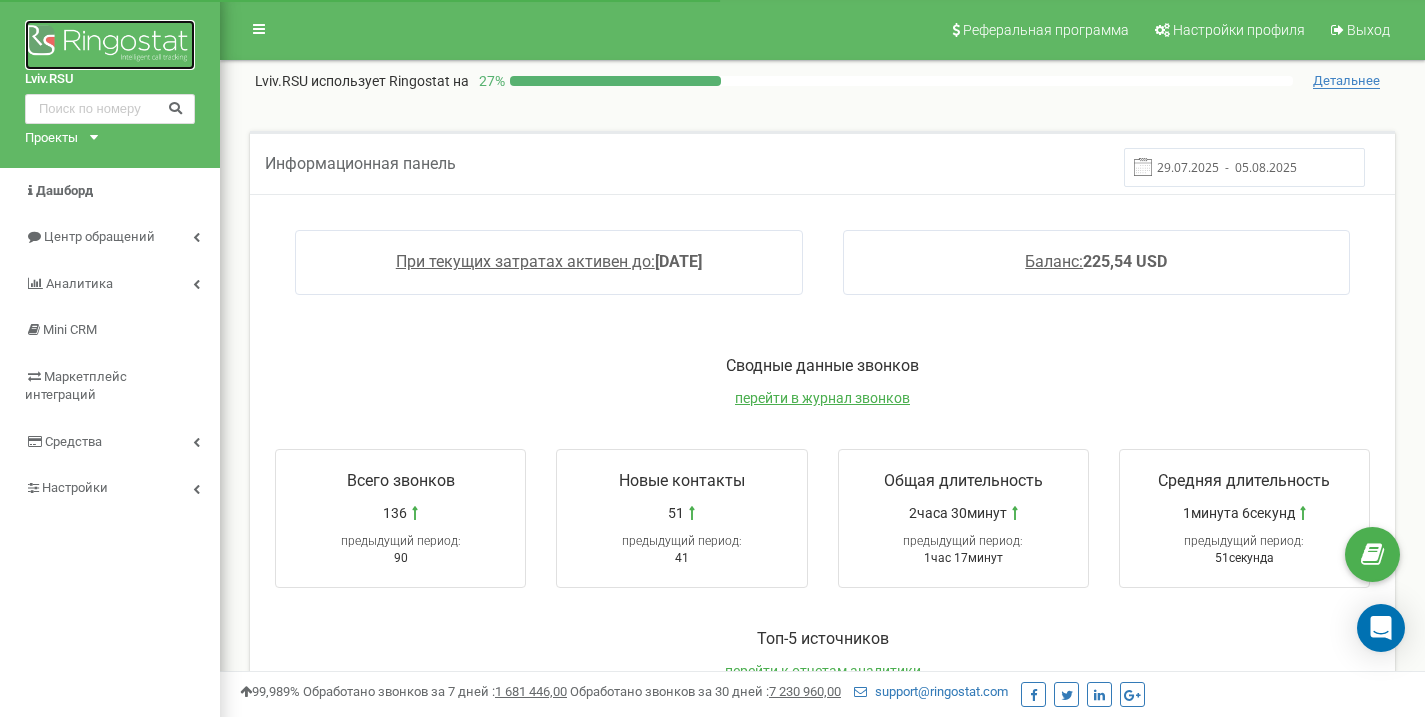 click at bounding box center (110, 45) 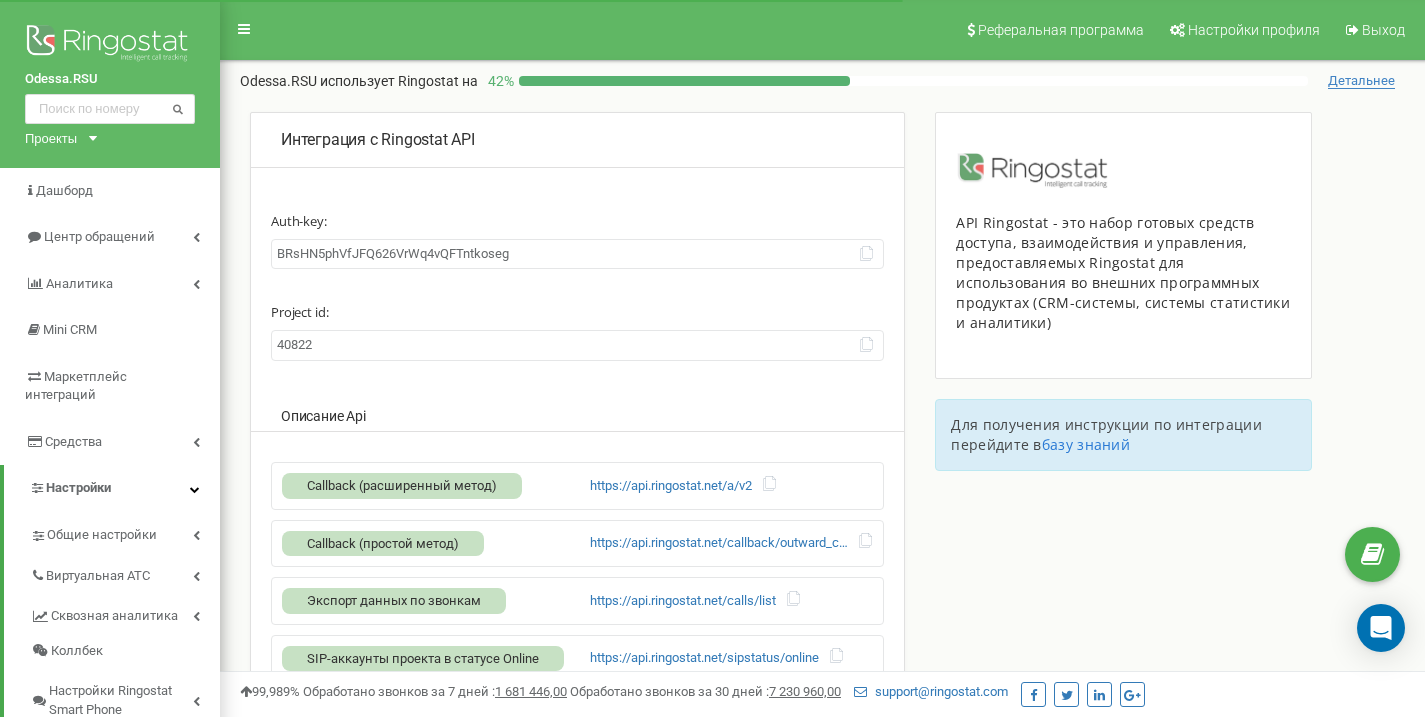 scroll, scrollTop: 0, scrollLeft: 0, axis: both 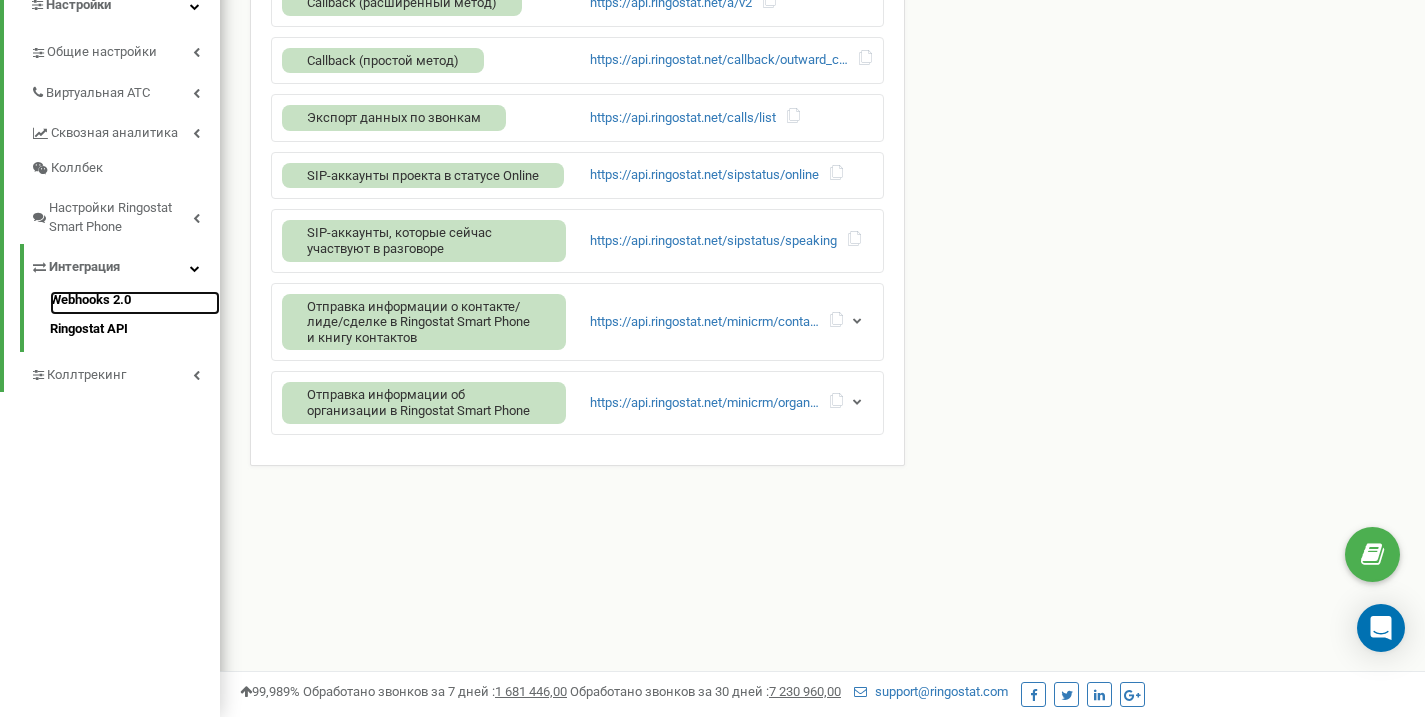 click on "Webhooks 2.0" at bounding box center (135, 303) 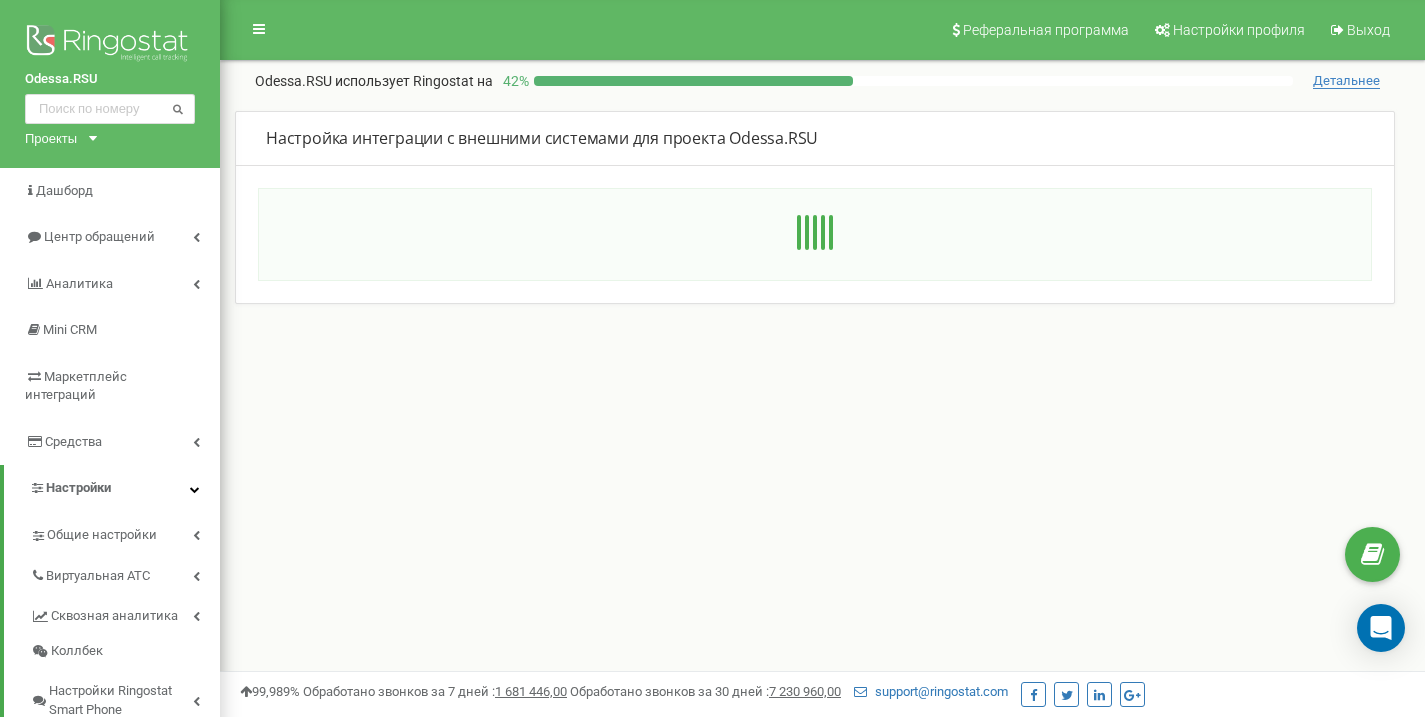 scroll, scrollTop: 0, scrollLeft: 0, axis: both 